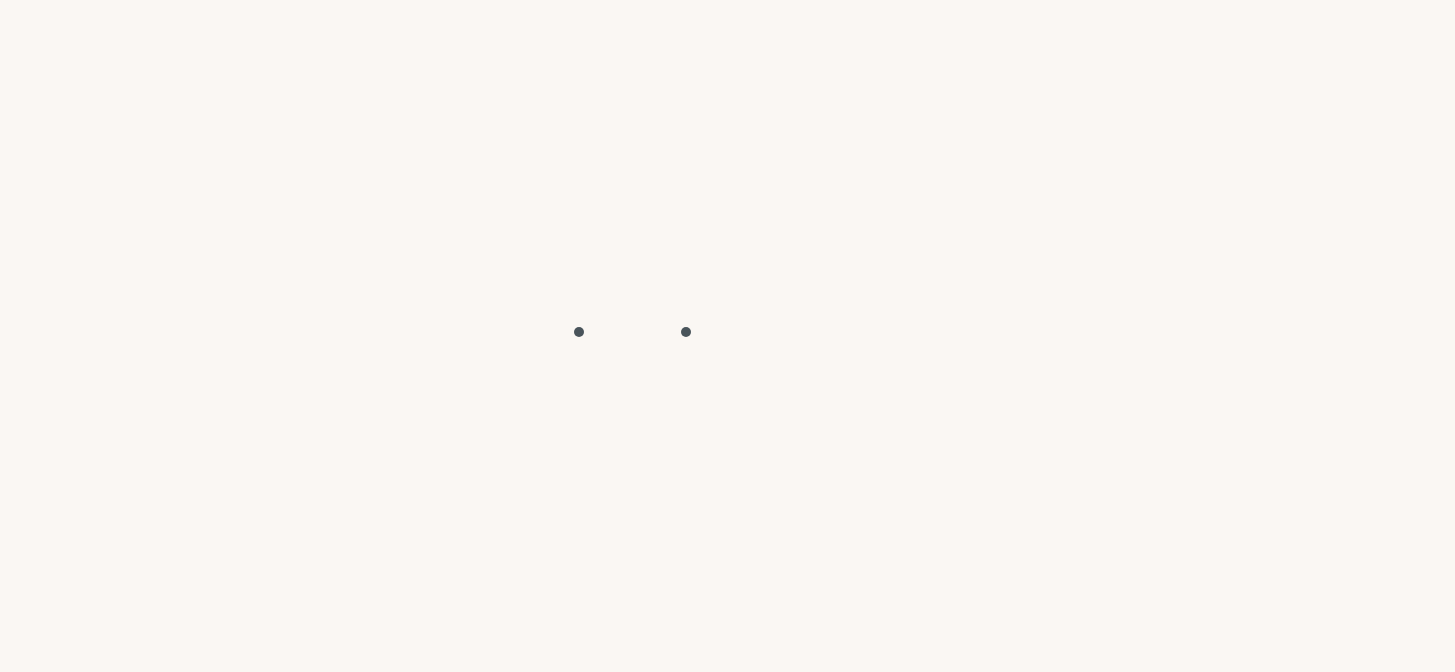 scroll, scrollTop: 0, scrollLeft: 0, axis: both 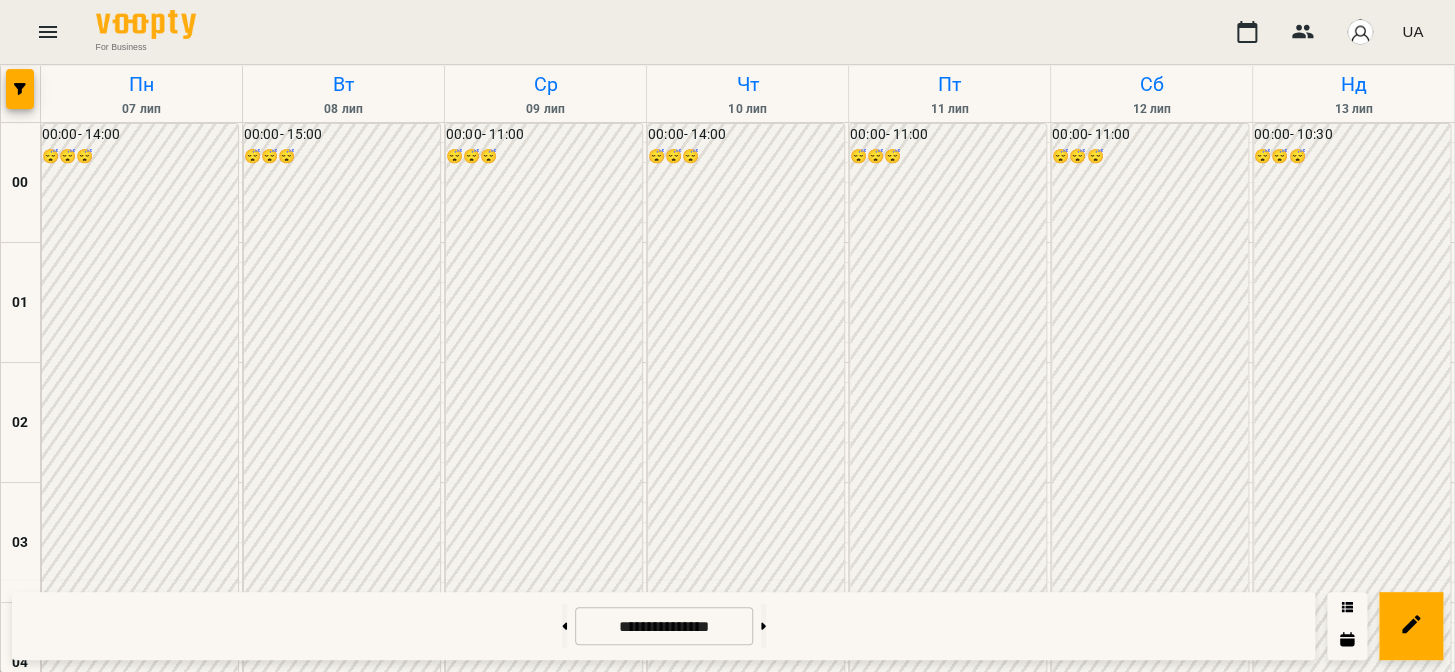 click on "00:00 -   14:00 😴😴😴" at bounding box center [746, 963] 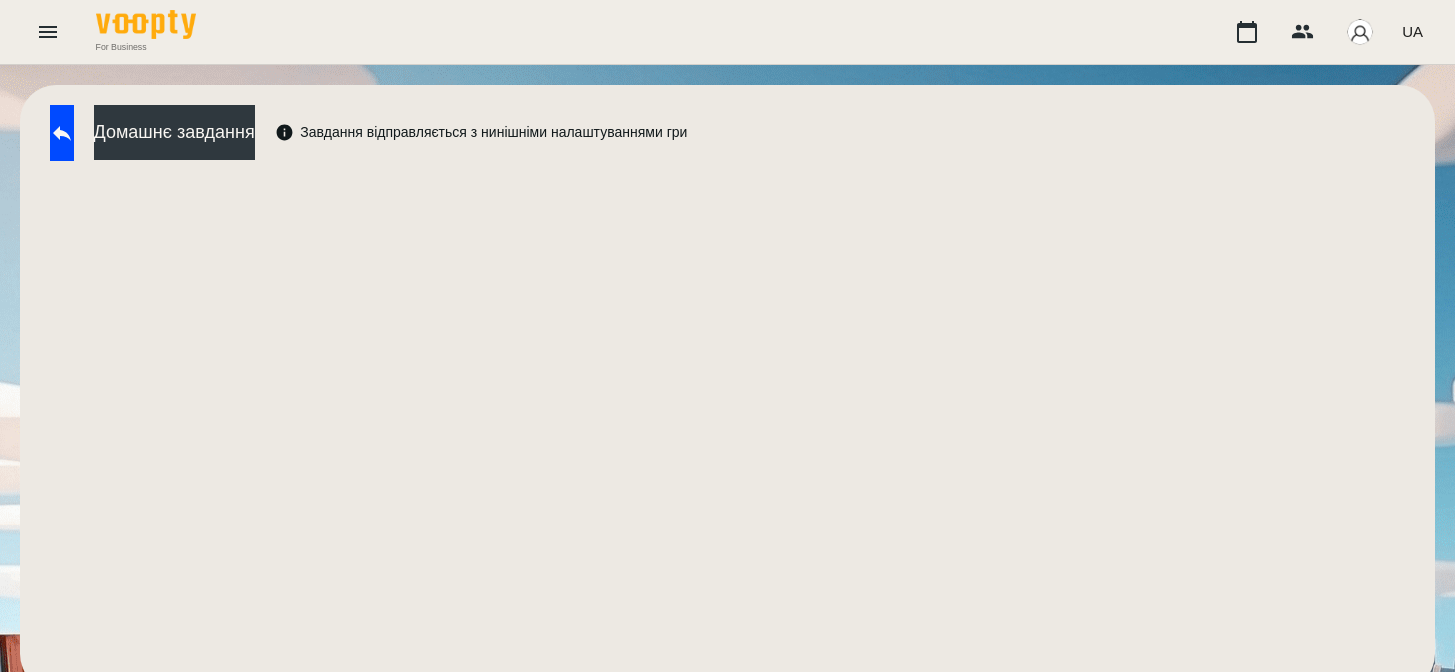 scroll, scrollTop: 0, scrollLeft: 0, axis: both 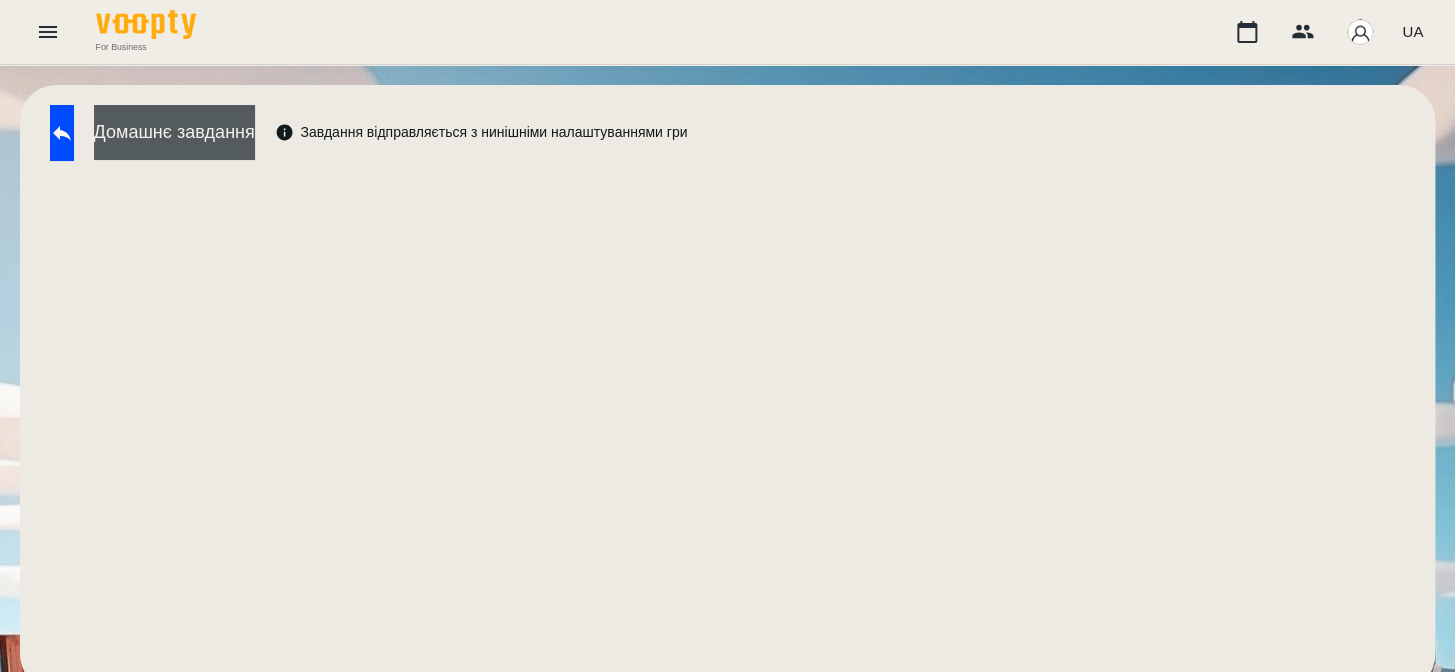 click on "Домашнє завдання" at bounding box center [174, 132] 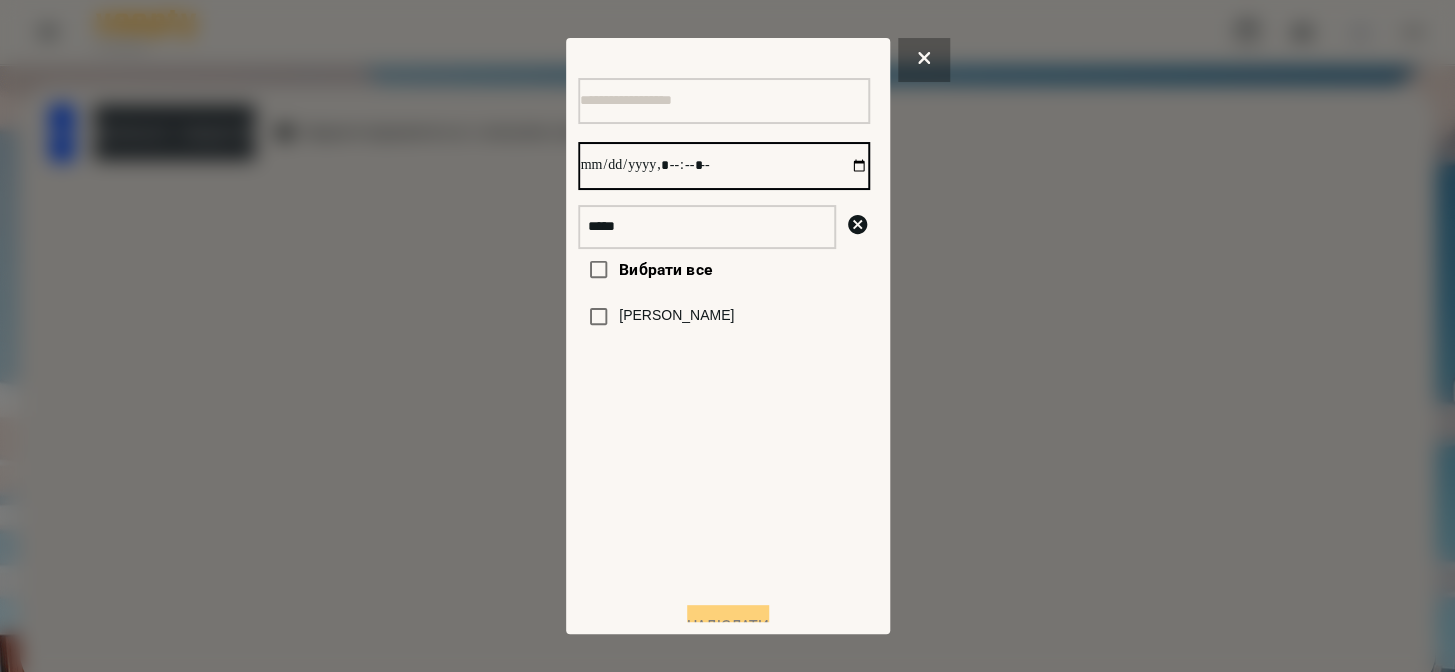 click at bounding box center [724, 166] 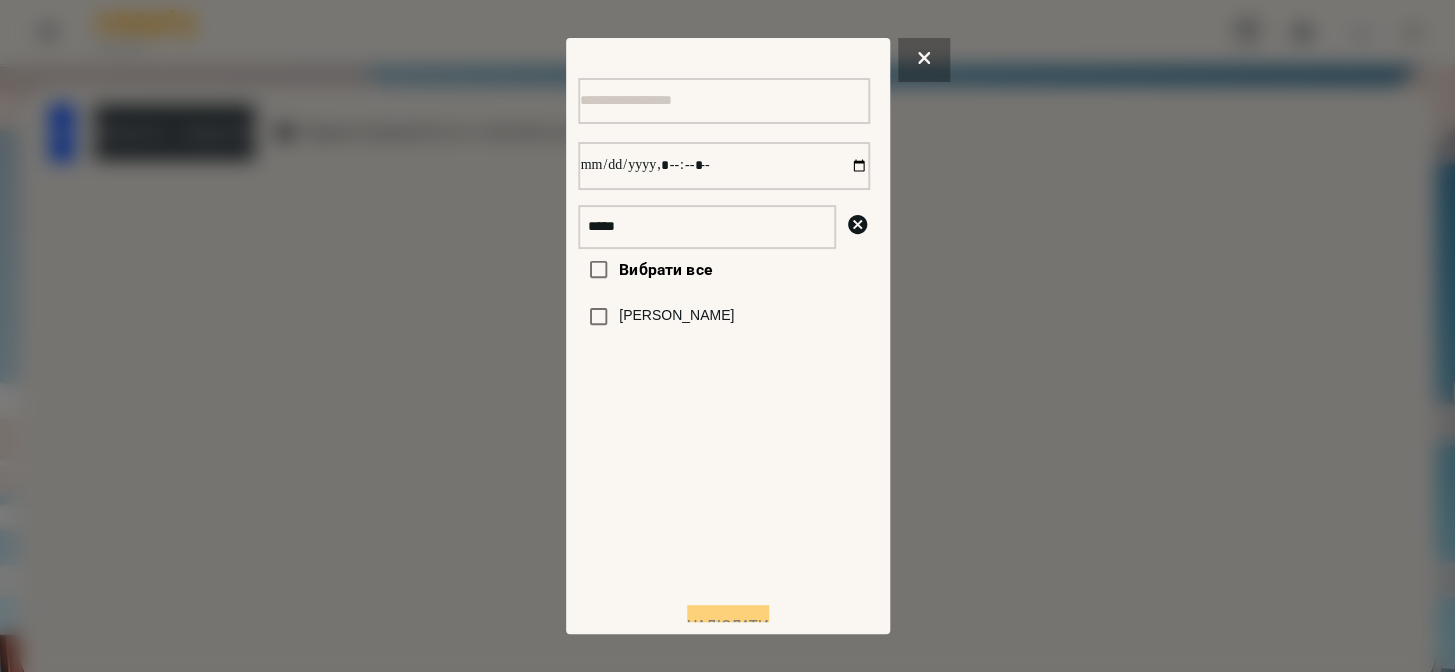 click at bounding box center (727, 336) 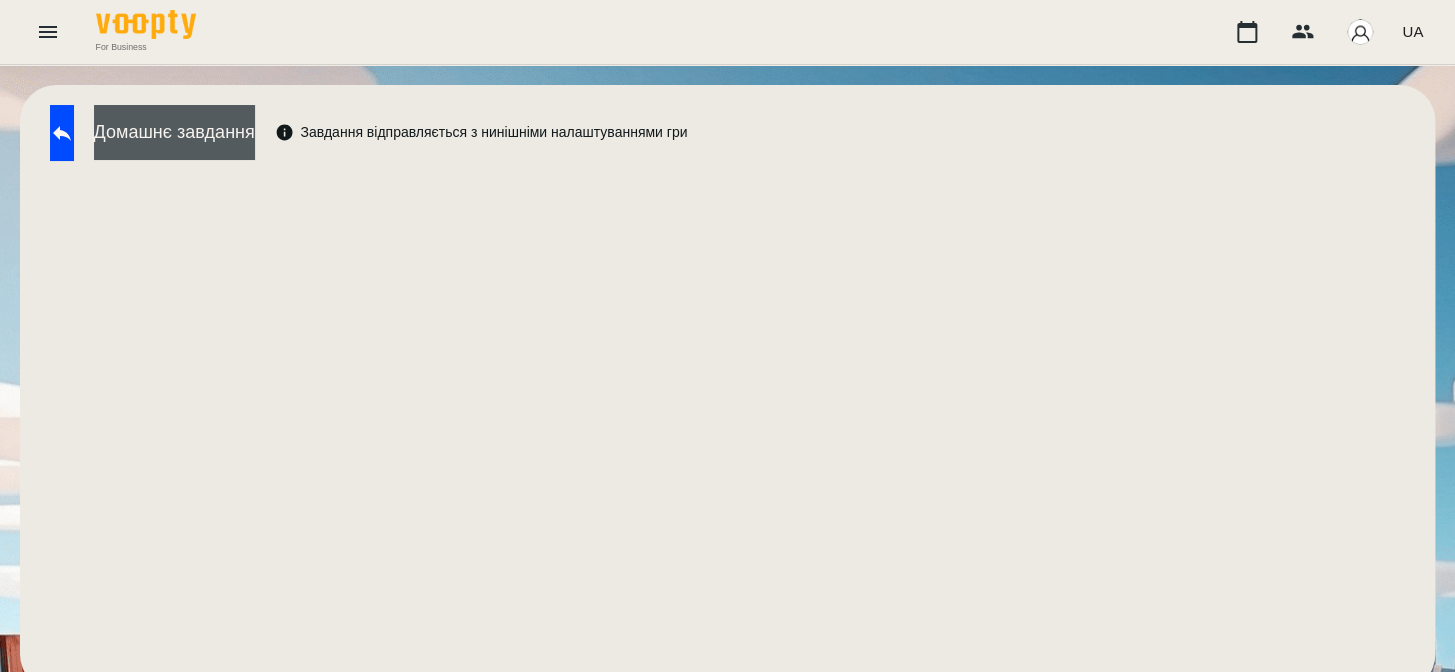 click on "Домашнє завдання" at bounding box center [174, 132] 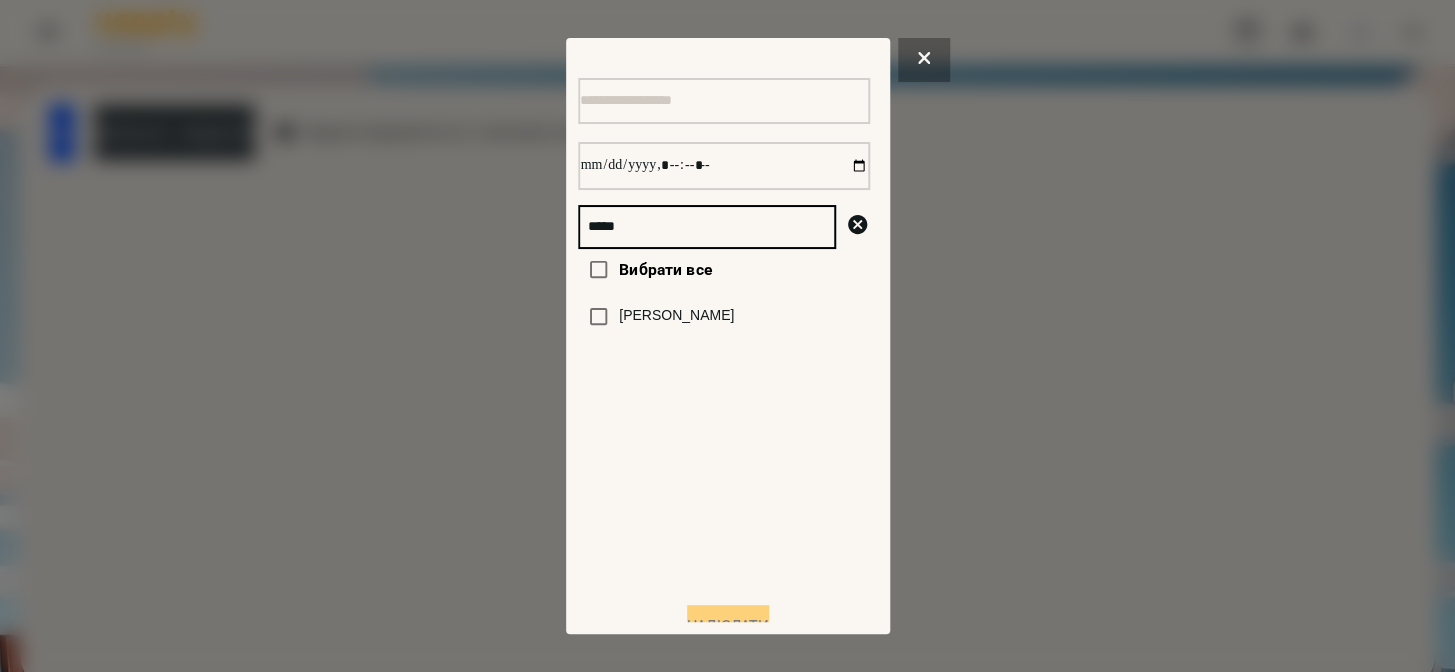 drag, startPoint x: 678, startPoint y: 231, endPoint x: 416, endPoint y: 259, distance: 263.49194 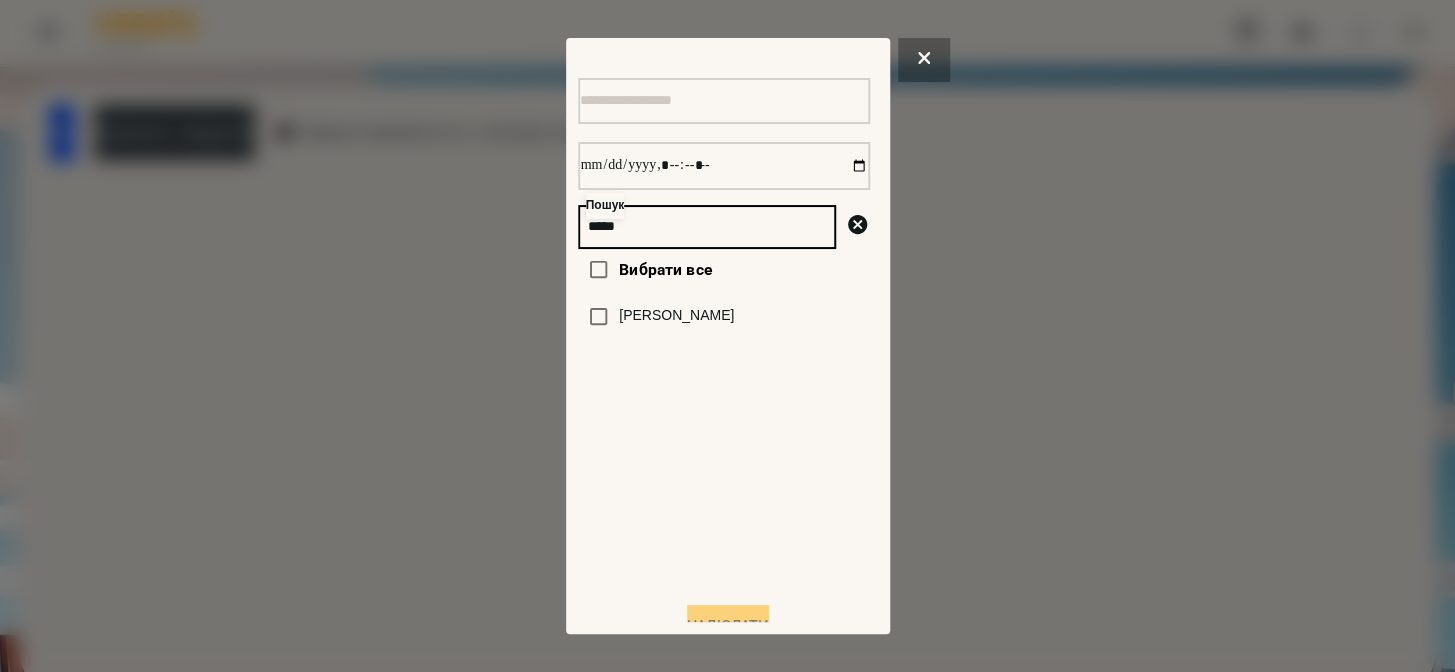 type on "*****" 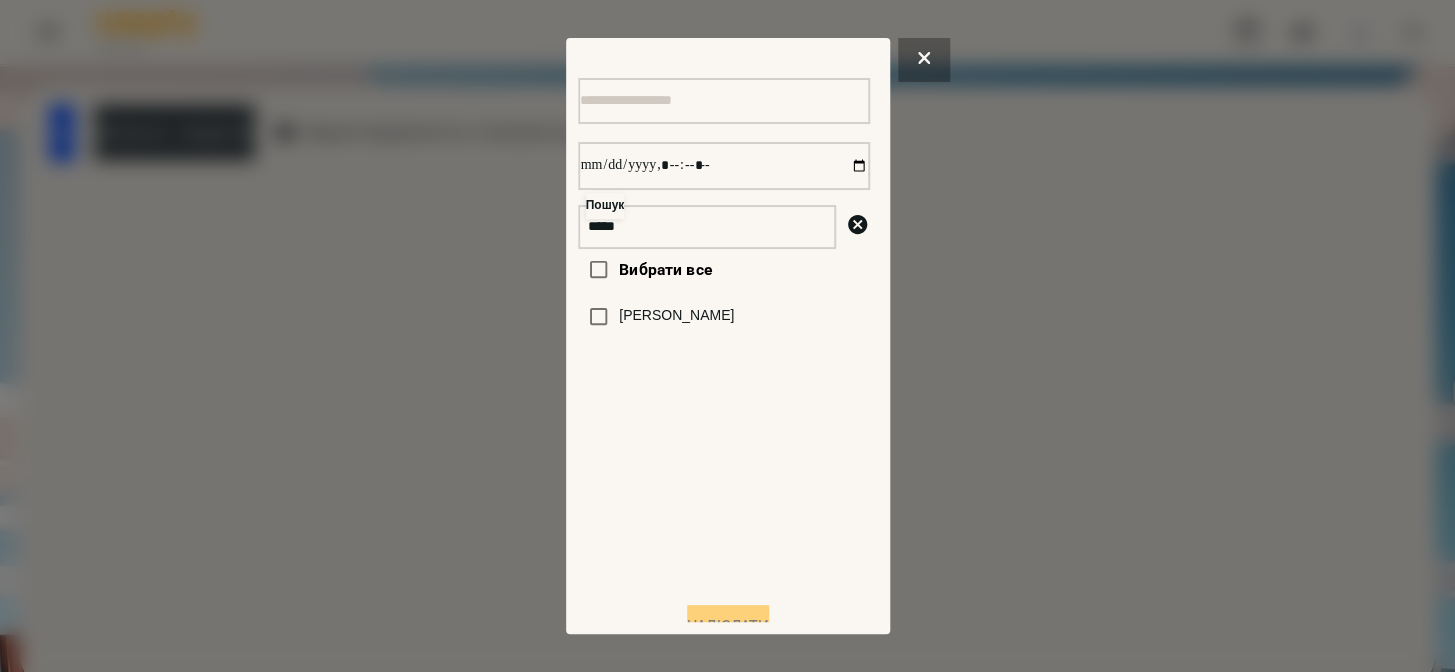 click on "[PERSON_NAME]" at bounding box center [676, 316] 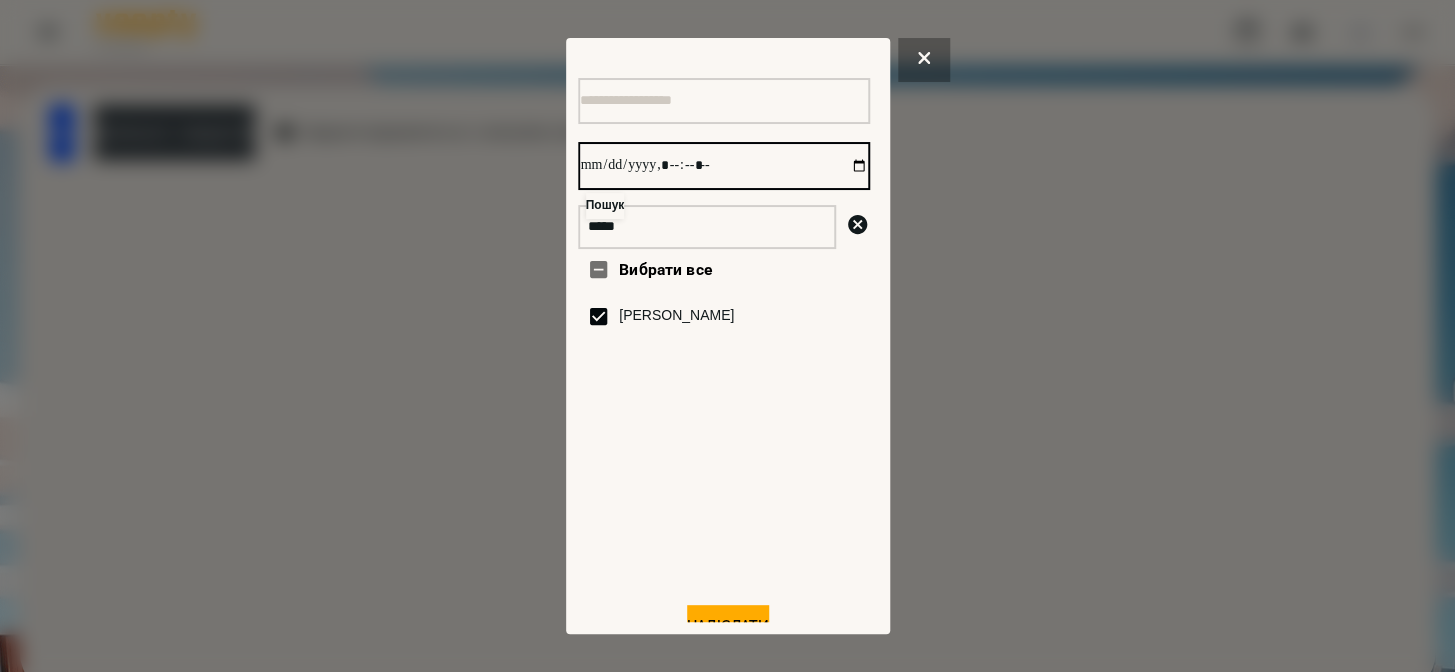 click at bounding box center [724, 166] 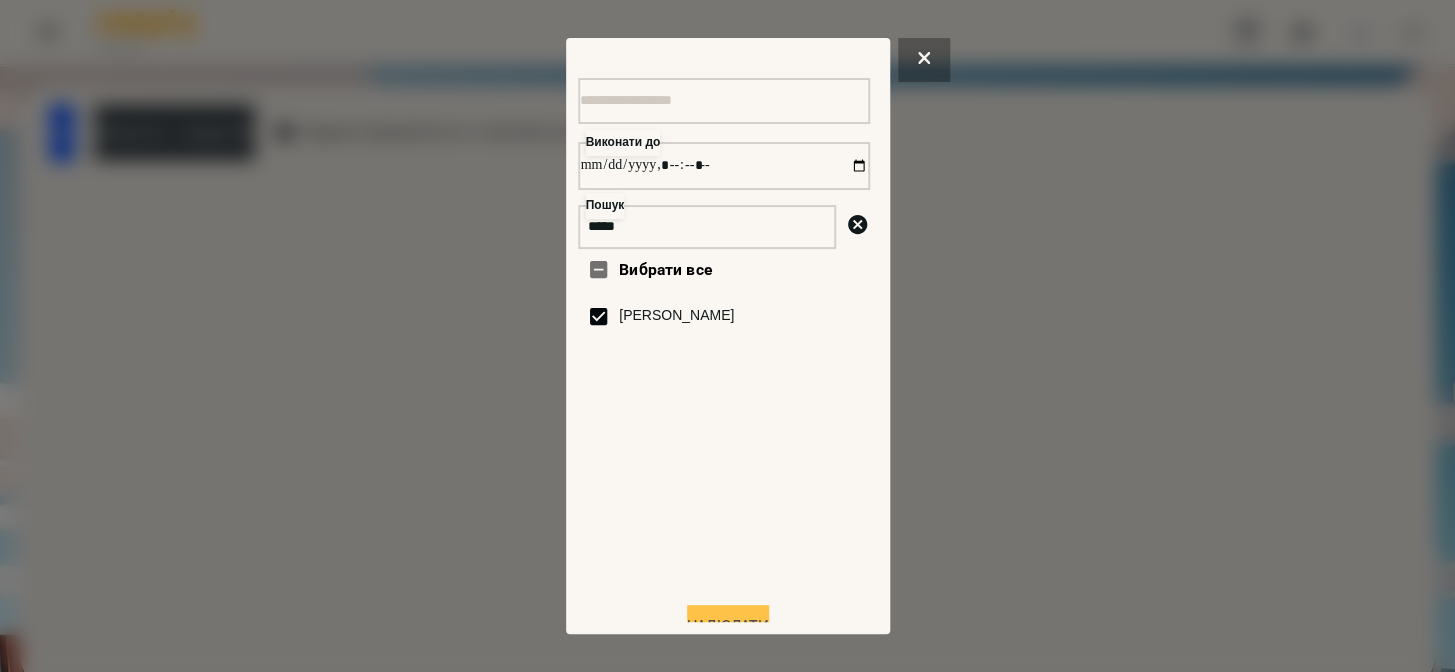 type on "**********" 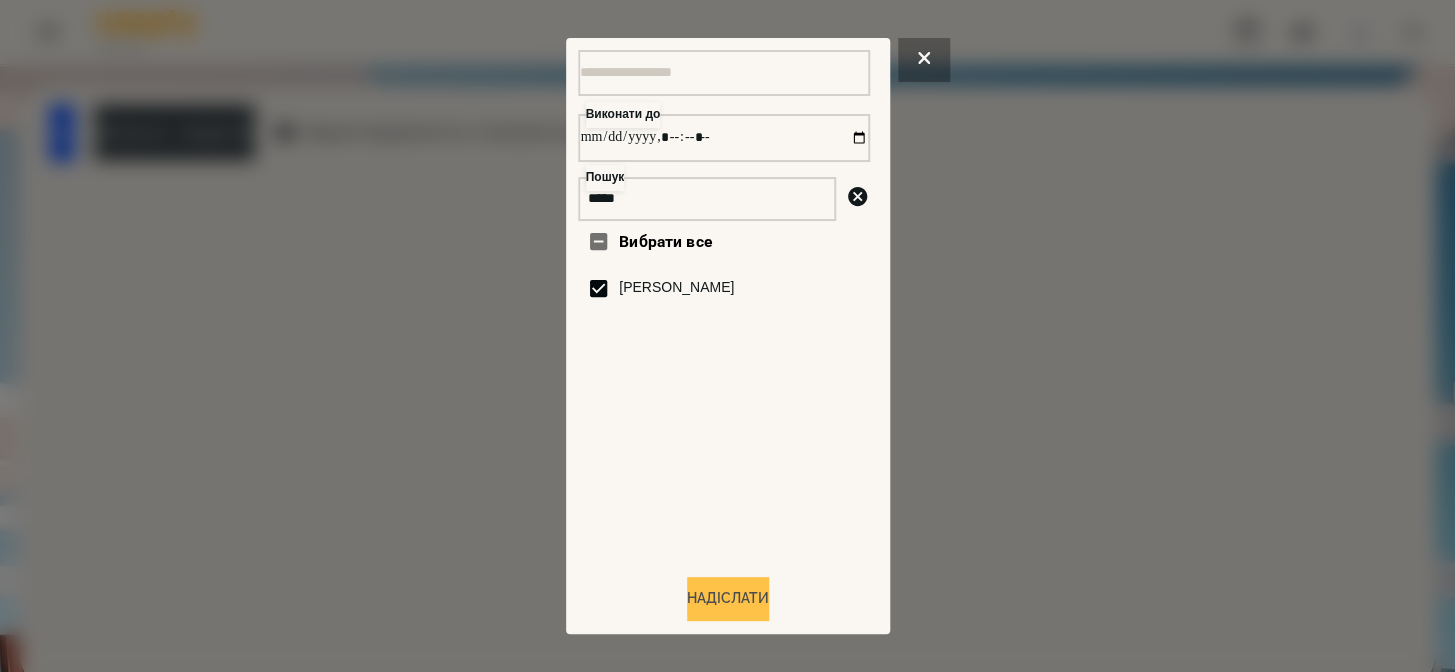 click on "Надіслати" at bounding box center (728, 599) 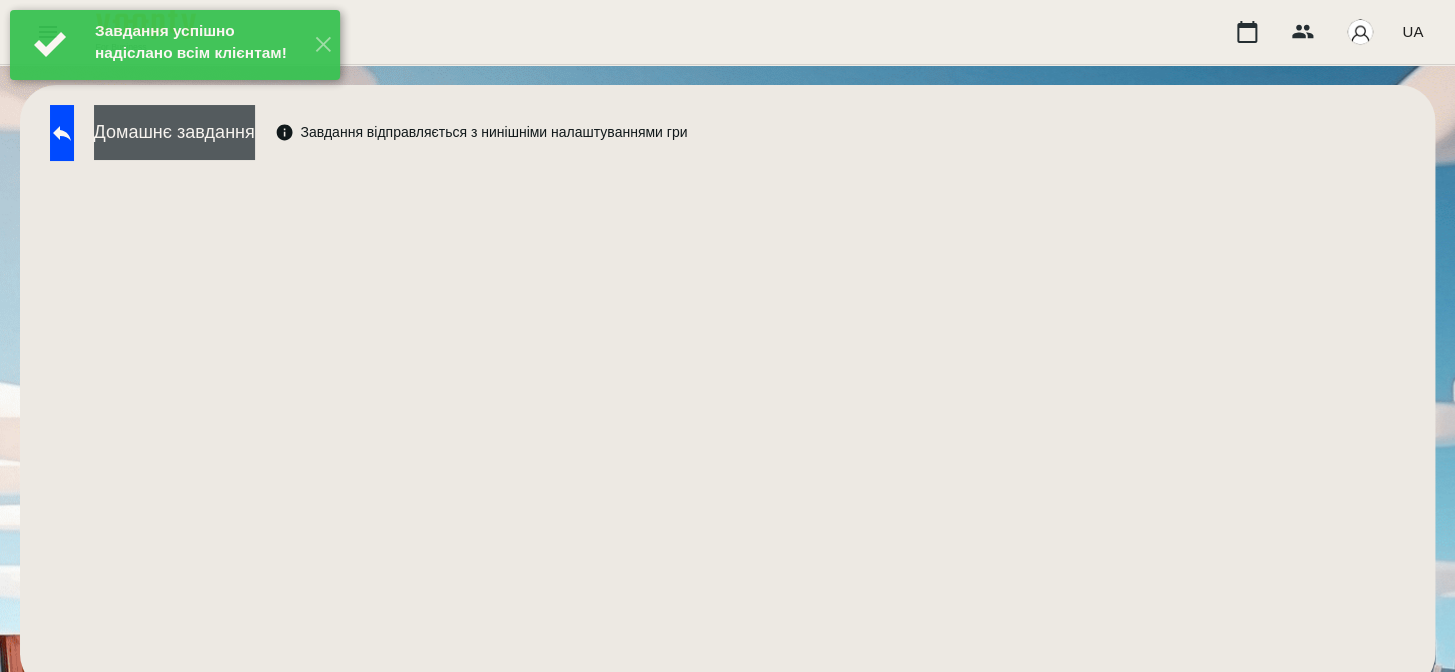 click on "Домашнє завдання" at bounding box center (174, 132) 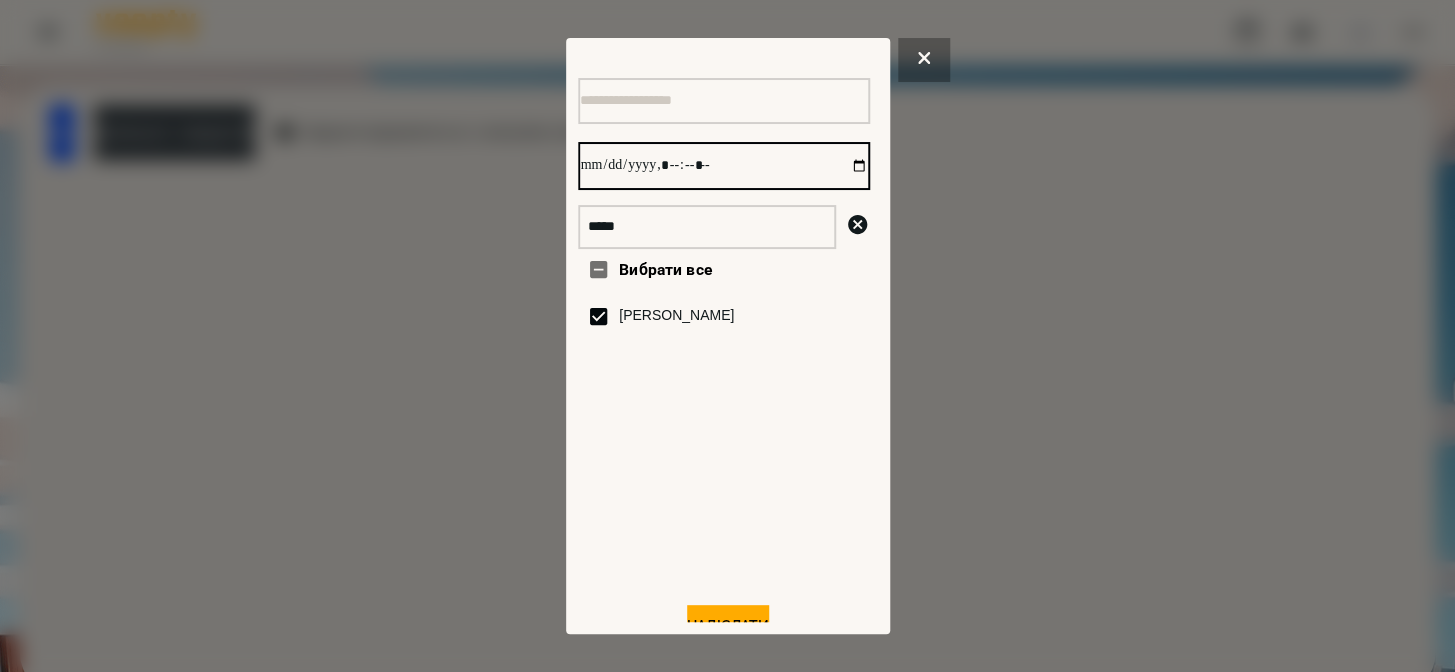 click at bounding box center [724, 166] 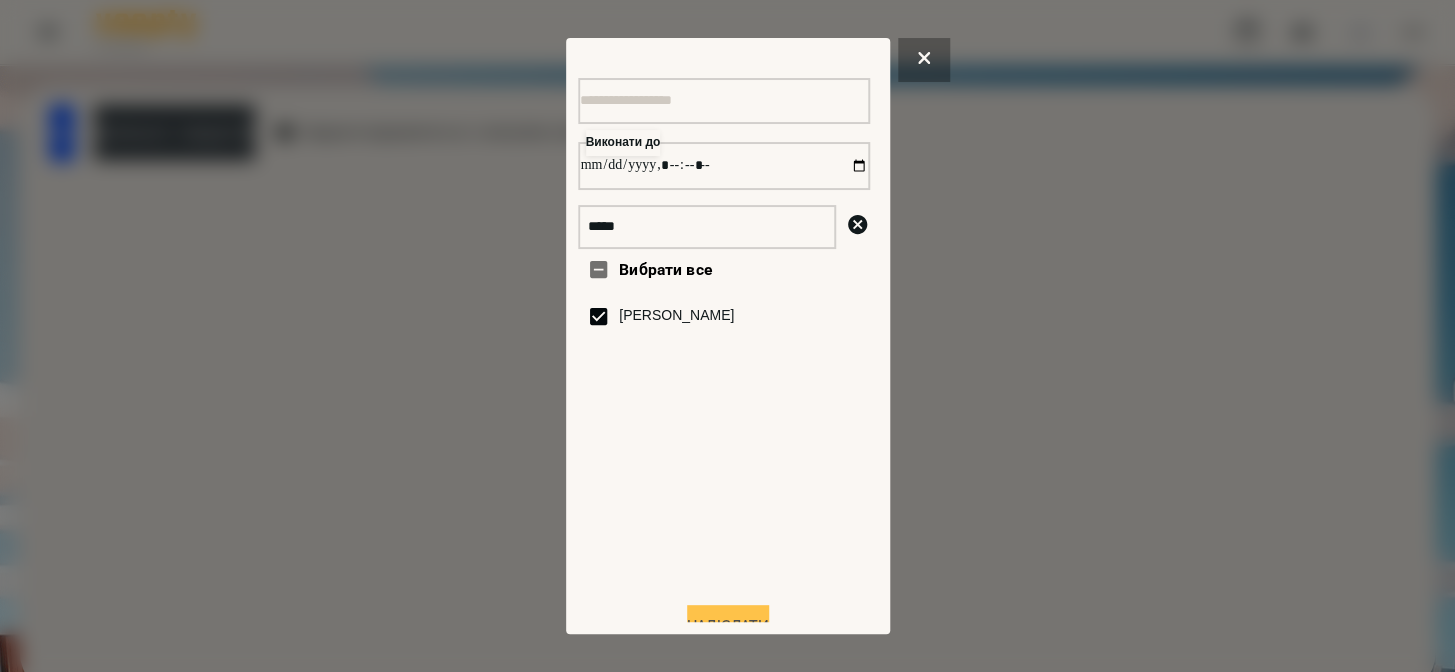 type on "**********" 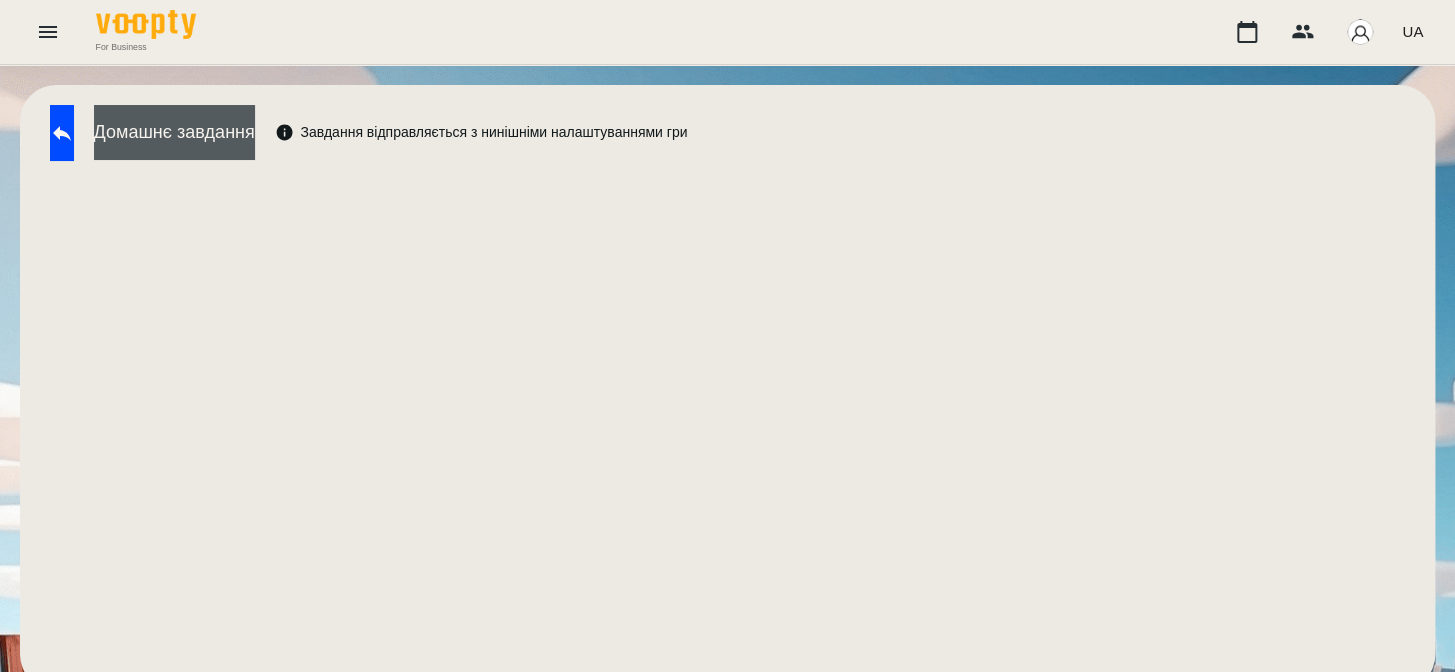 click on "Домашнє завдання" at bounding box center (174, 132) 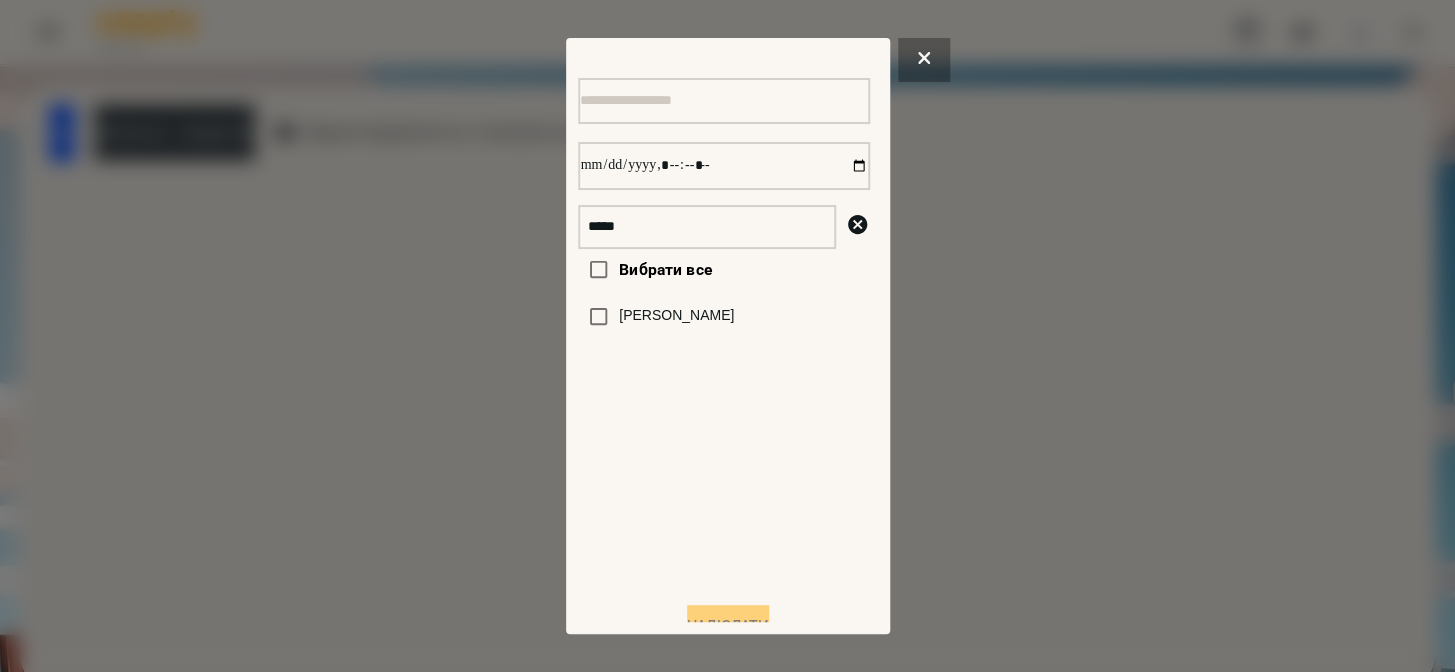 click on "[PERSON_NAME]" at bounding box center (676, 316) 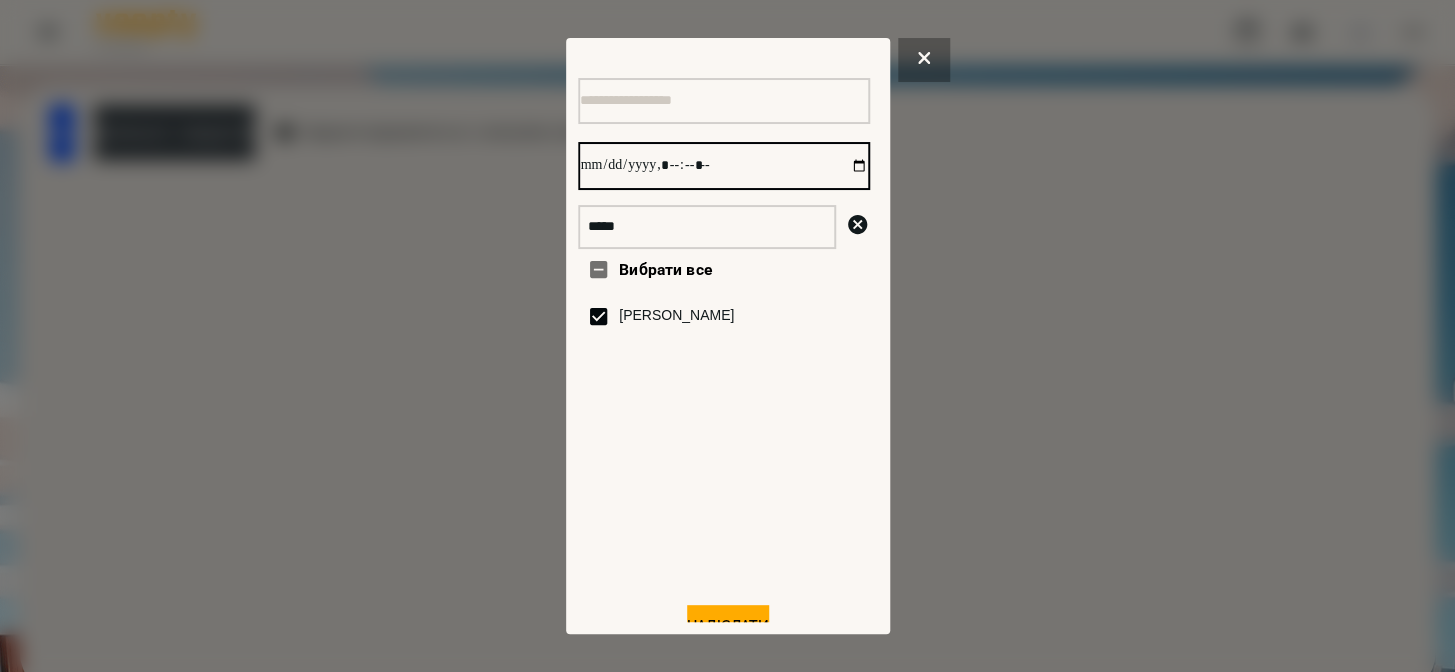 click at bounding box center [724, 166] 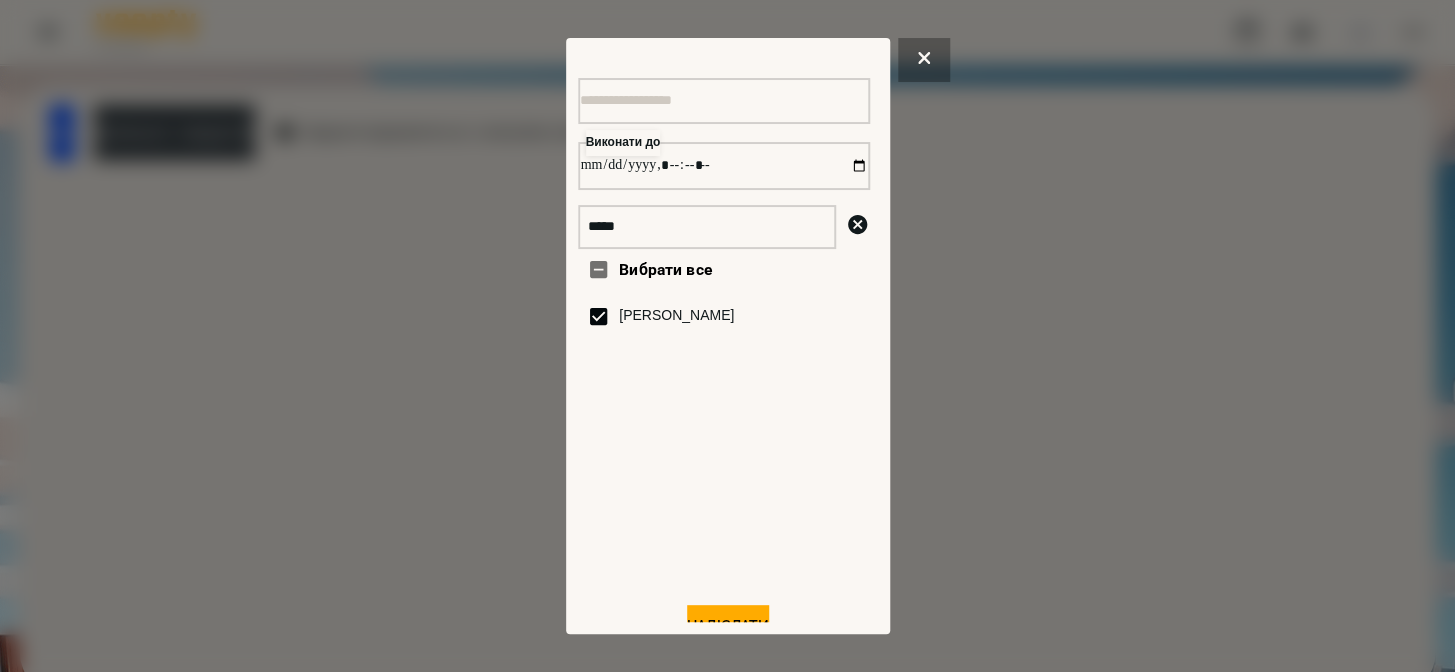 type on "**********" 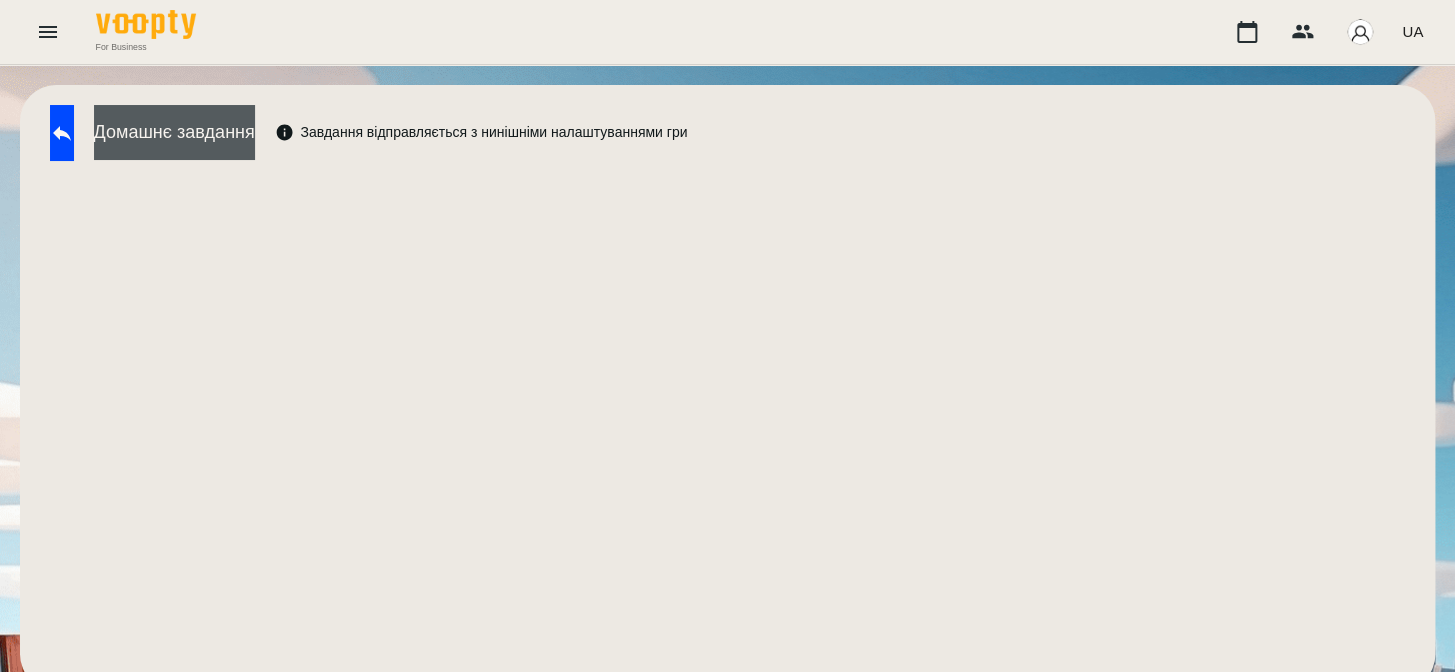 click on "Домашнє завдання" at bounding box center [174, 132] 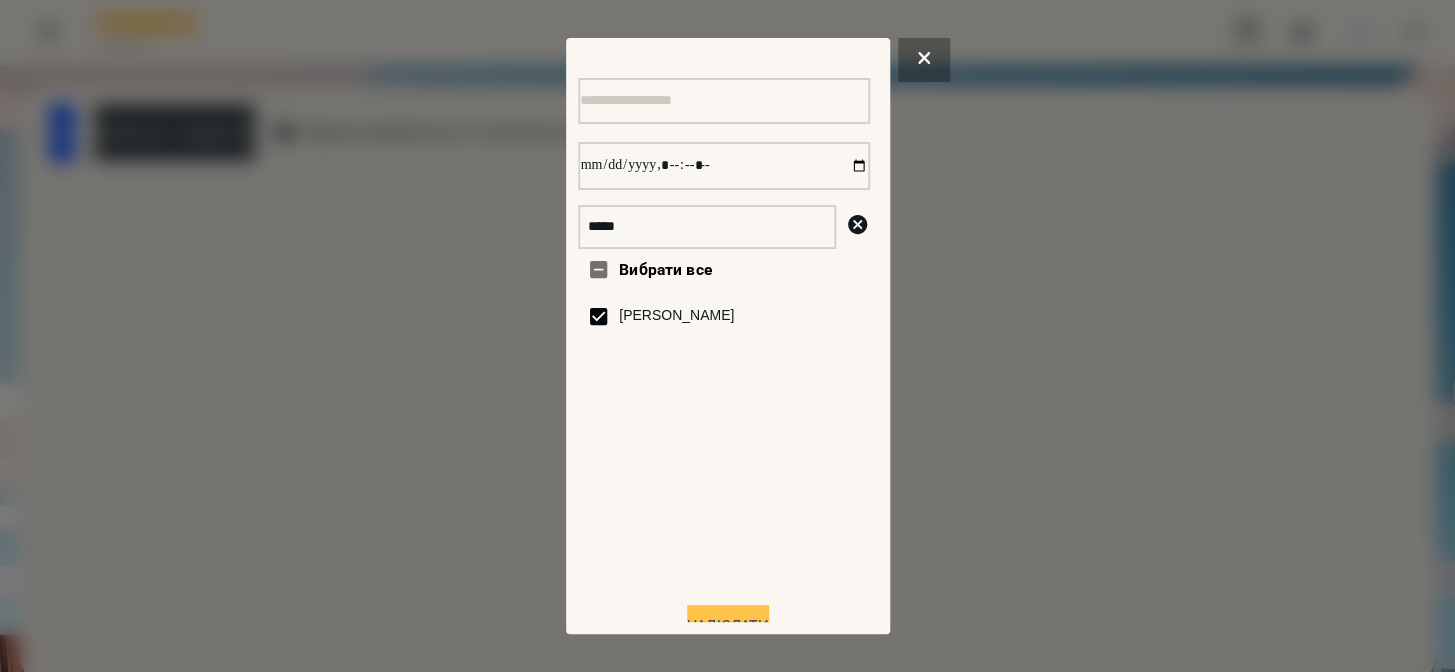 click on "Надіслати" at bounding box center [728, 627] 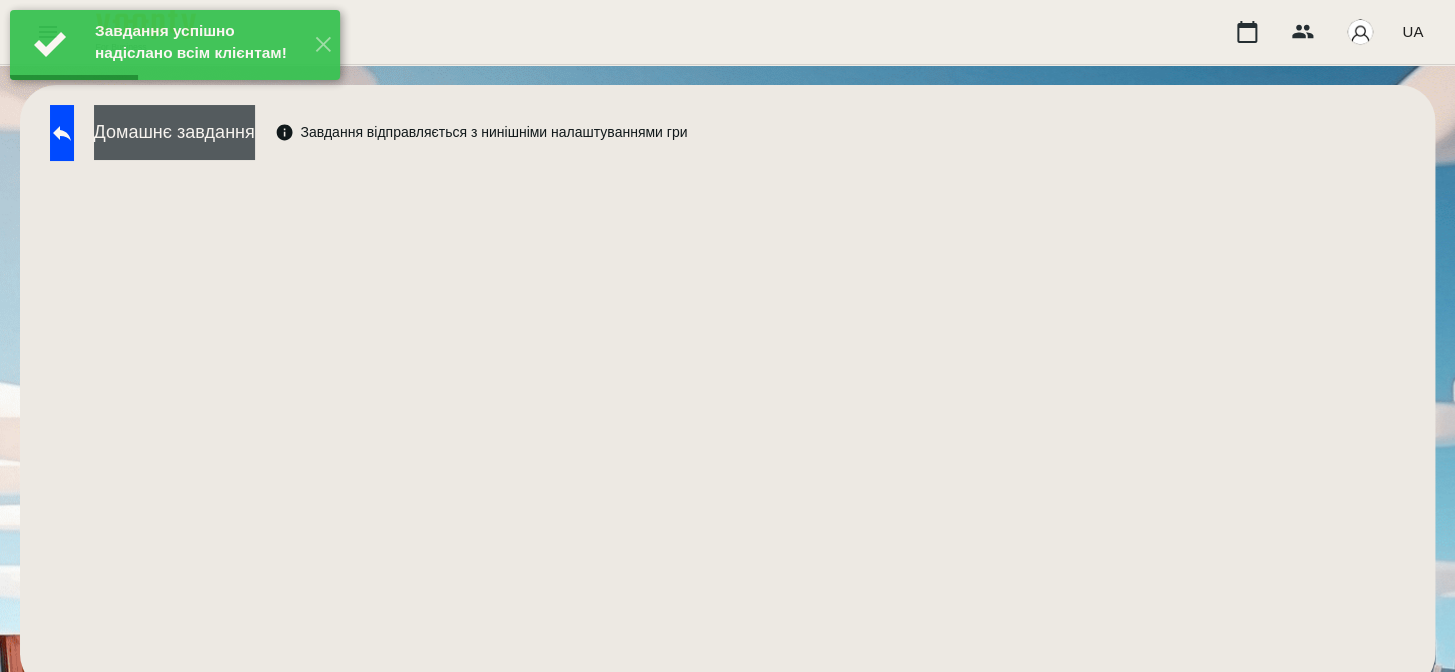 click on "Домашнє завдання" at bounding box center [174, 132] 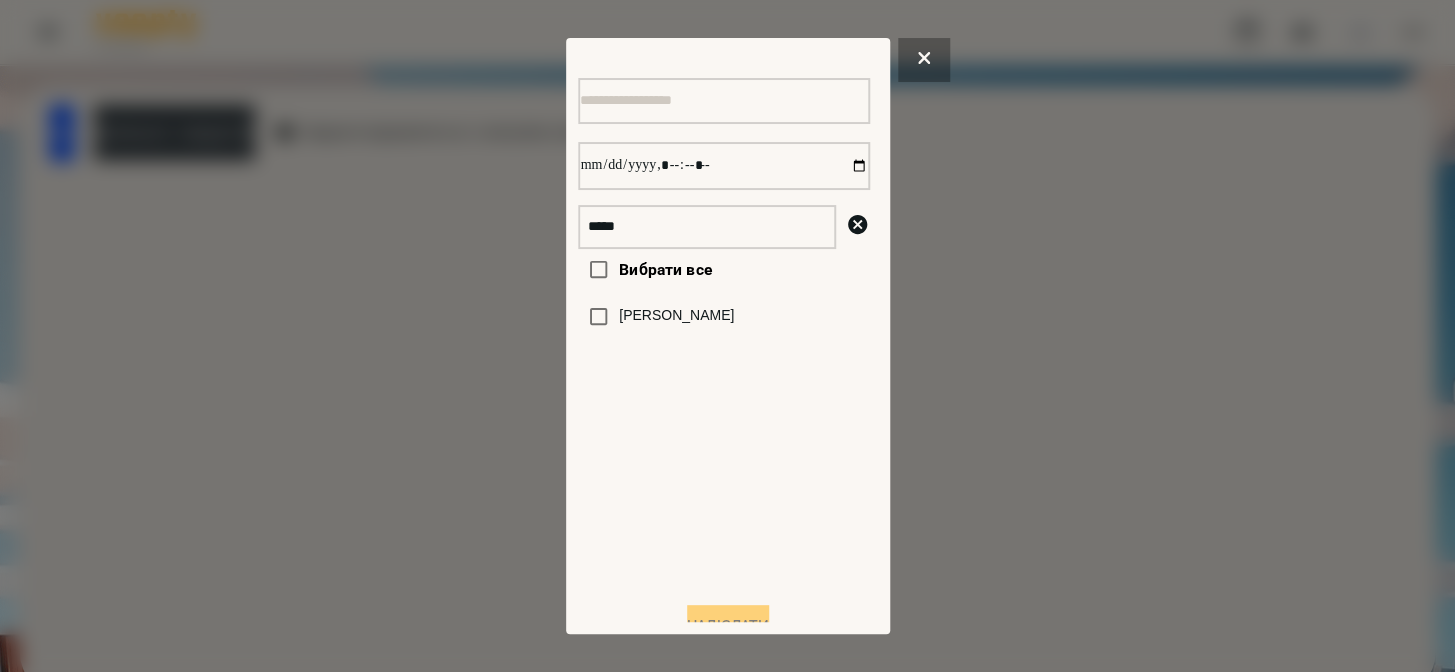 click on "[PERSON_NAME]" at bounding box center (676, 316) 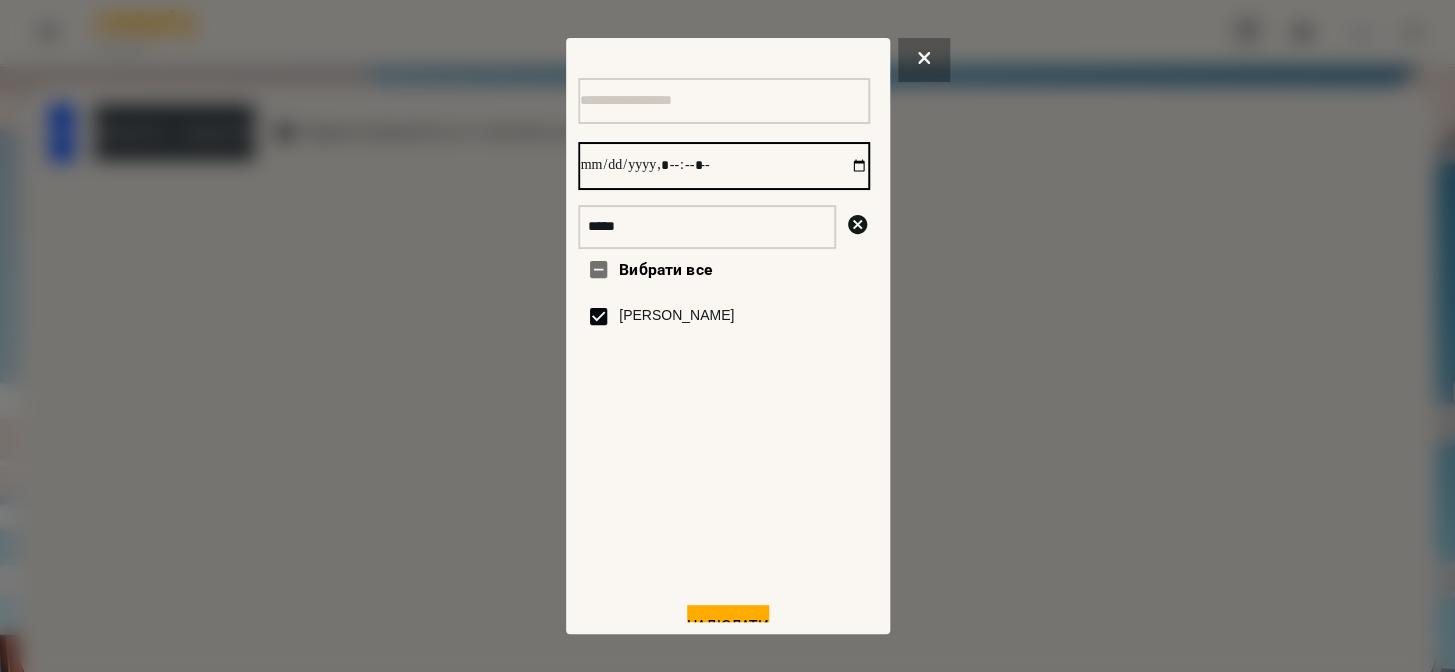 click at bounding box center [724, 166] 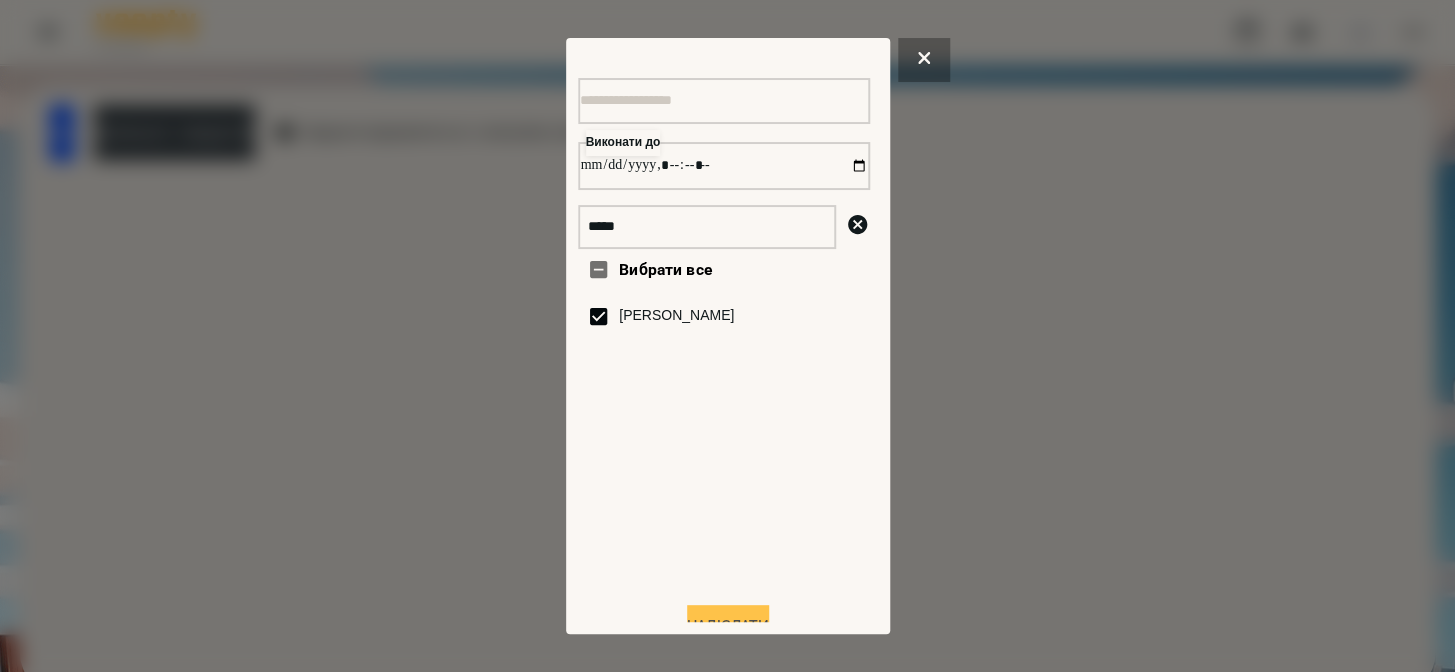 type on "**********" 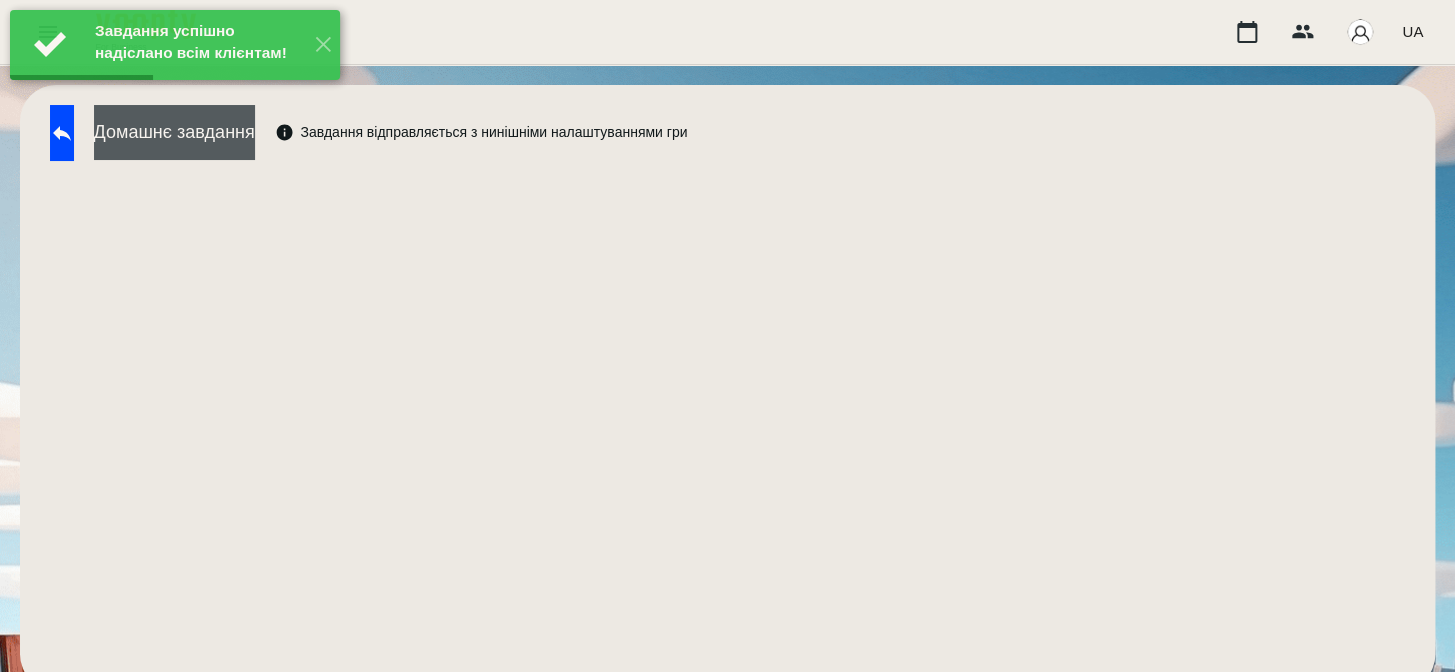 click on "Домашнє завдання" at bounding box center (174, 132) 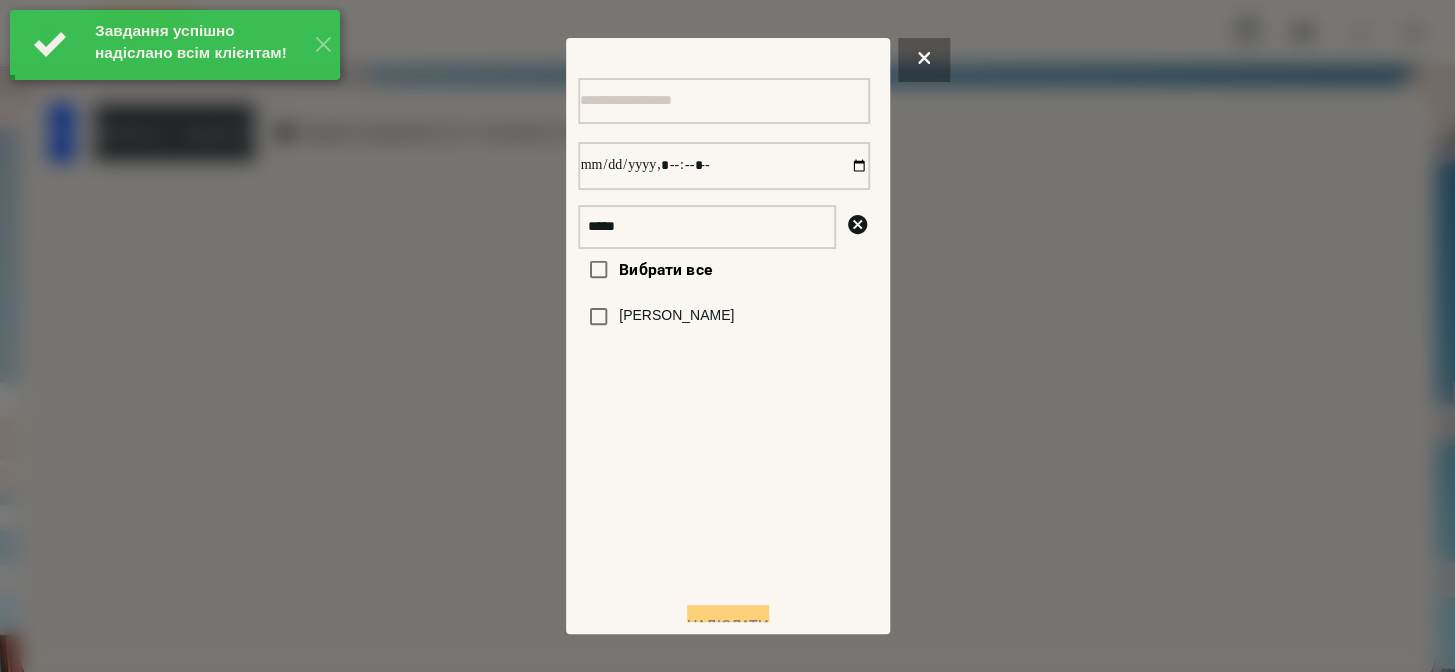 click on "[PERSON_NAME]" at bounding box center [676, 316] 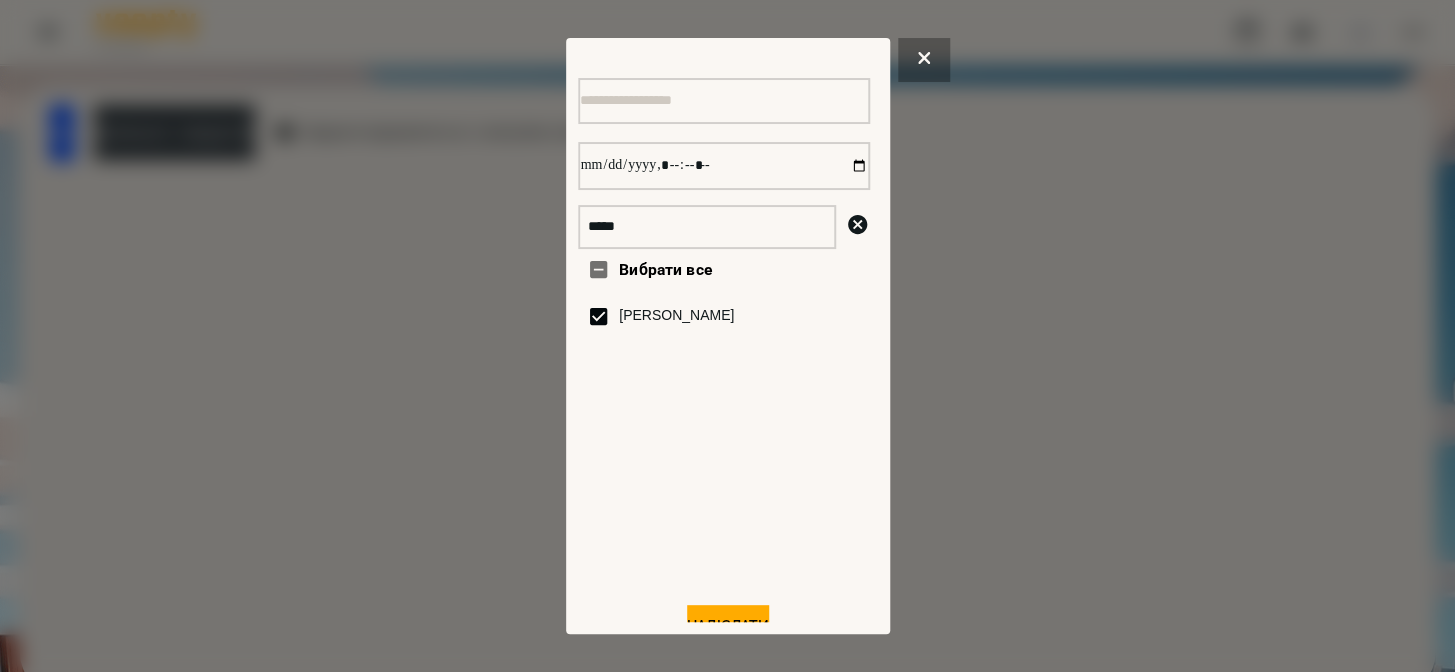 drag, startPoint x: 1087, startPoint y: 382, endPoint x: 1117, endPoint y: 330, distance: 60.033325 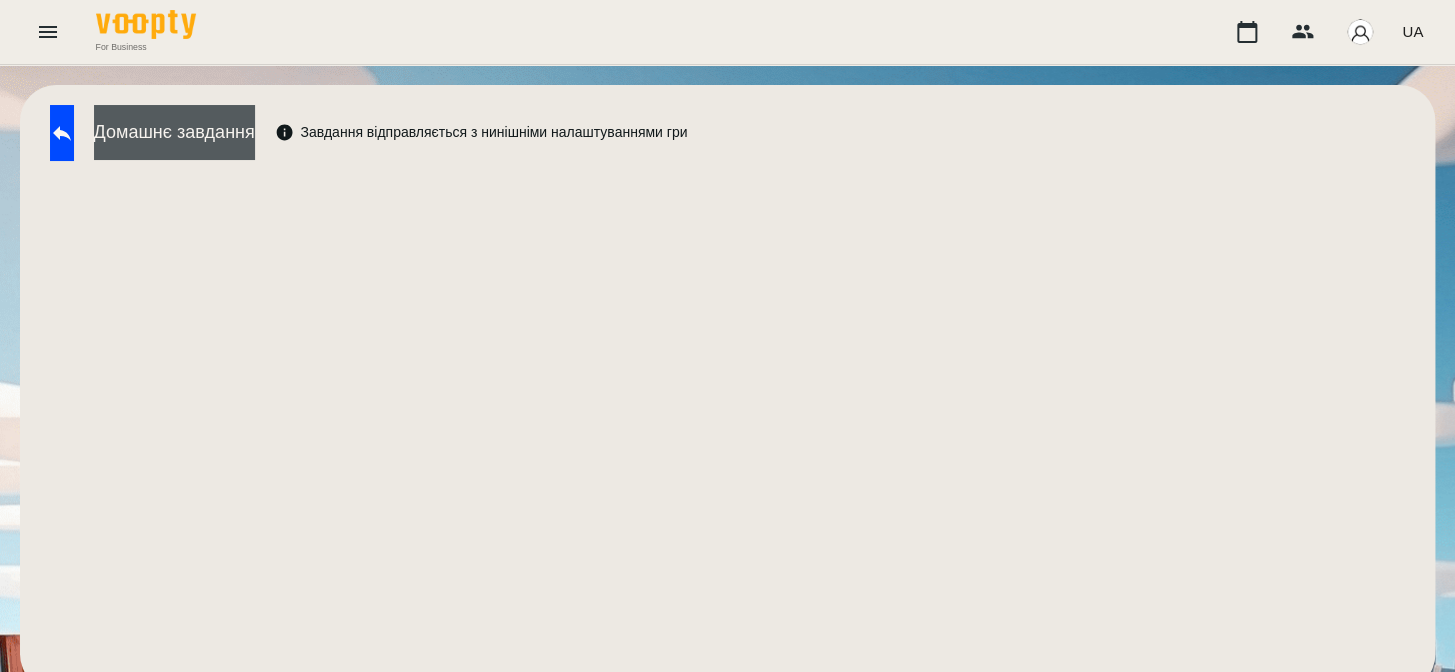 click on "Домашнє завдання" at bounding box center [174, 132] 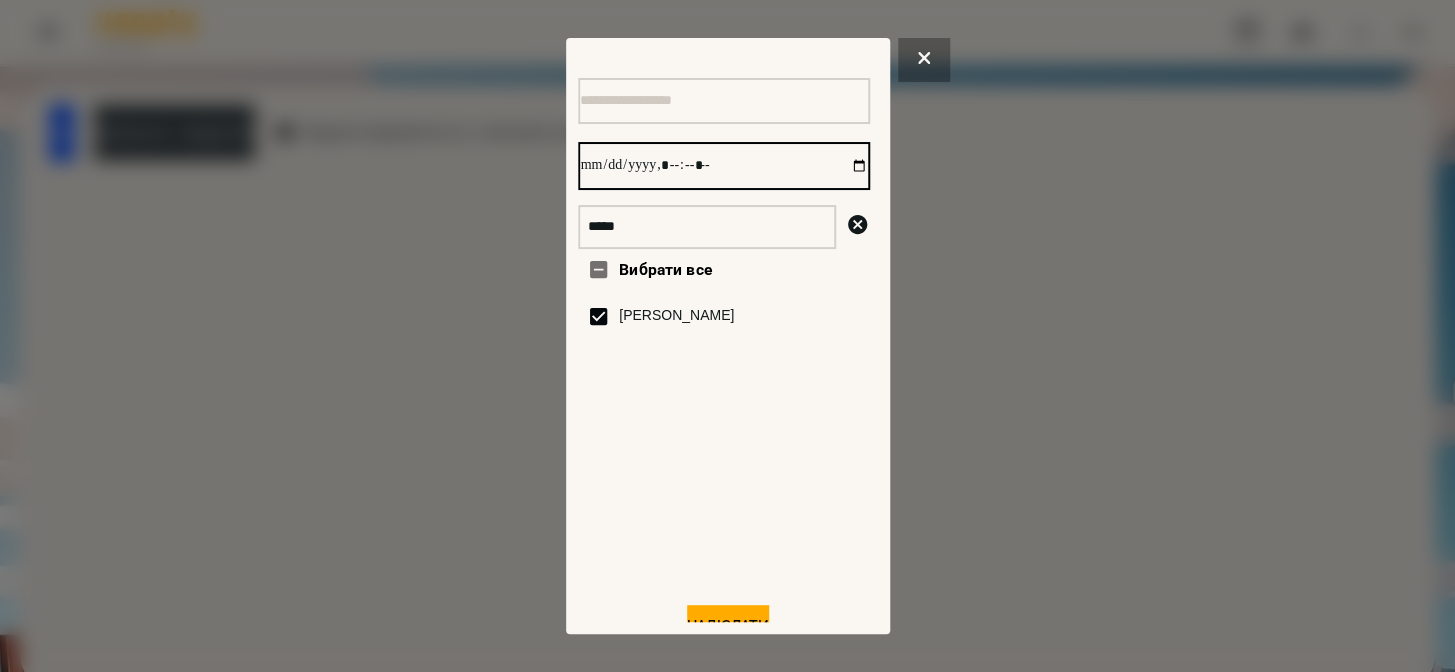 click at bounding box center [724, 166] 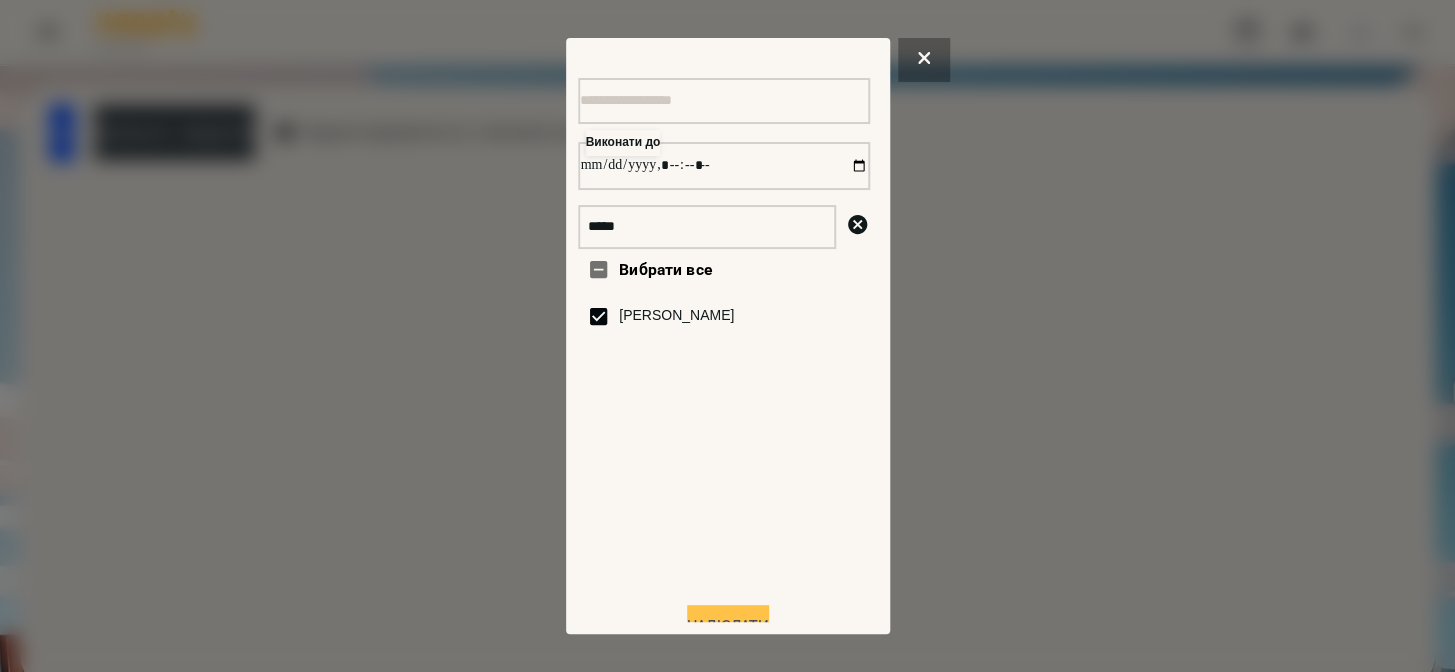 type on "**********" 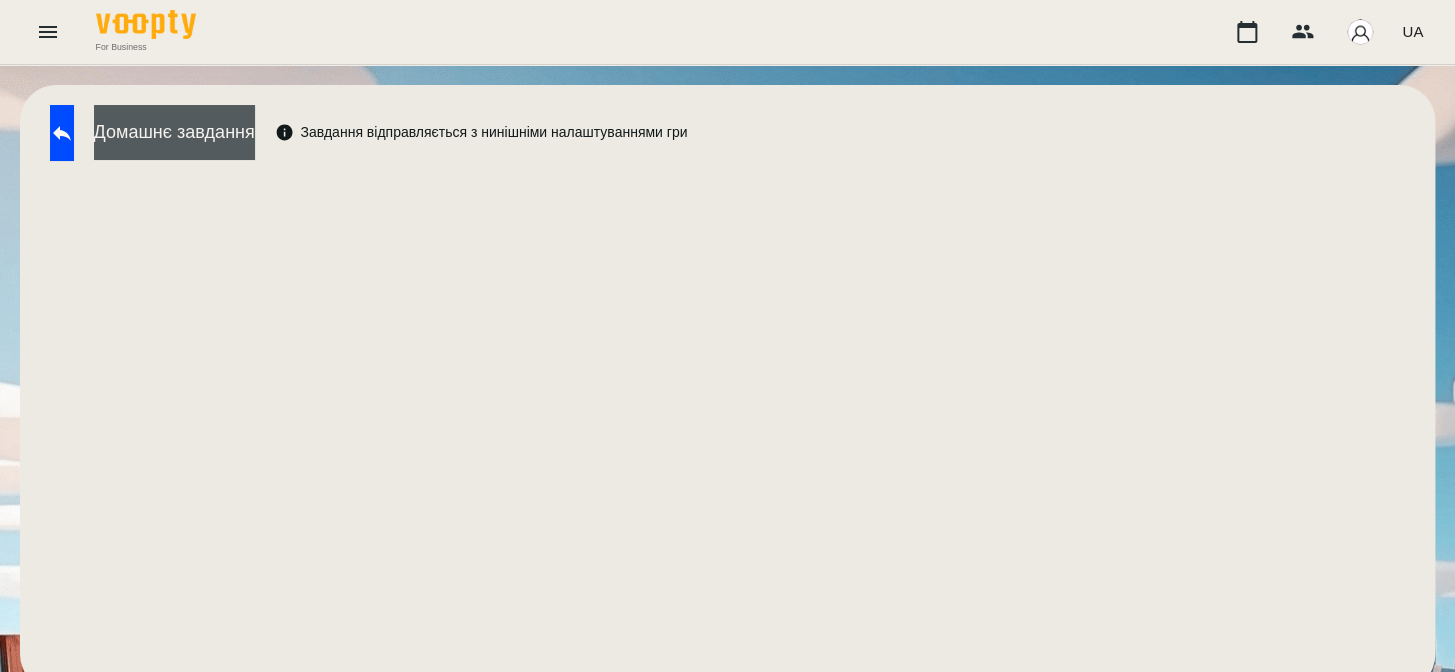 click on "Домашнє завдання" at bounding box center [174, 132] 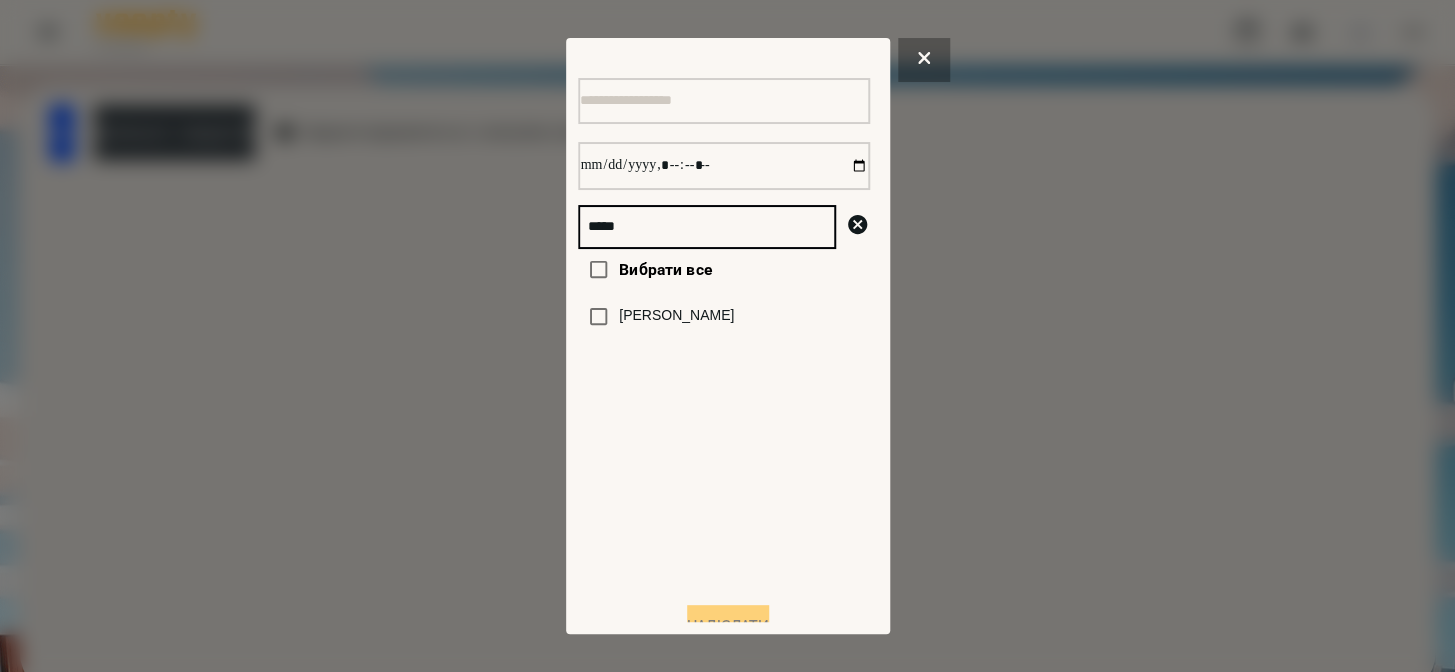 drag, startPoint x: 648, startPoint y: 221, endPoint x: 353, endPoint y: 215, distance: 295.061 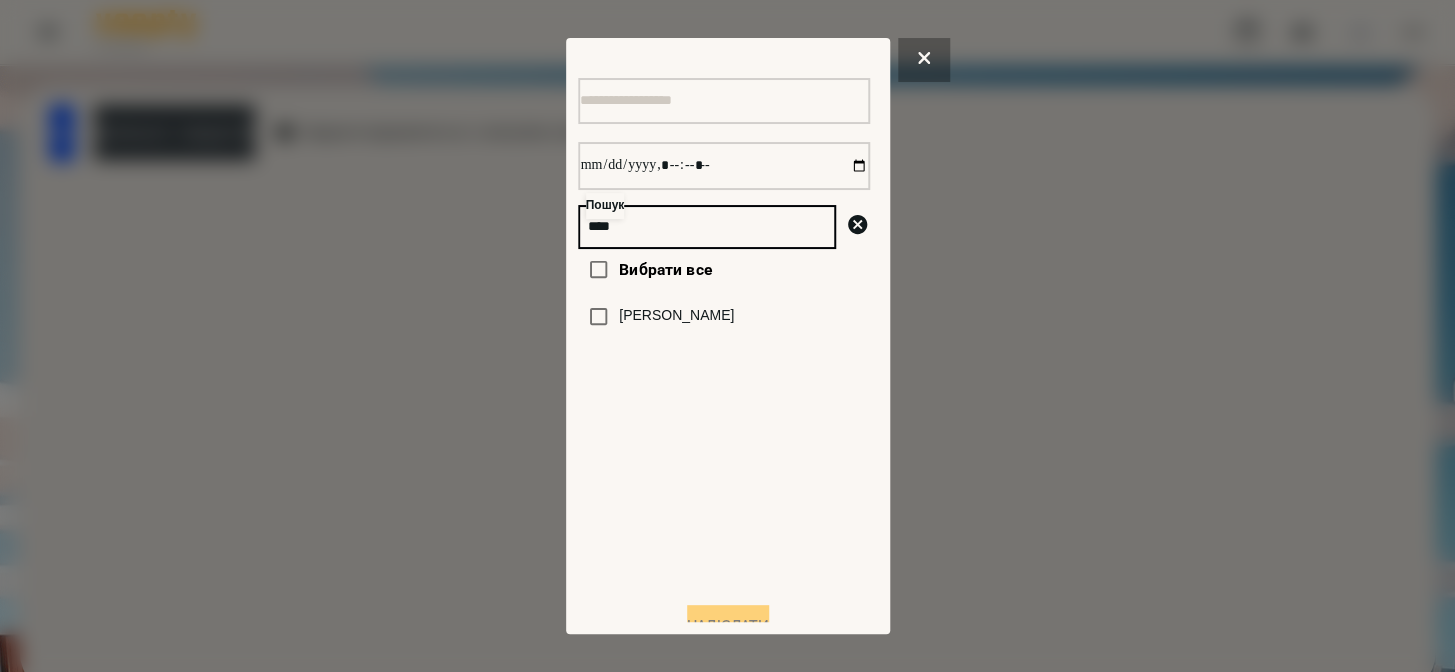 type on "****" 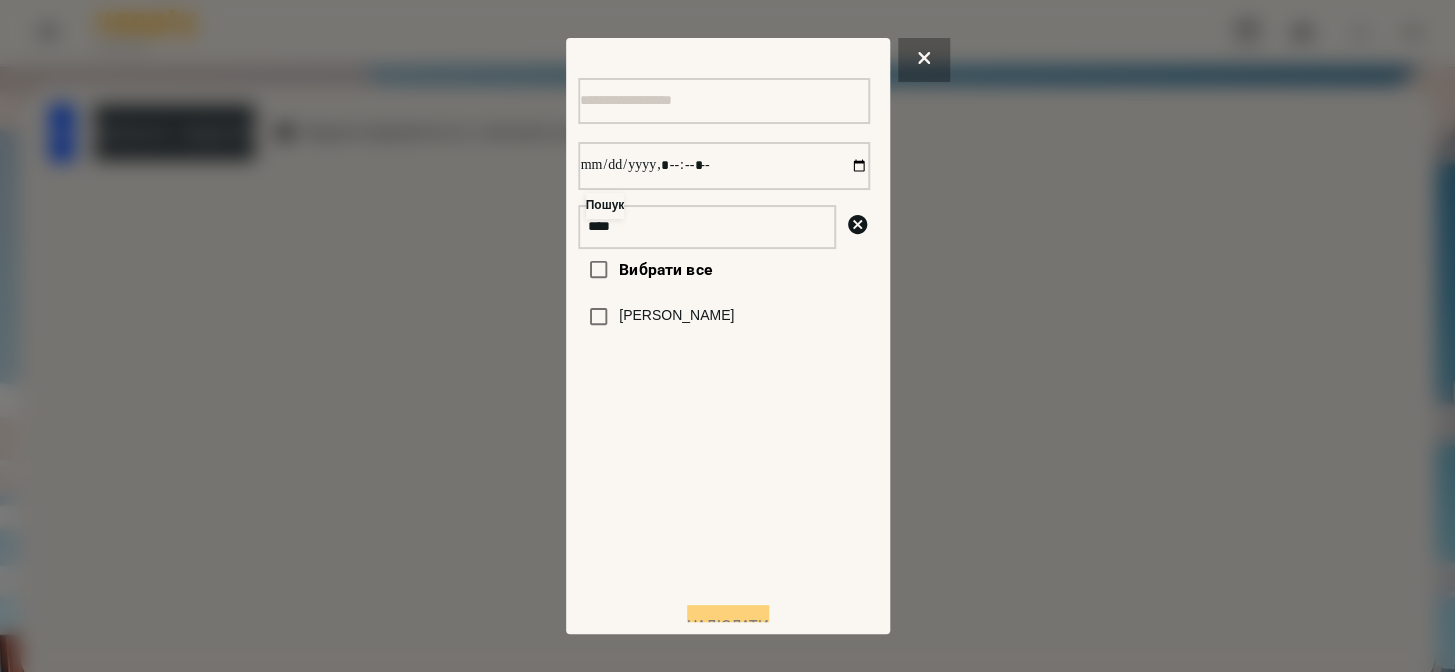 click on "[PERSON_NAME]" at bounding box center [676, 316] 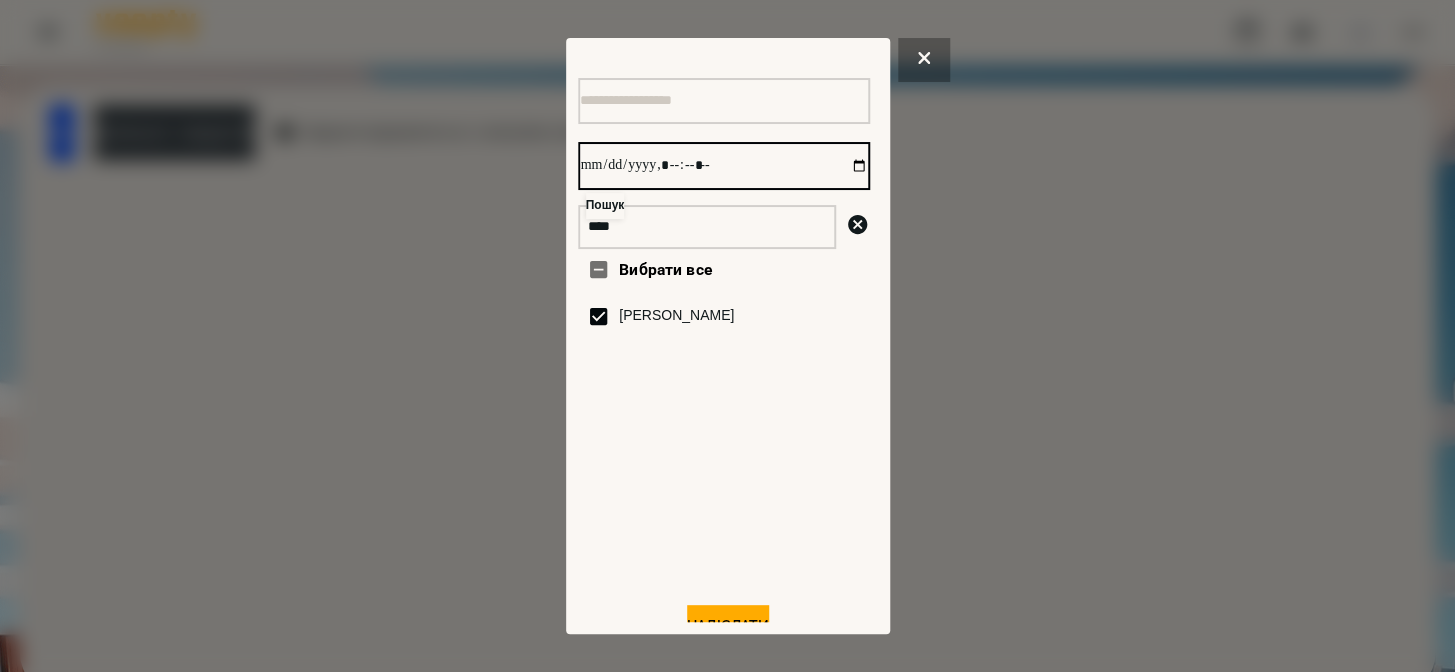 click at bounding box center [724, 166] 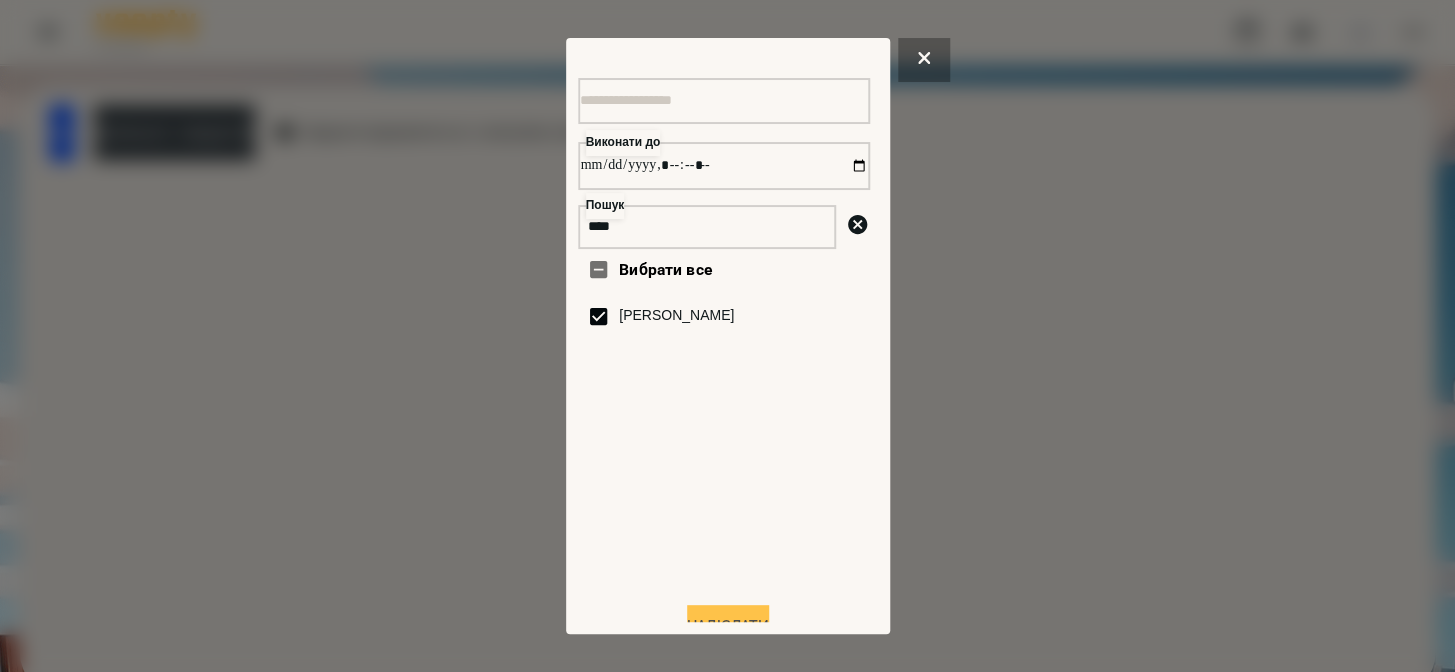 type on "**********" 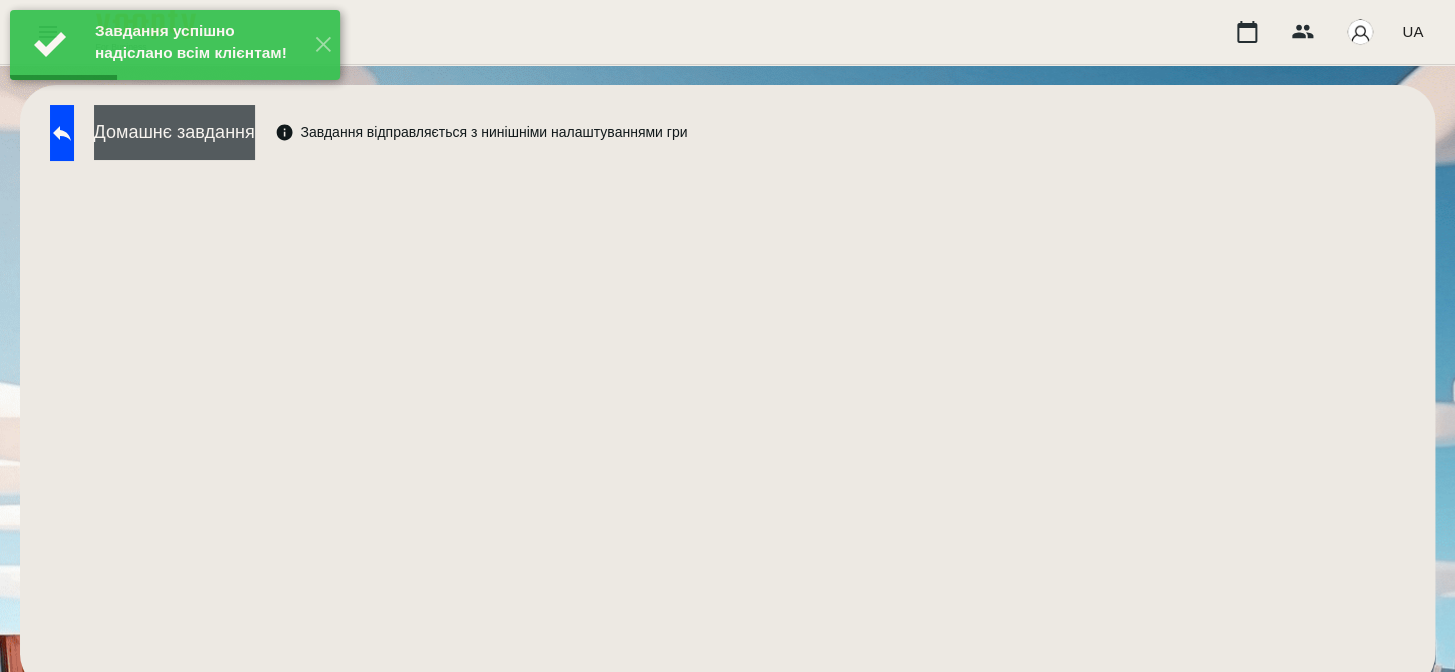 click on "Домашнє завдання" at bounding box center [174, 132] 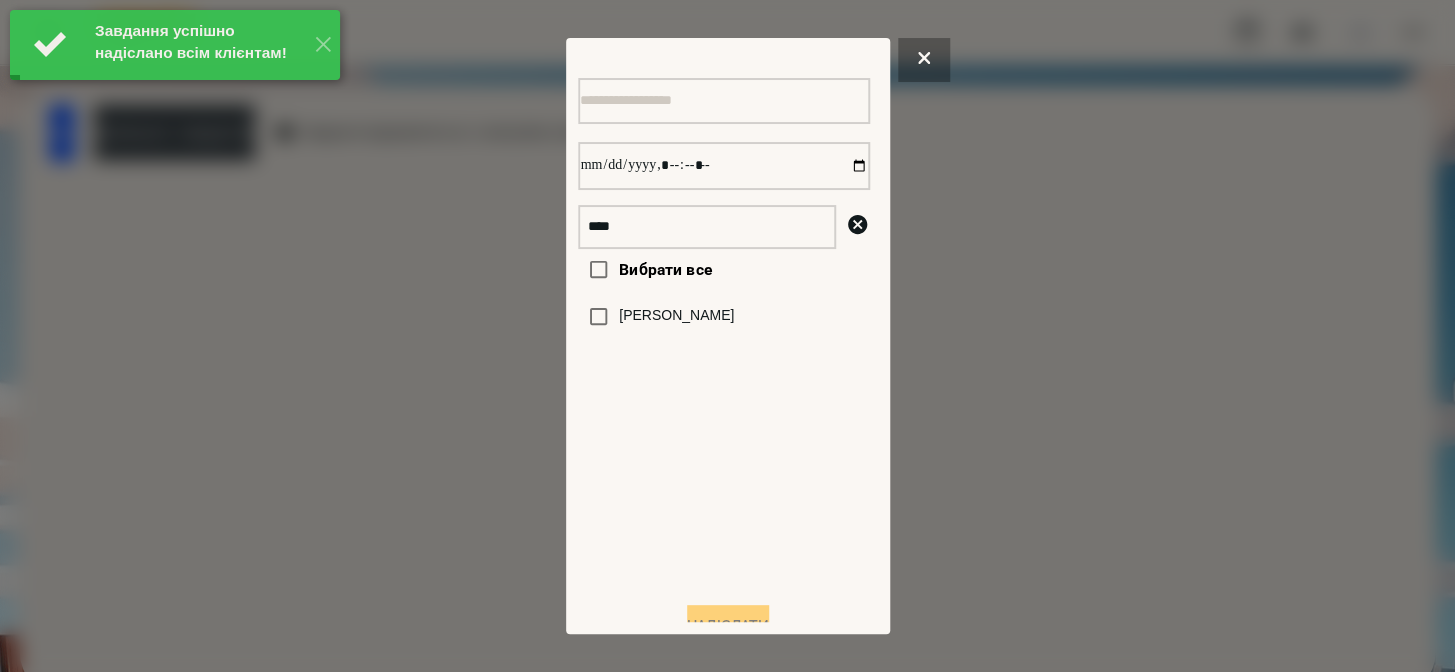 click on "[PERSON_NAME]" at bounding box center [676, 316] 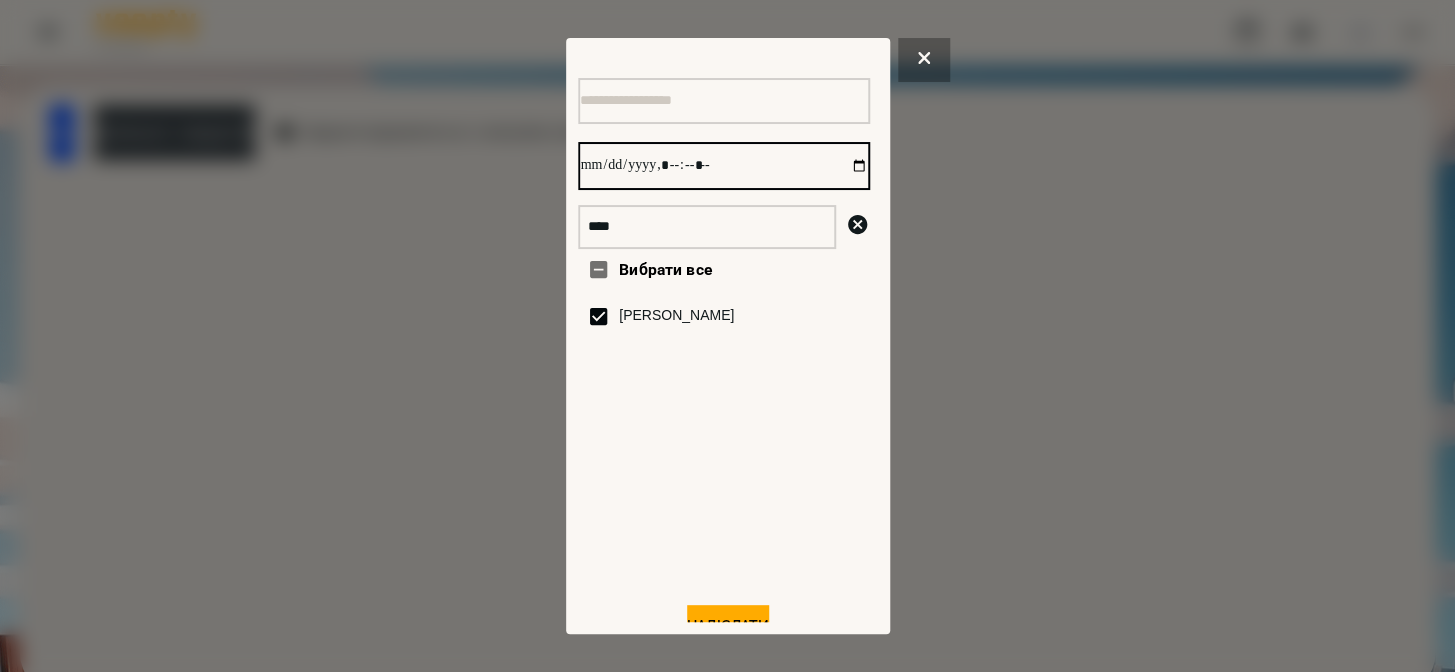 click at bounding box center [724, 166] 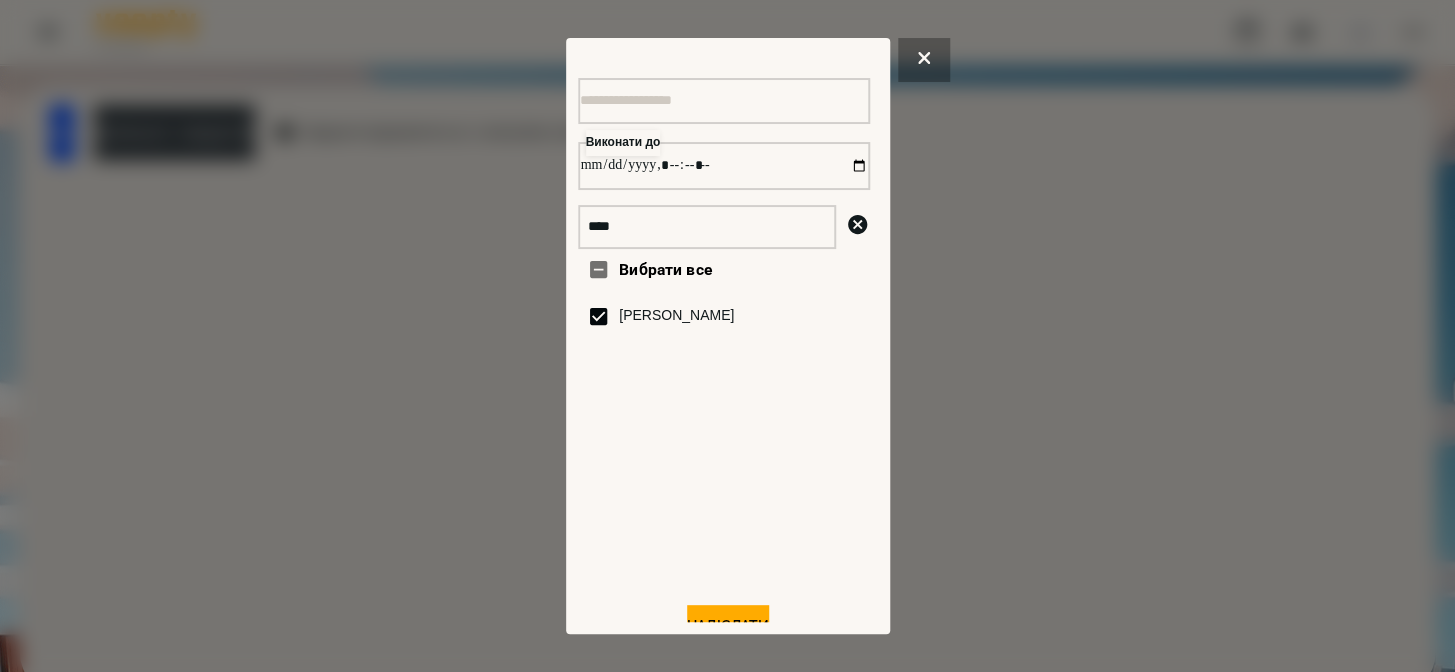 type on "**********" 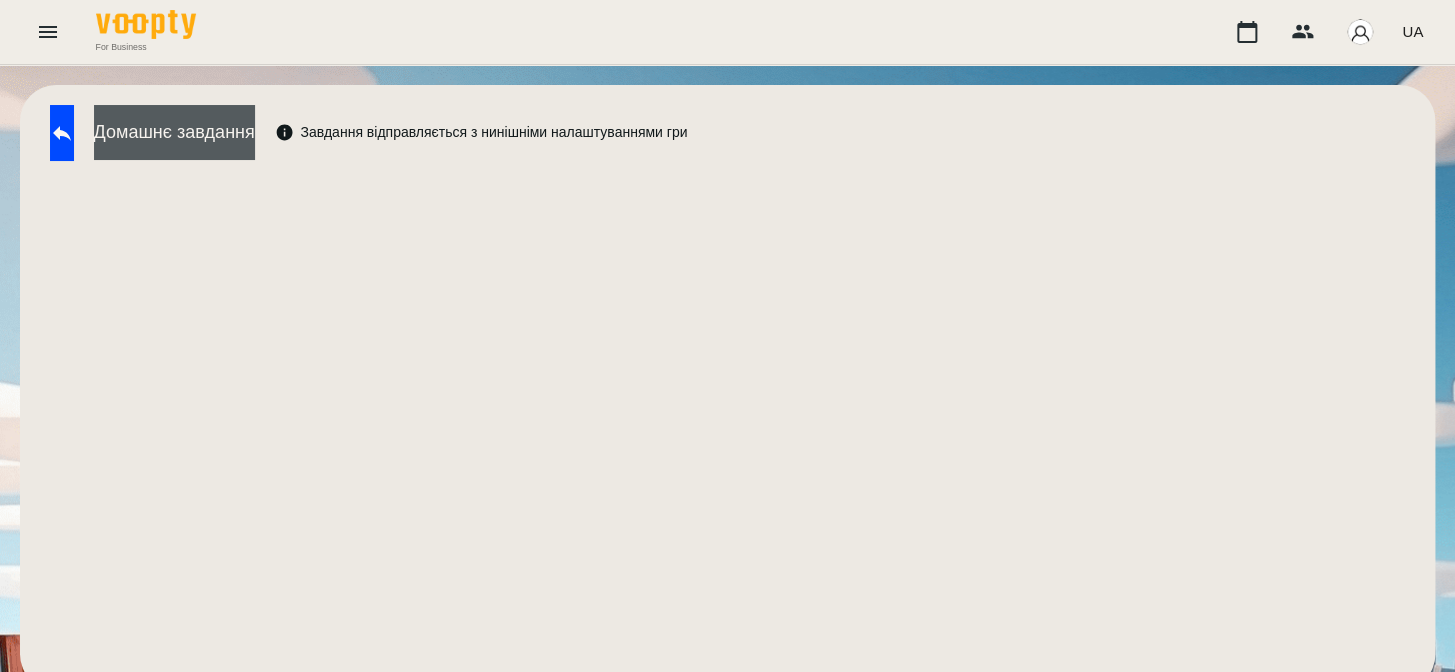 click on "Домашнє завдання" at bounding box center [174, 132] 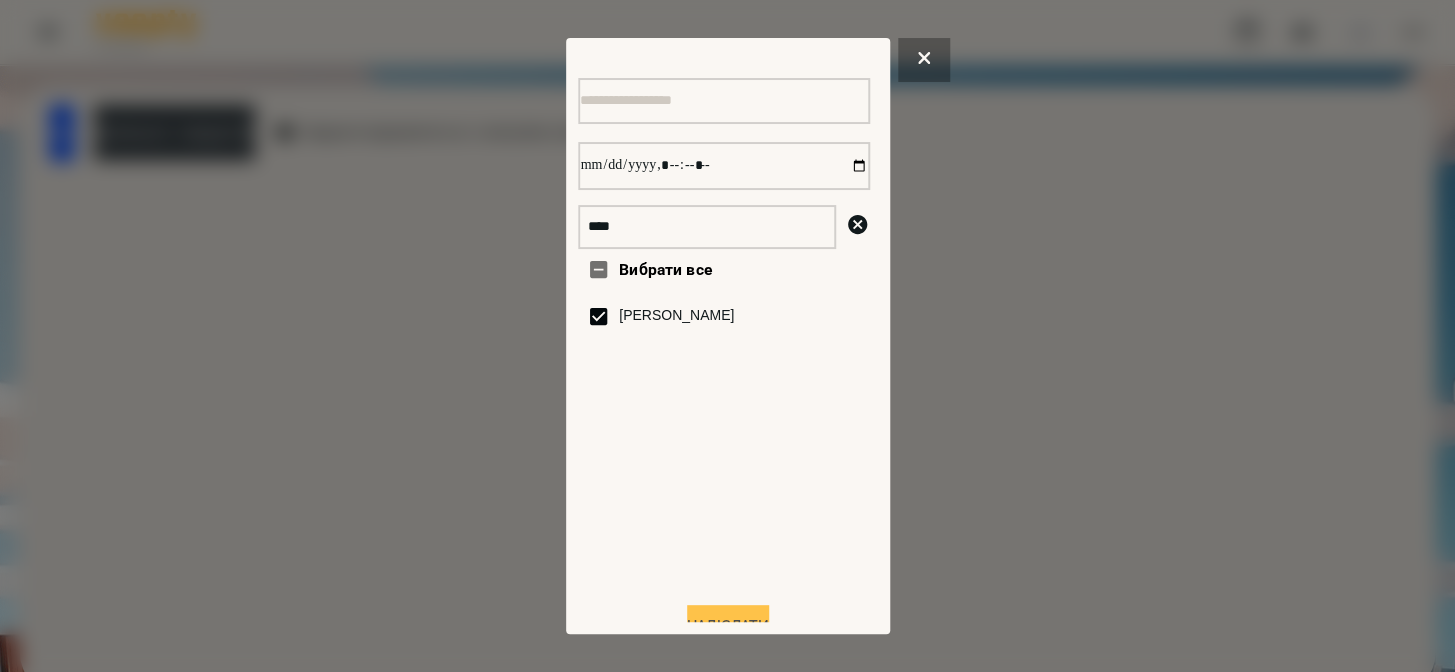 click on "Надіслати" at bounding box center (728, 627) 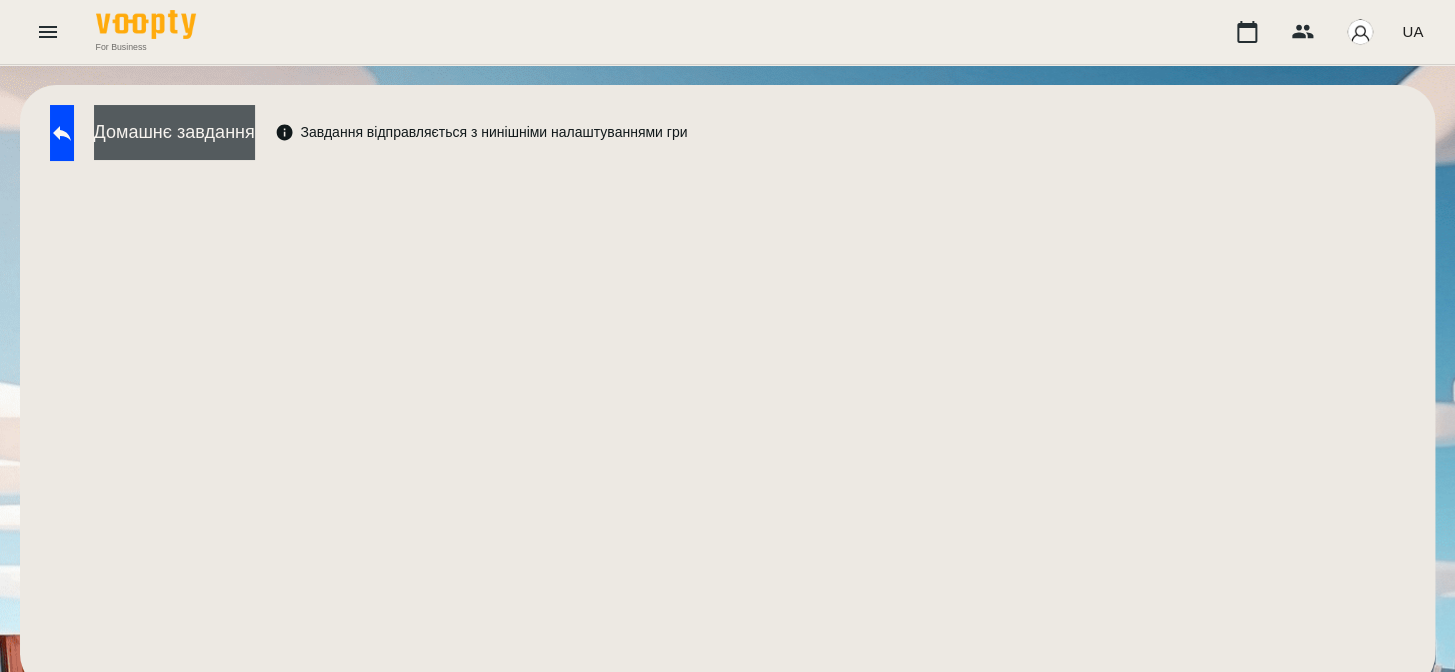 click on "Домашнє завдання" at bounding box center (174, 132) 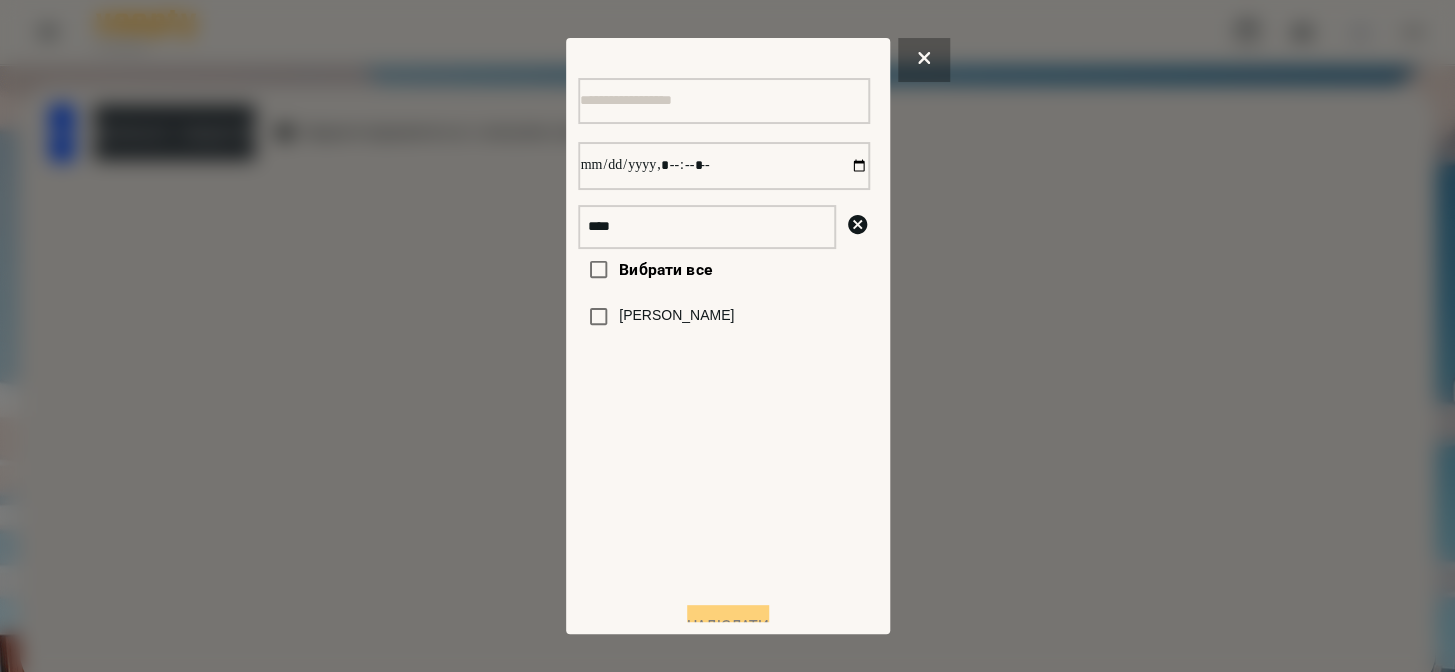click on "[PERSON_NAME]" at bounding box center [676, 316] 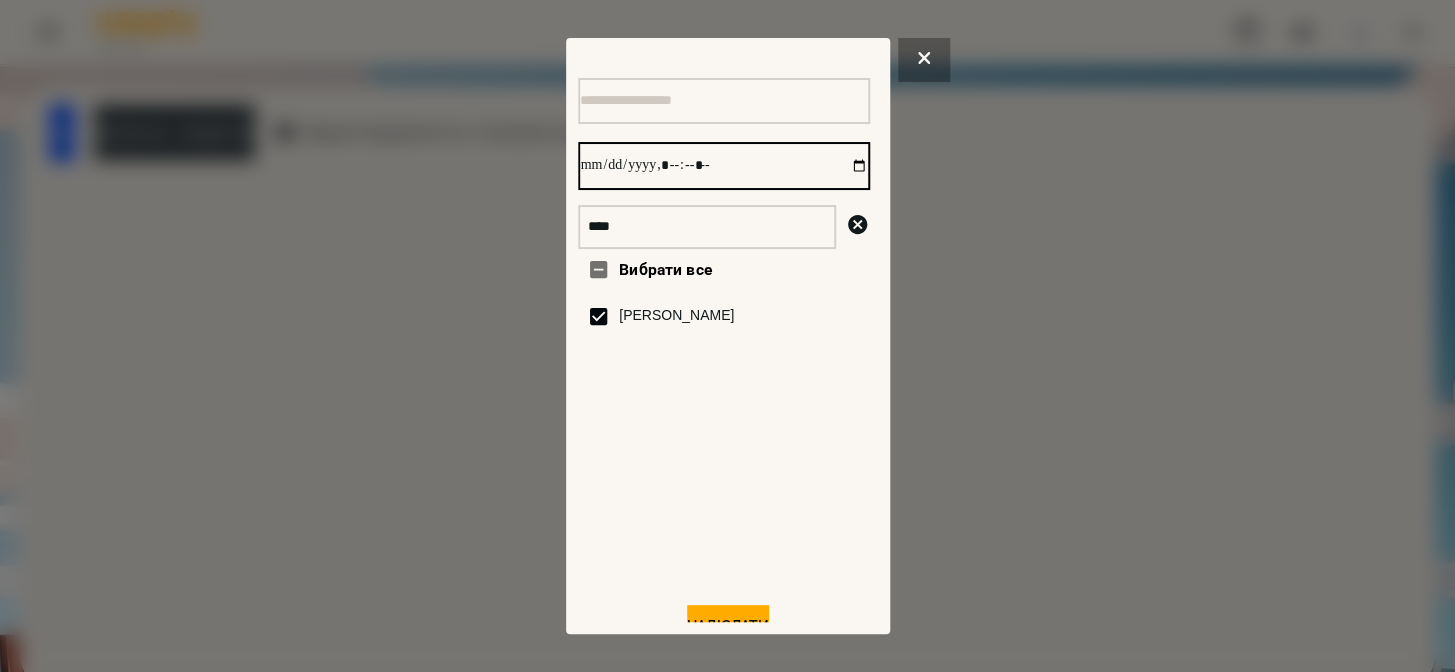 click at bounding box center [724, 166] 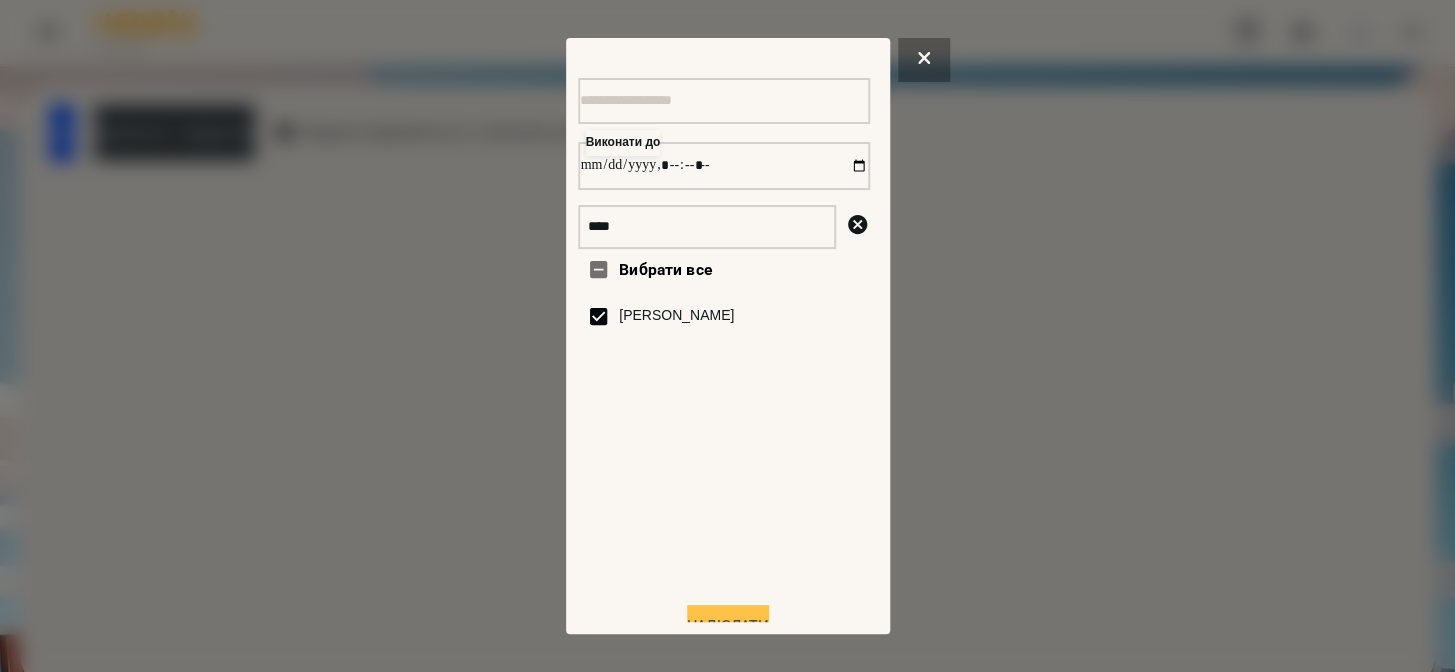 type on "**********" 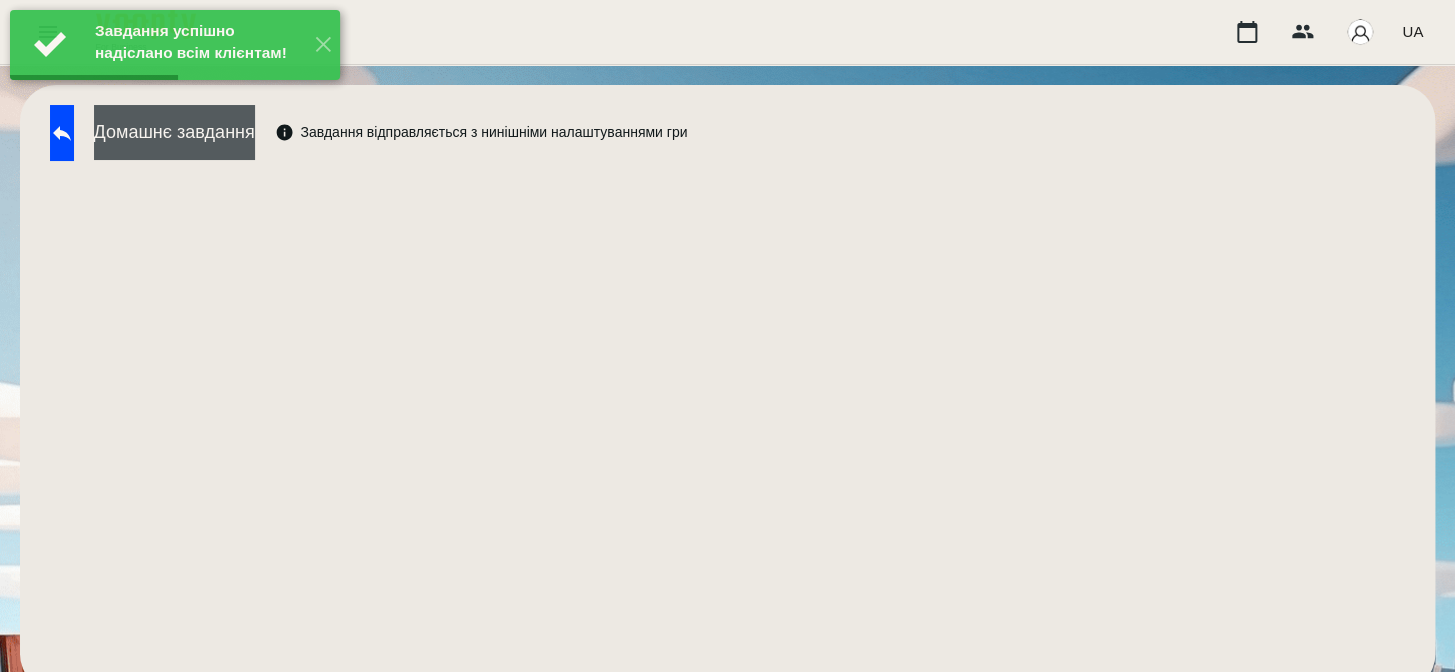 click on "Домашнє завдання" at bounding box center (174, 132) 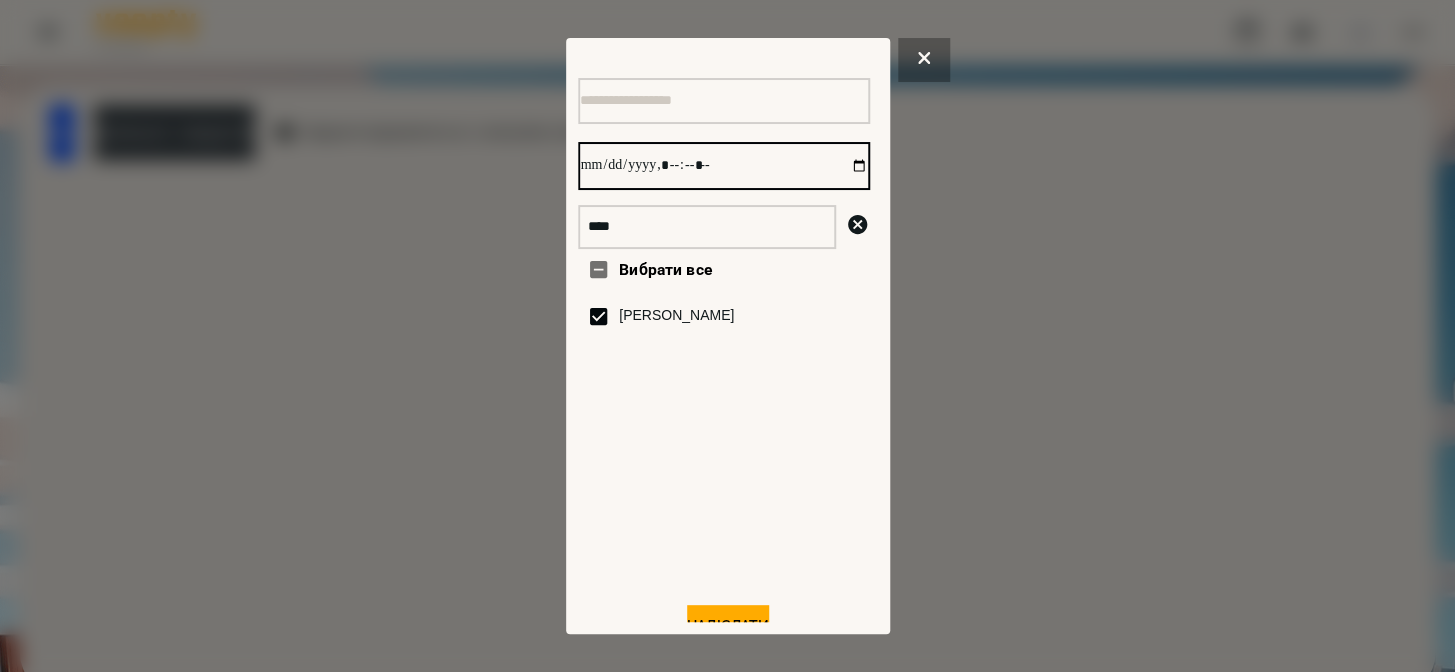 click at bounding box center (724, 166) 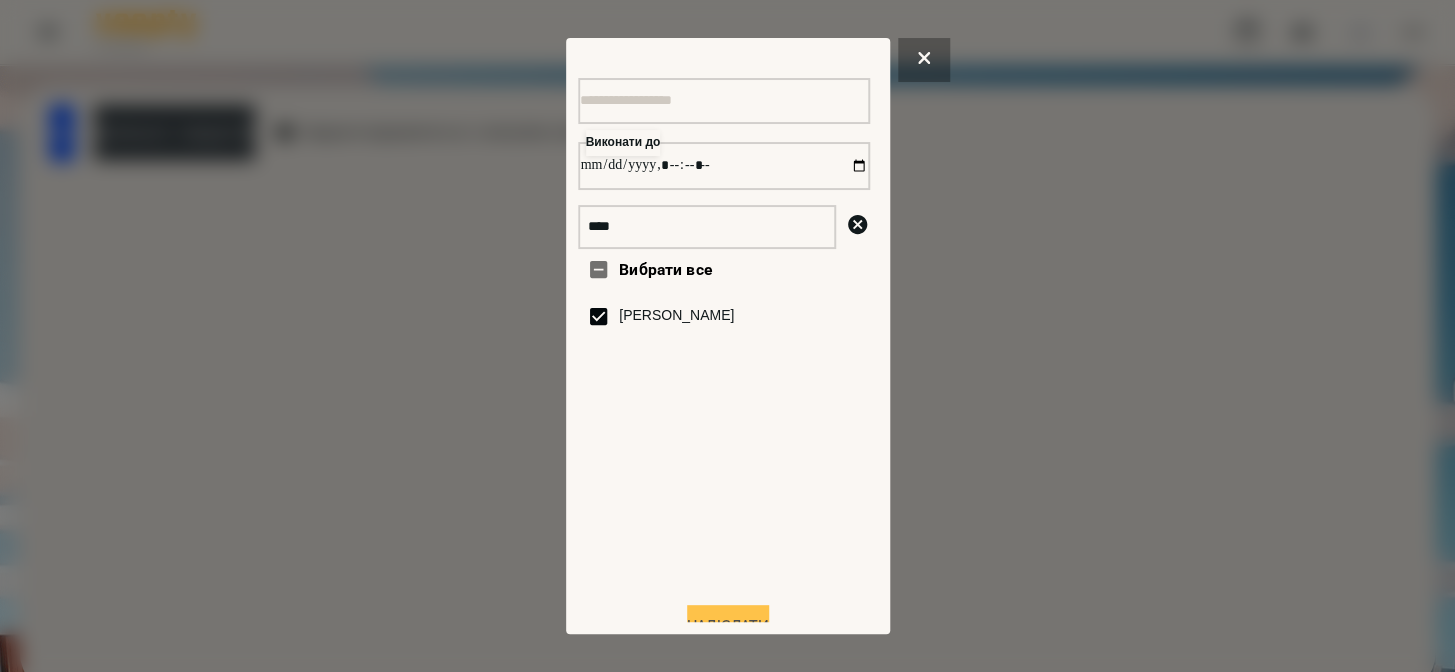 type on "**********" 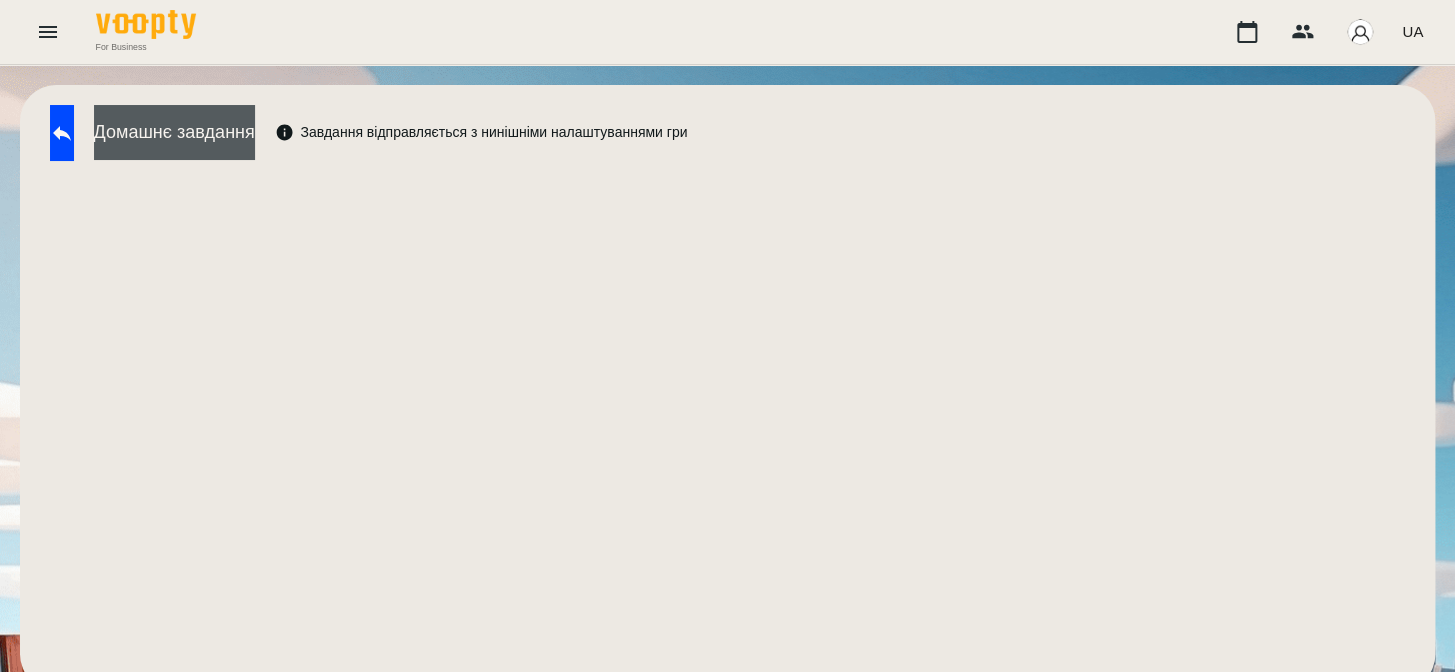 click on "Домашнє завдання" at bounding box center [174, 132] 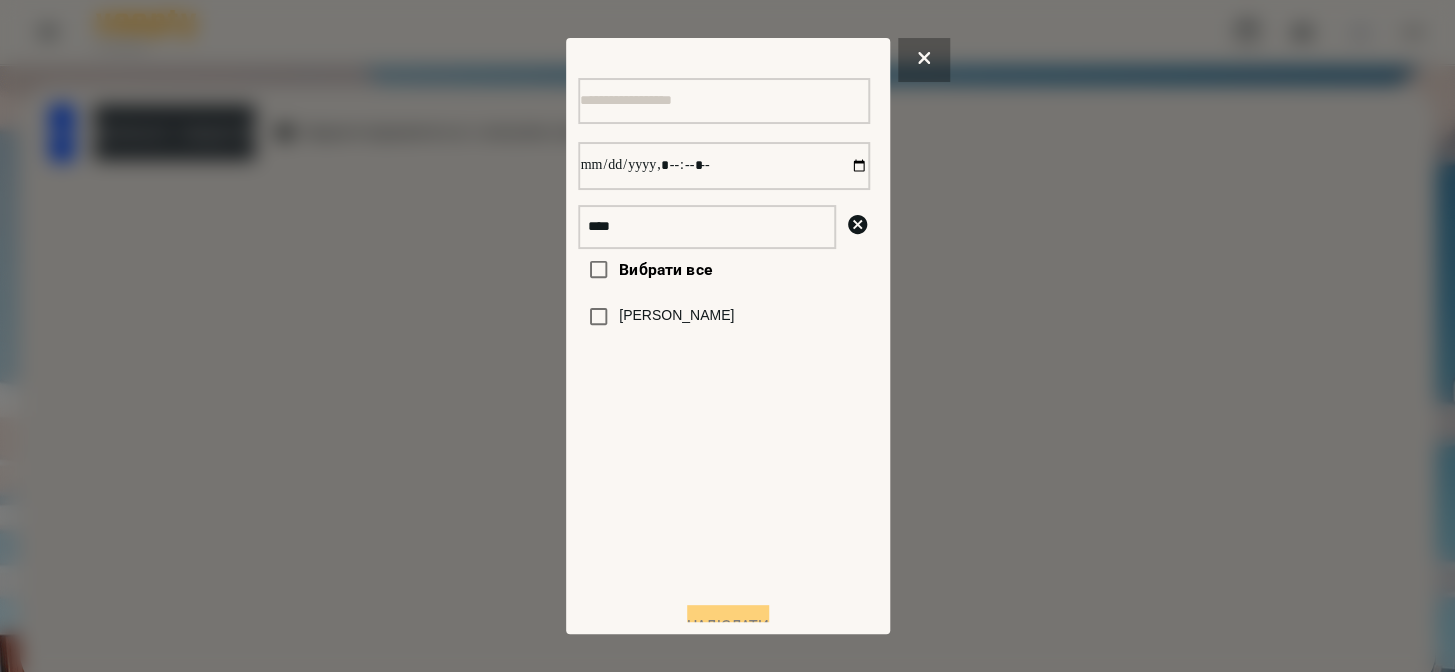 click on "[PERSON_NAME]" at bounding box center [676, 316] 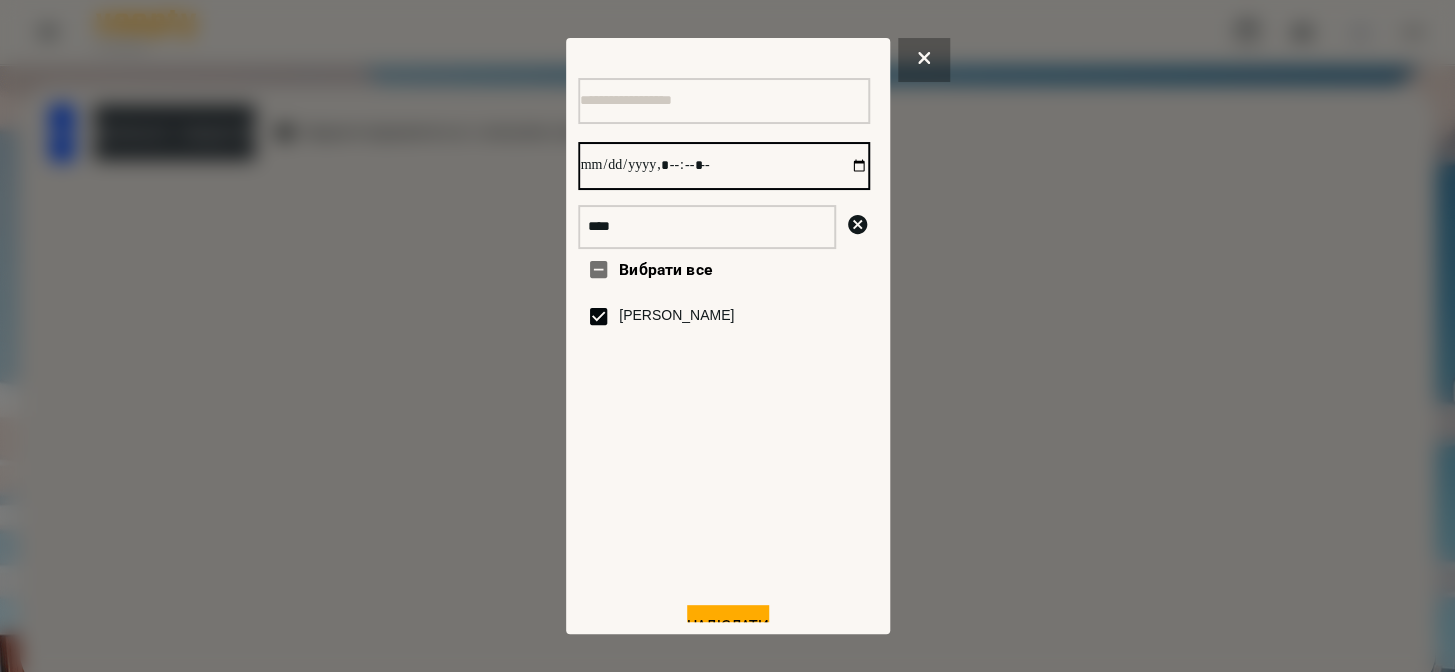 click at bounding box center [724, 166] 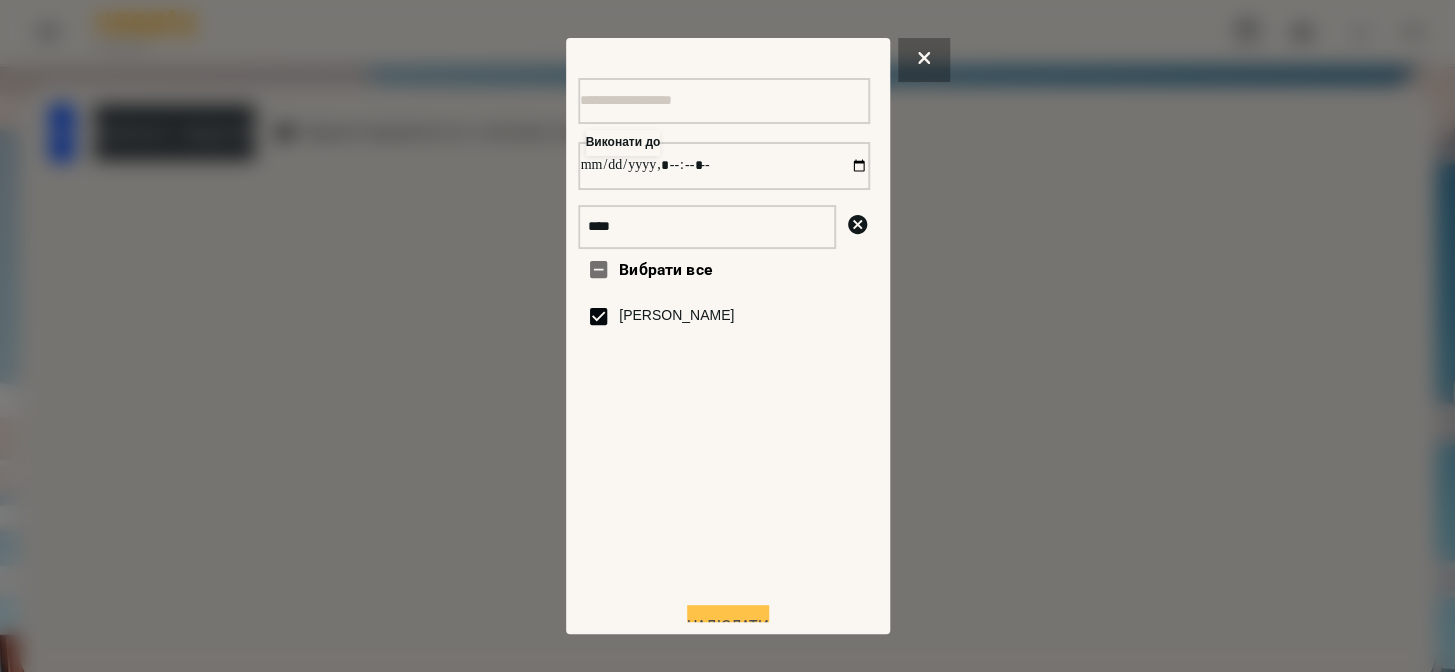 type on "**********" 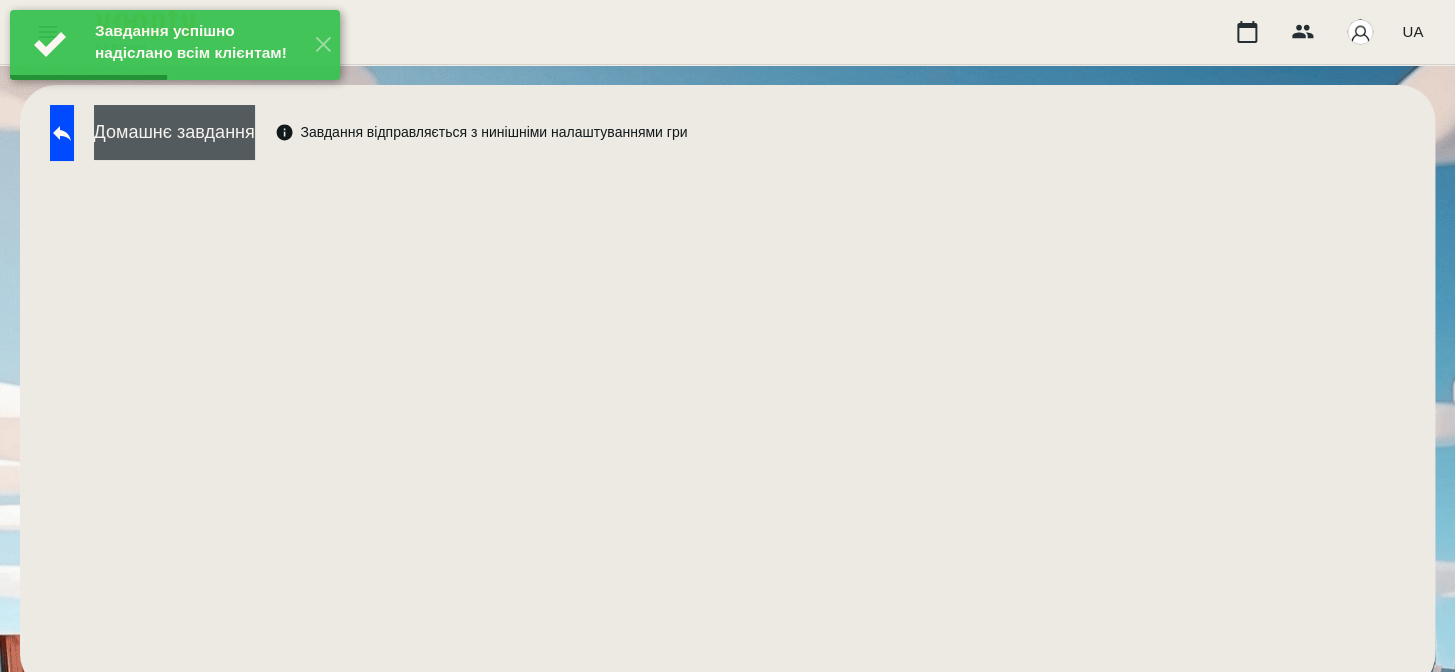 click on "Домашнє завдання" at bounding box center [174, 132] 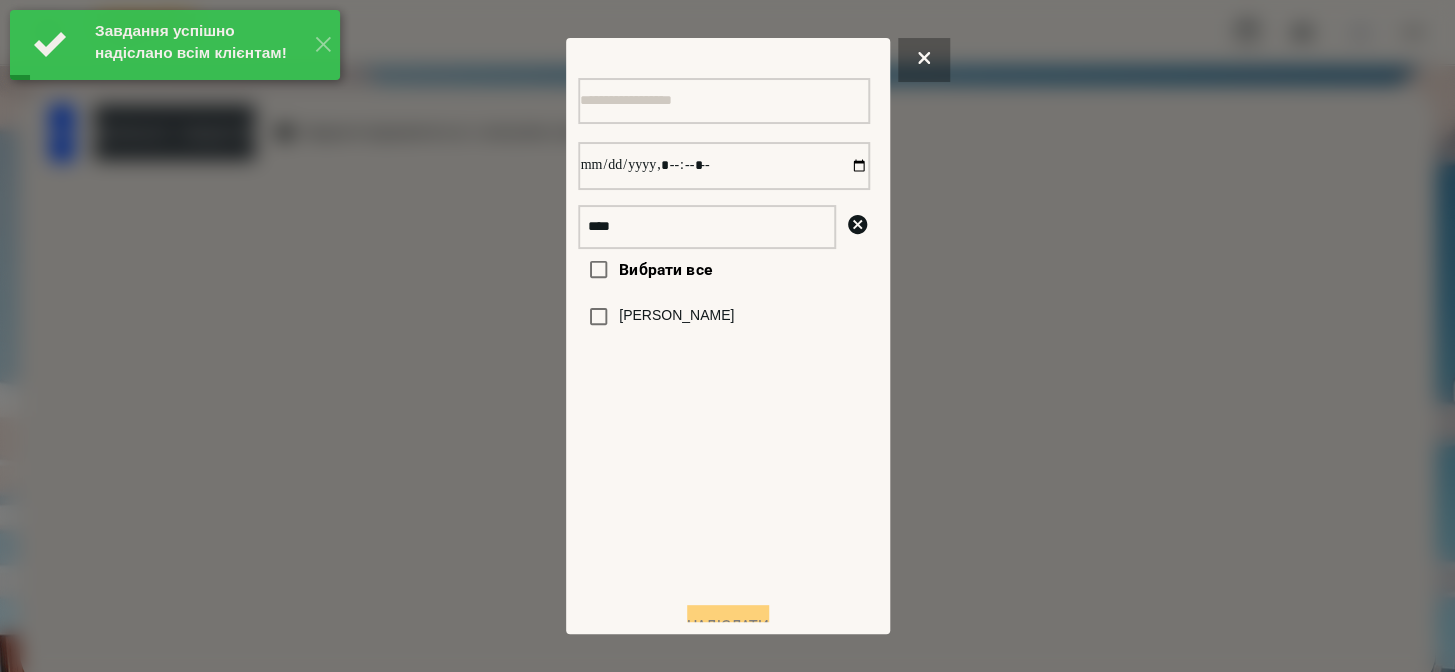 click on "[PERSON_NAME]" at bounding box center [676, 316] 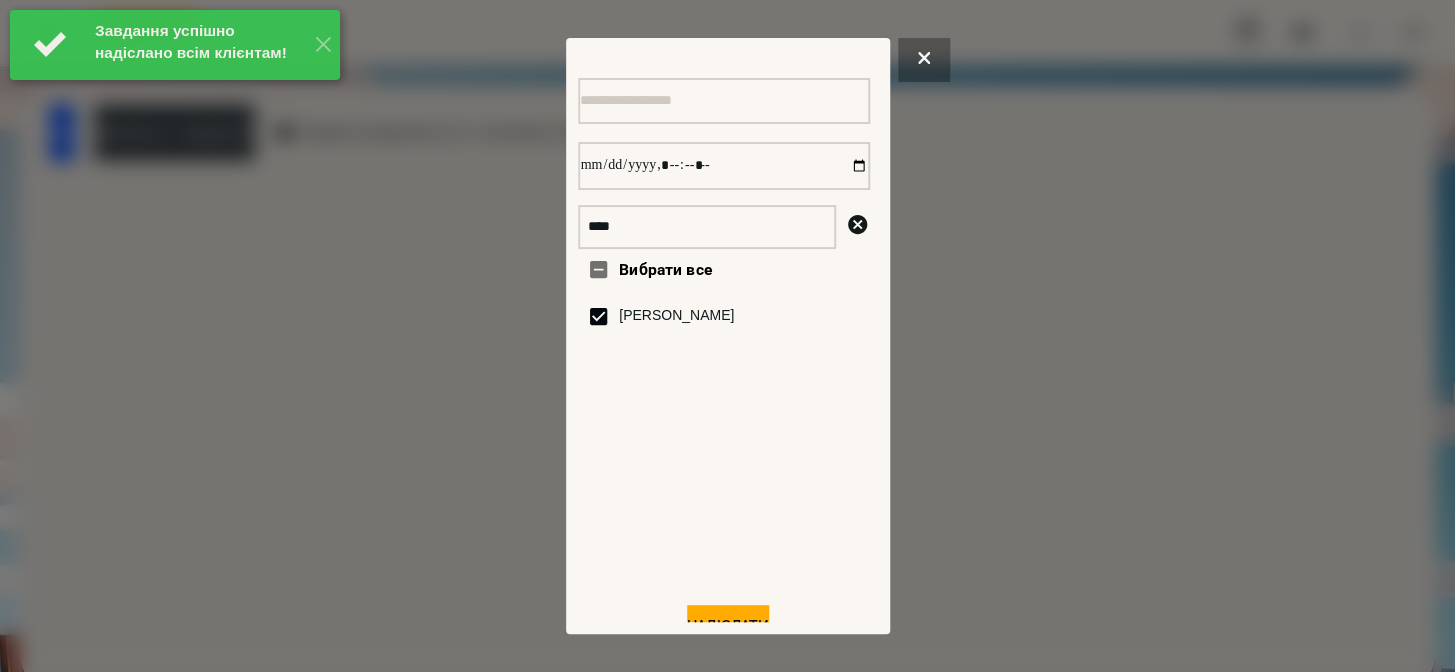 click at bounding box center (727, 336) 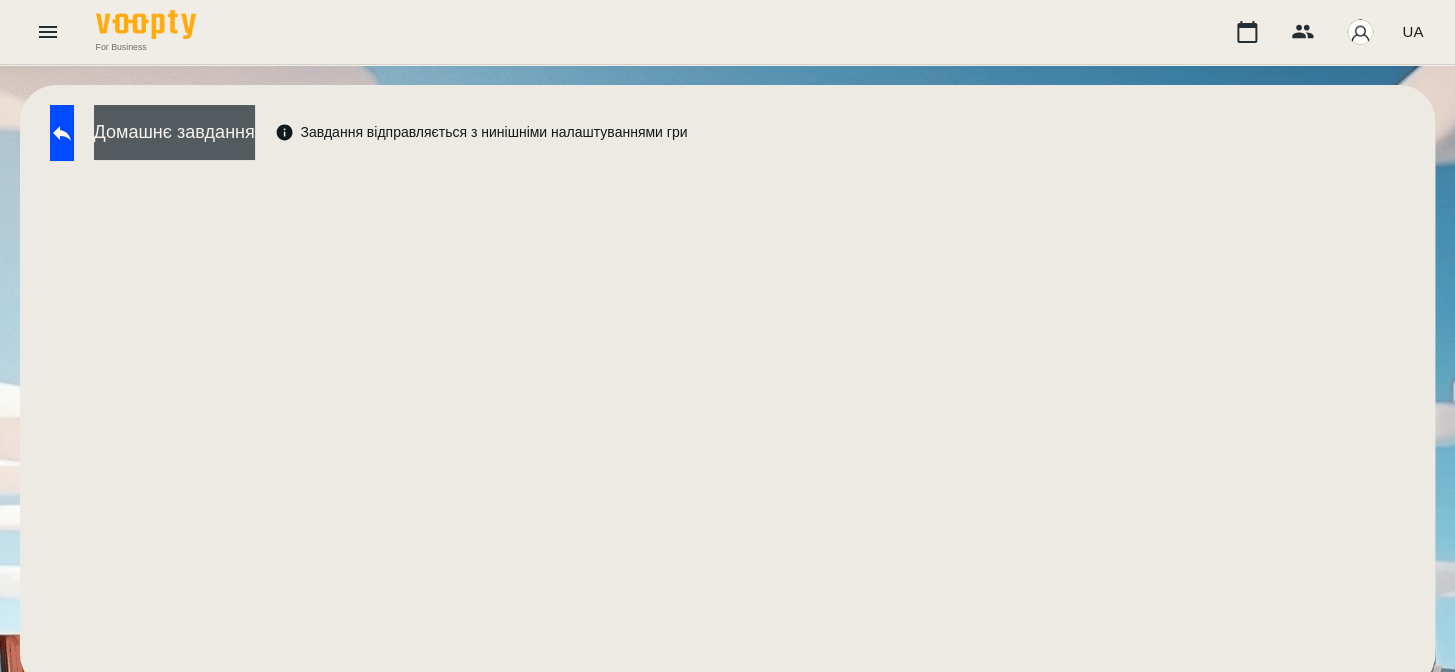 click on "Домашнє завдання" at bounding box center (174, 132) 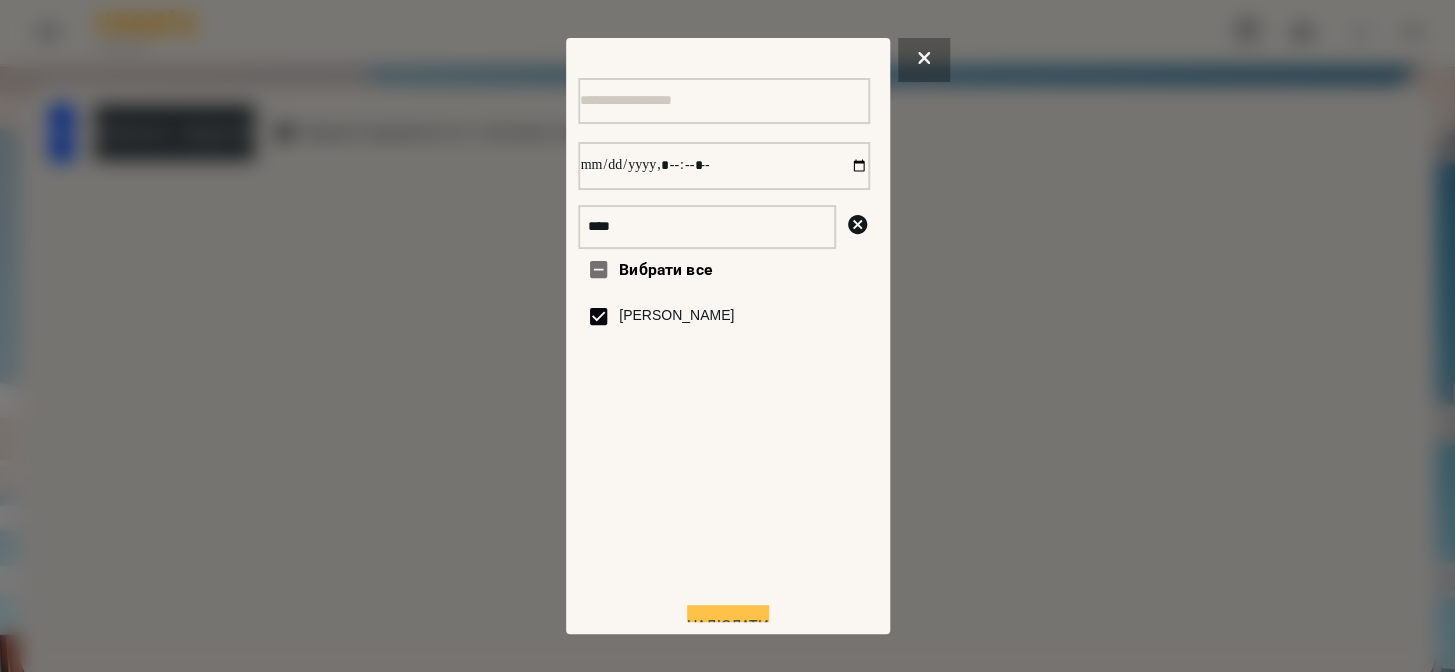 click on "Надіслати" at bounding box center [728, 627] 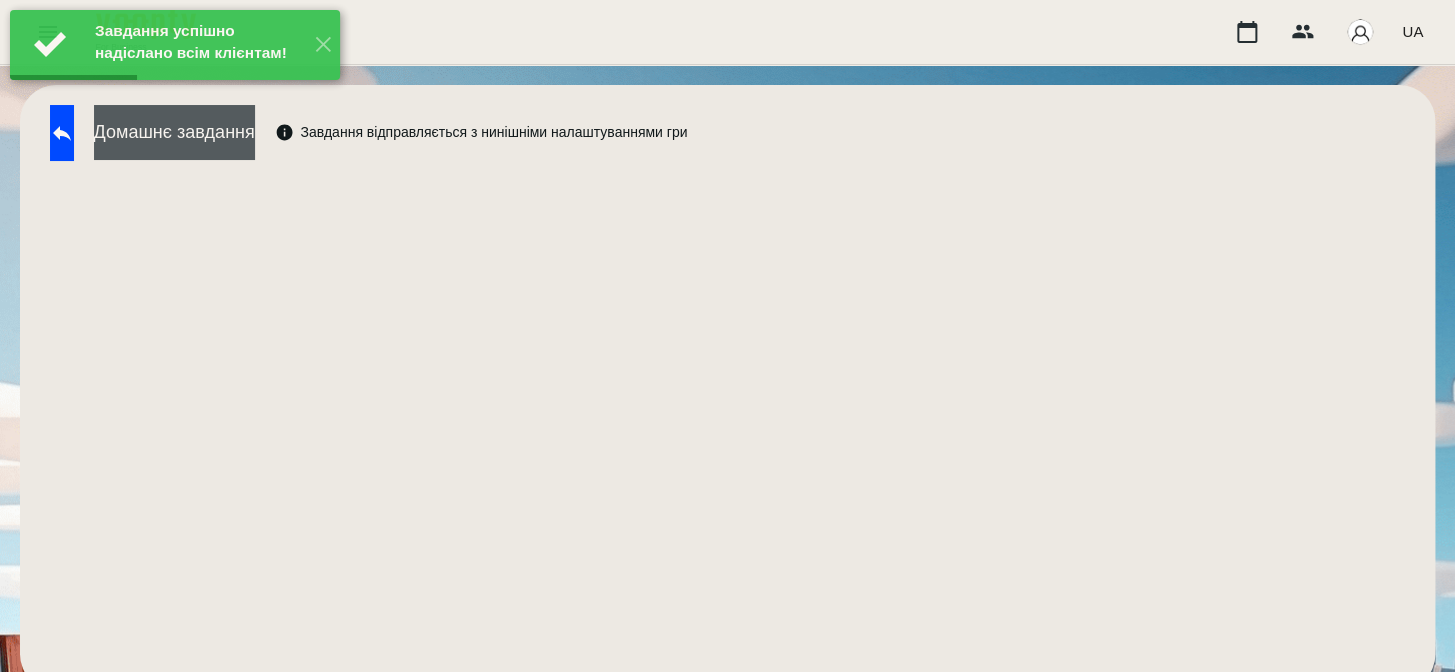 click on "Домашнє завдання" at bounding box center (174, 132) 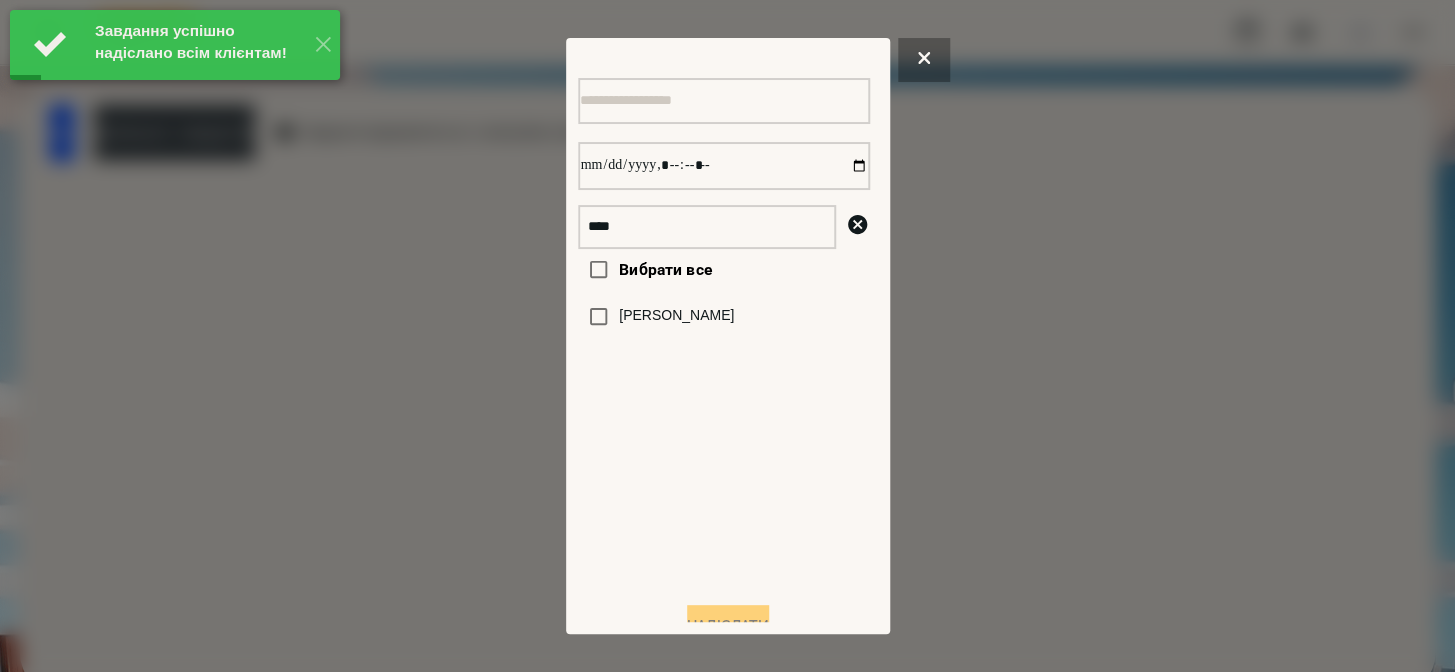 click on "[PERSON_NAME]" at bounding box center (676, 316) 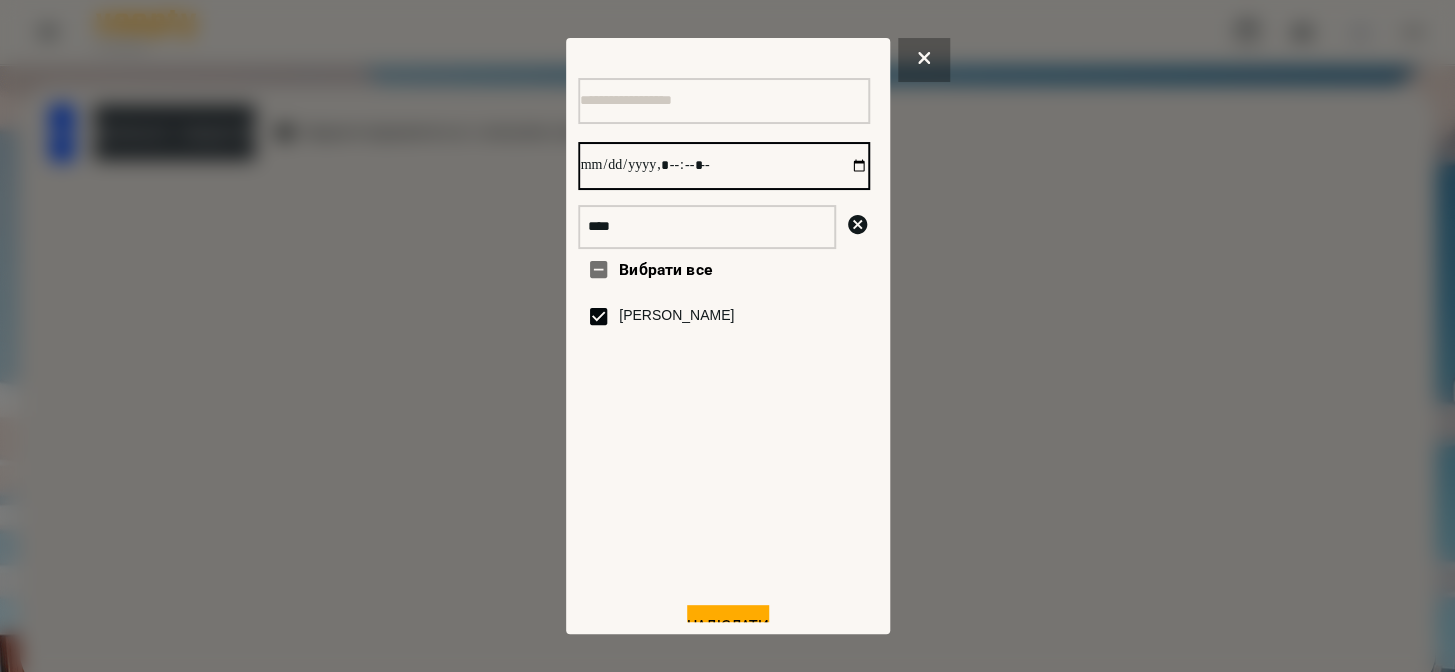 click at bounding box center (724, 166) 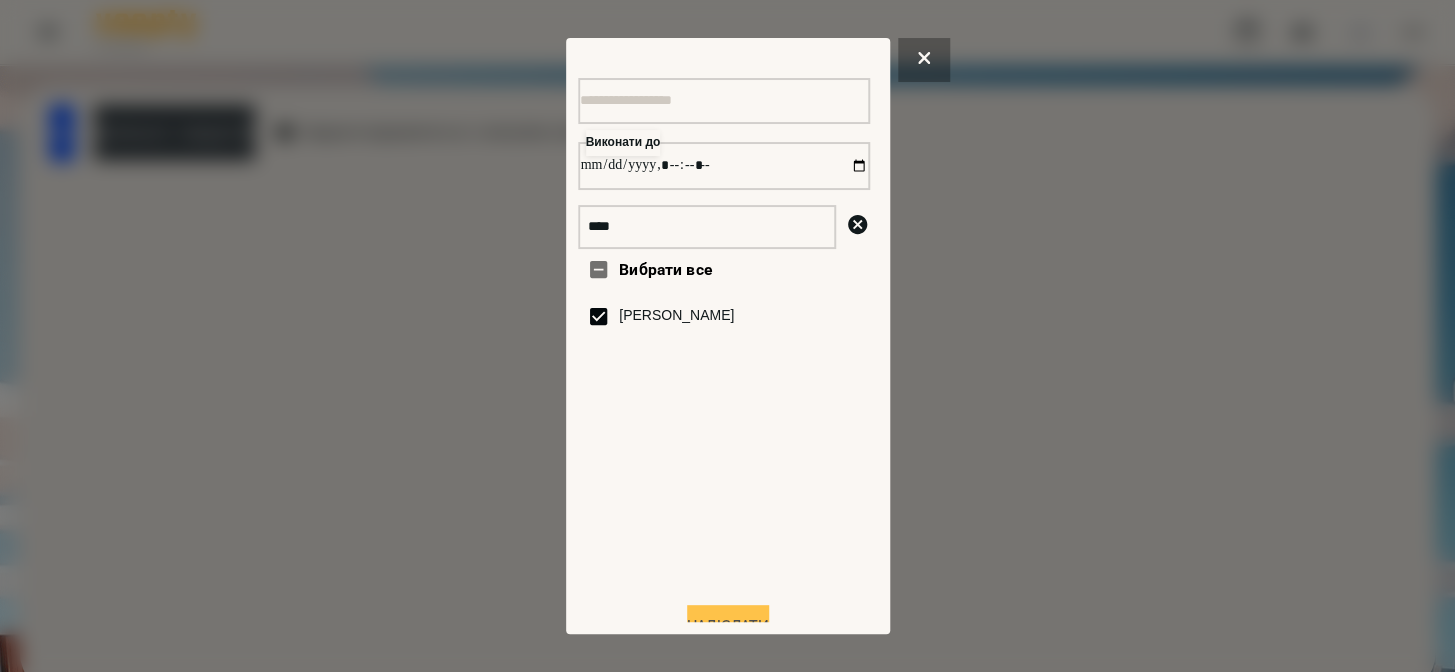 type on "**********" 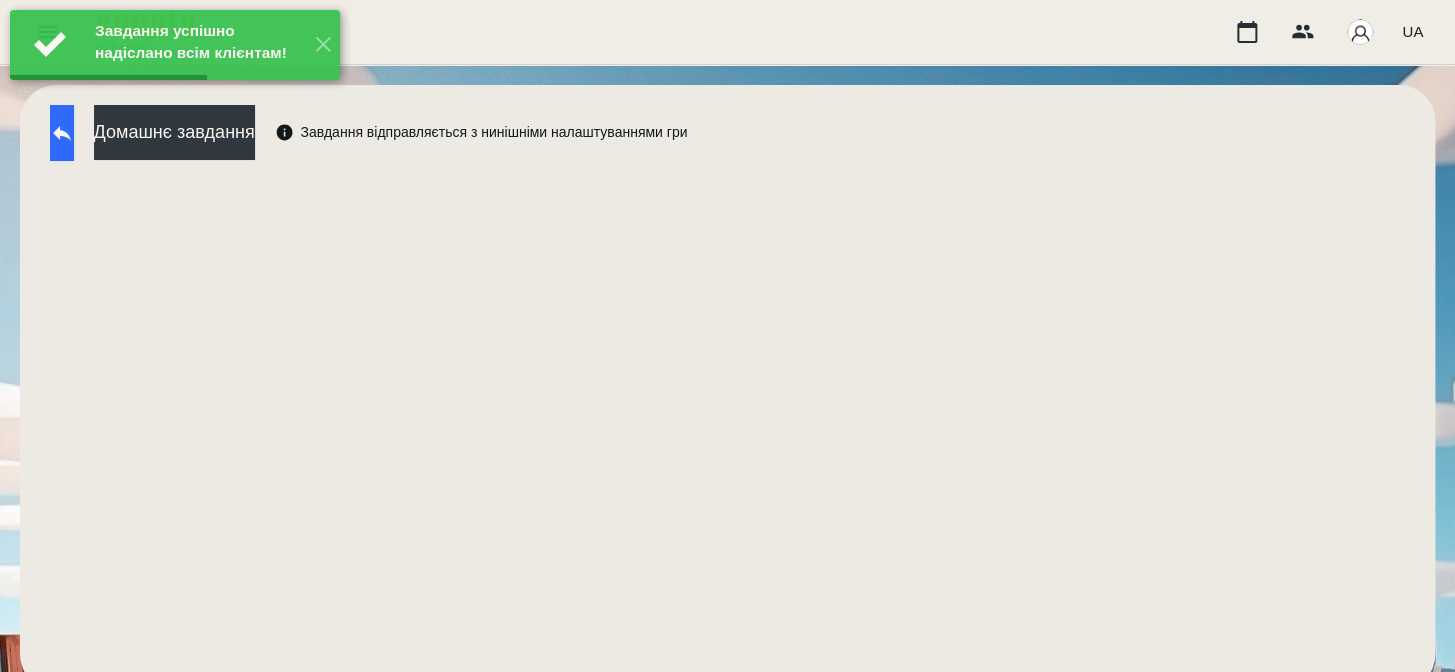 click 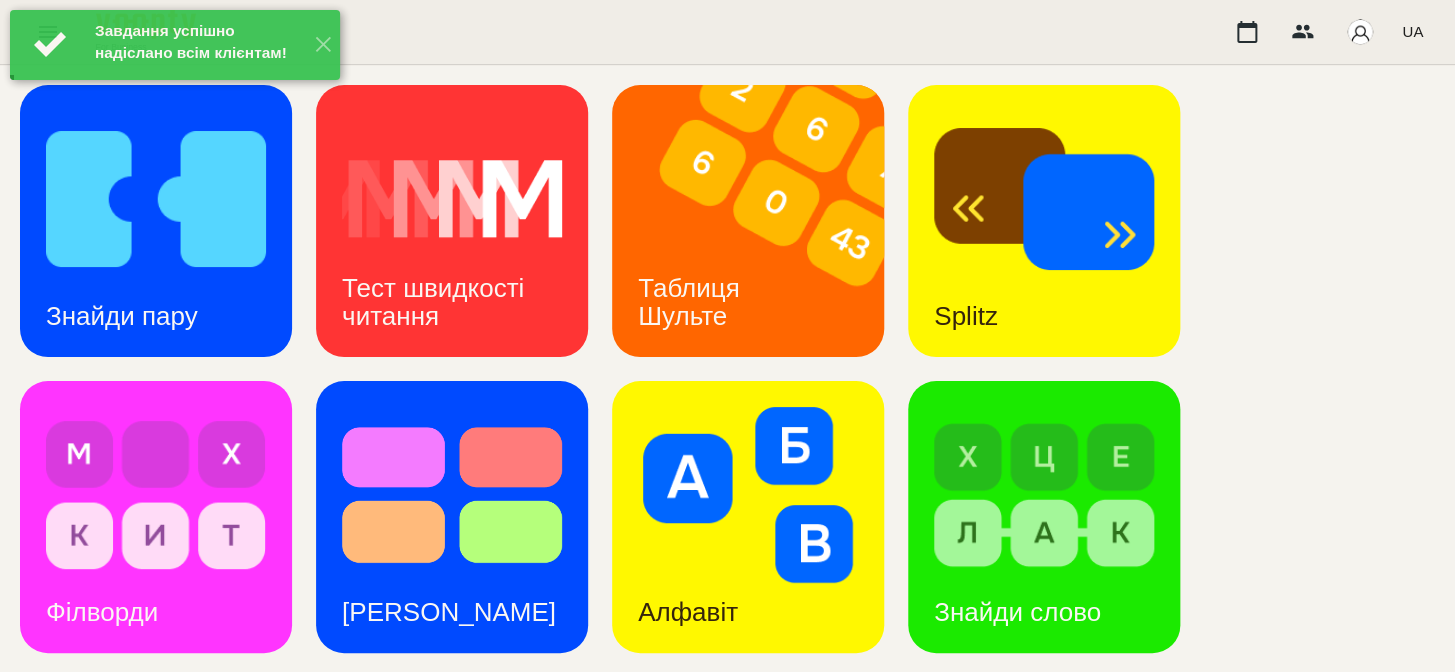 scroll, scrollTop: 889, scrollLeft: 0, axis: vertical 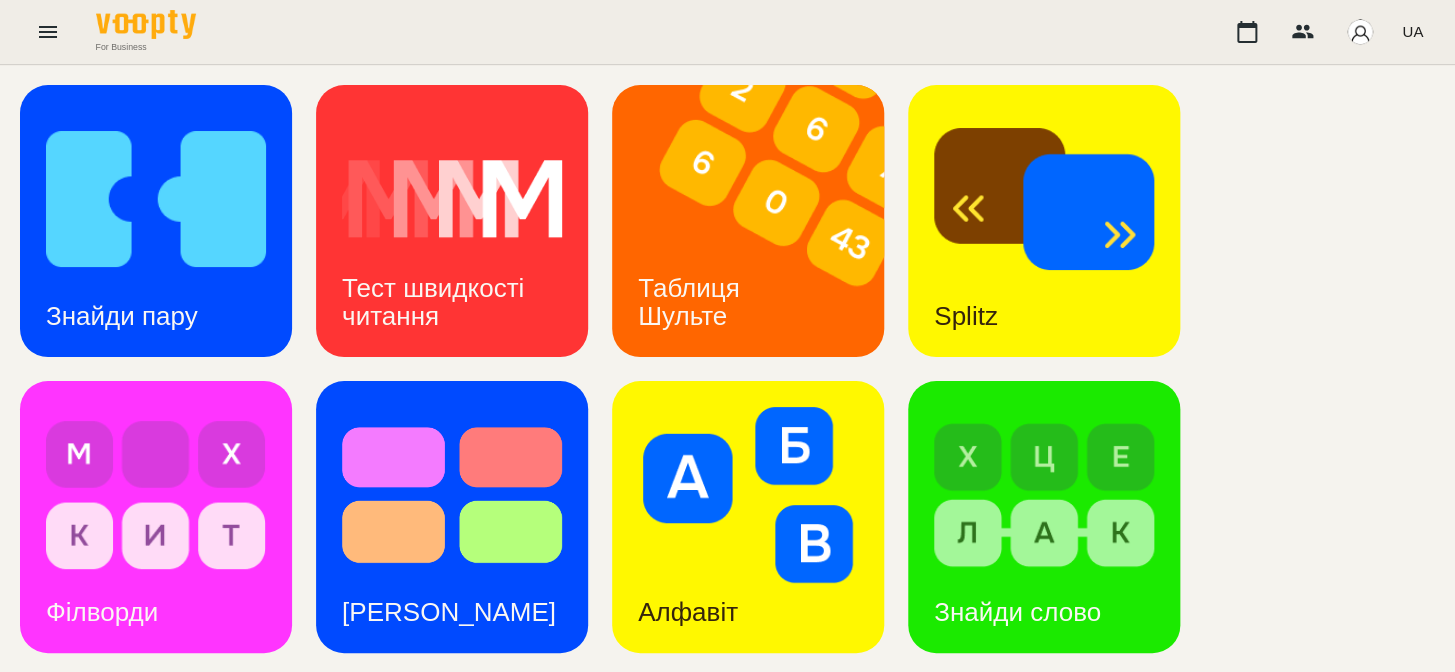 click on "Ментальний
рахунок" at bounding box center (716, 1190) 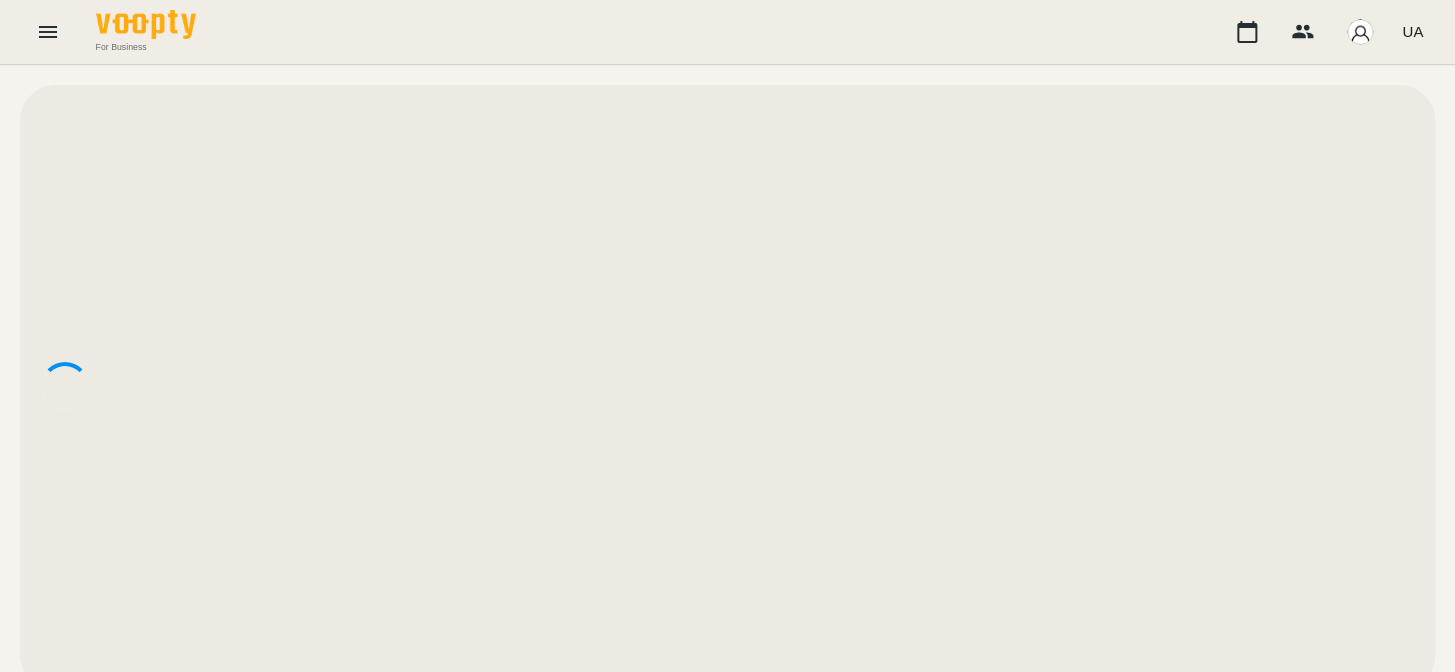 scroll, scrollTop: 0, scrollLeft: 0, axis: both 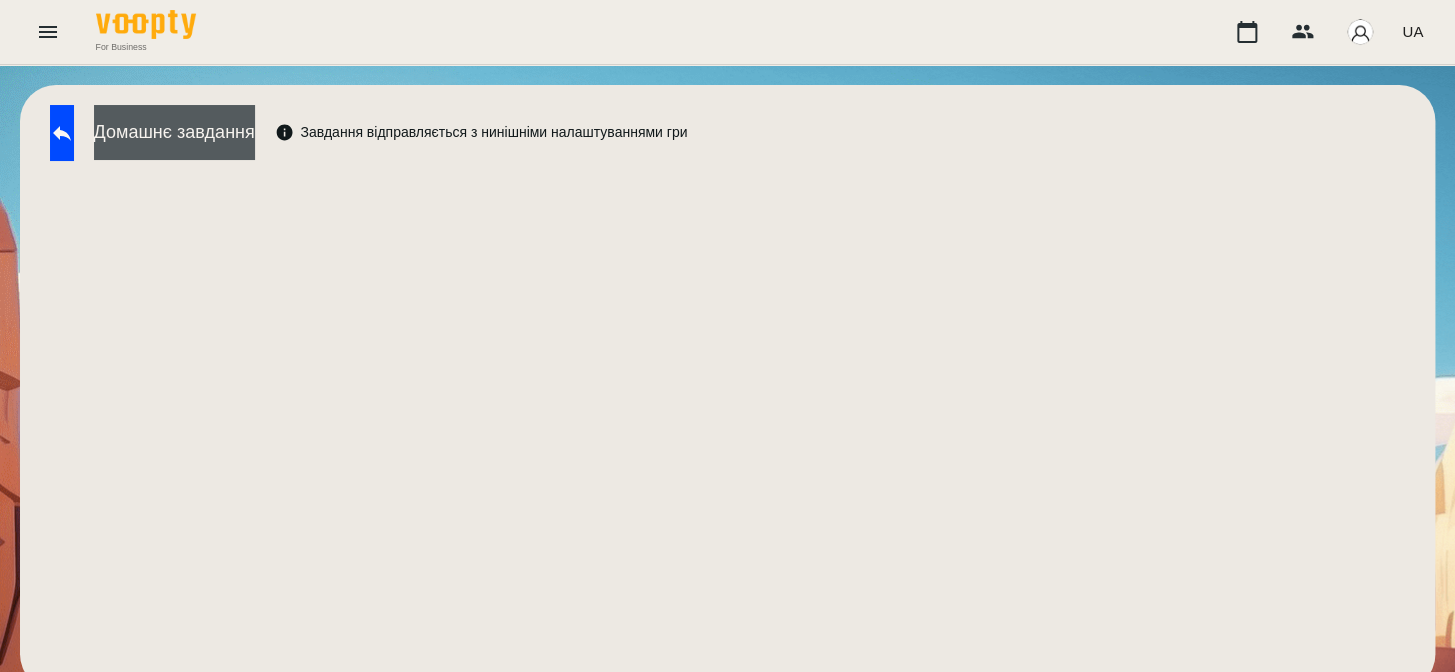 click on "Домашнє завдання" at bounding box center [174, 132] 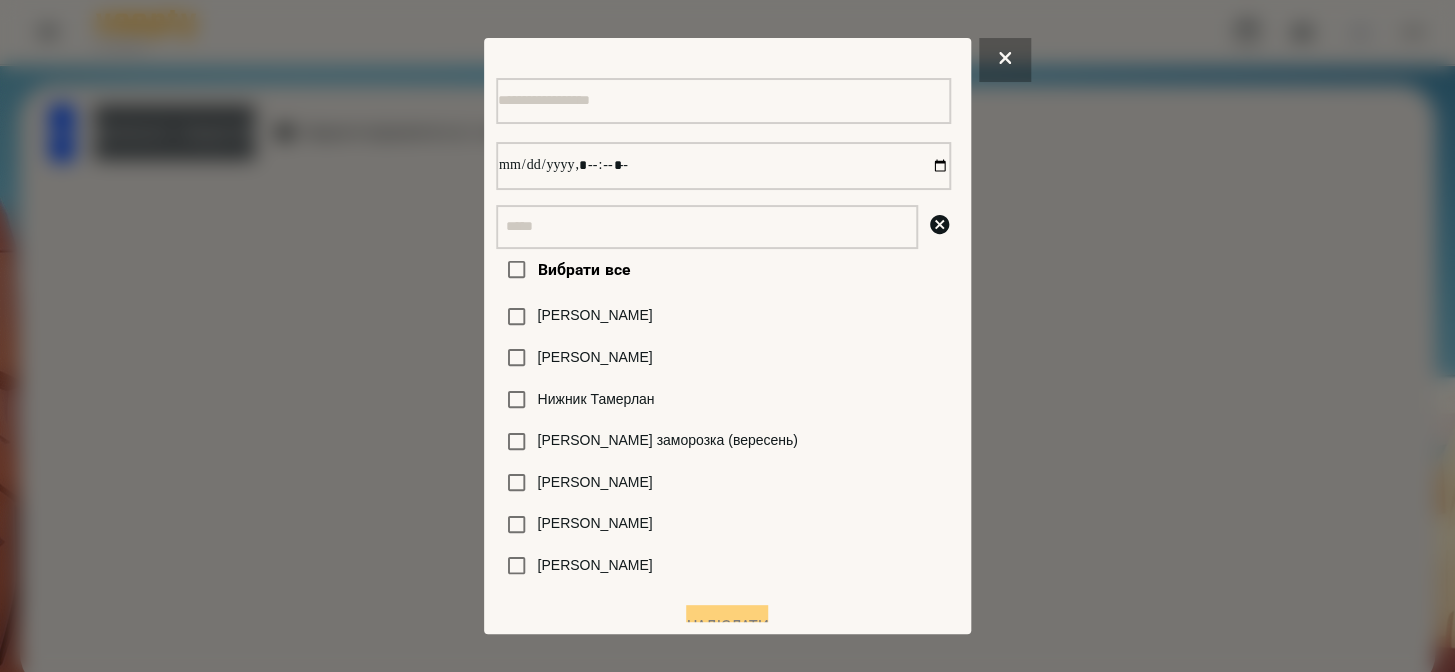 click at bounding box center (707, 227) 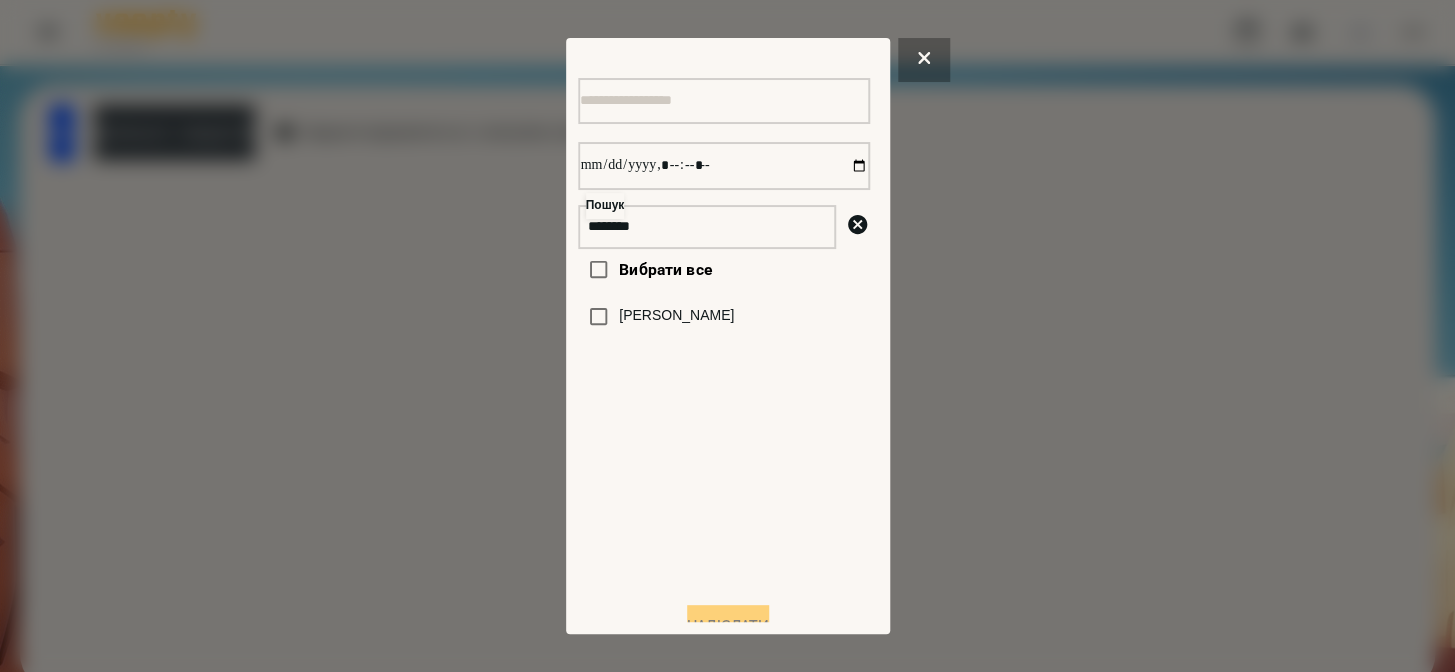 type on "********" 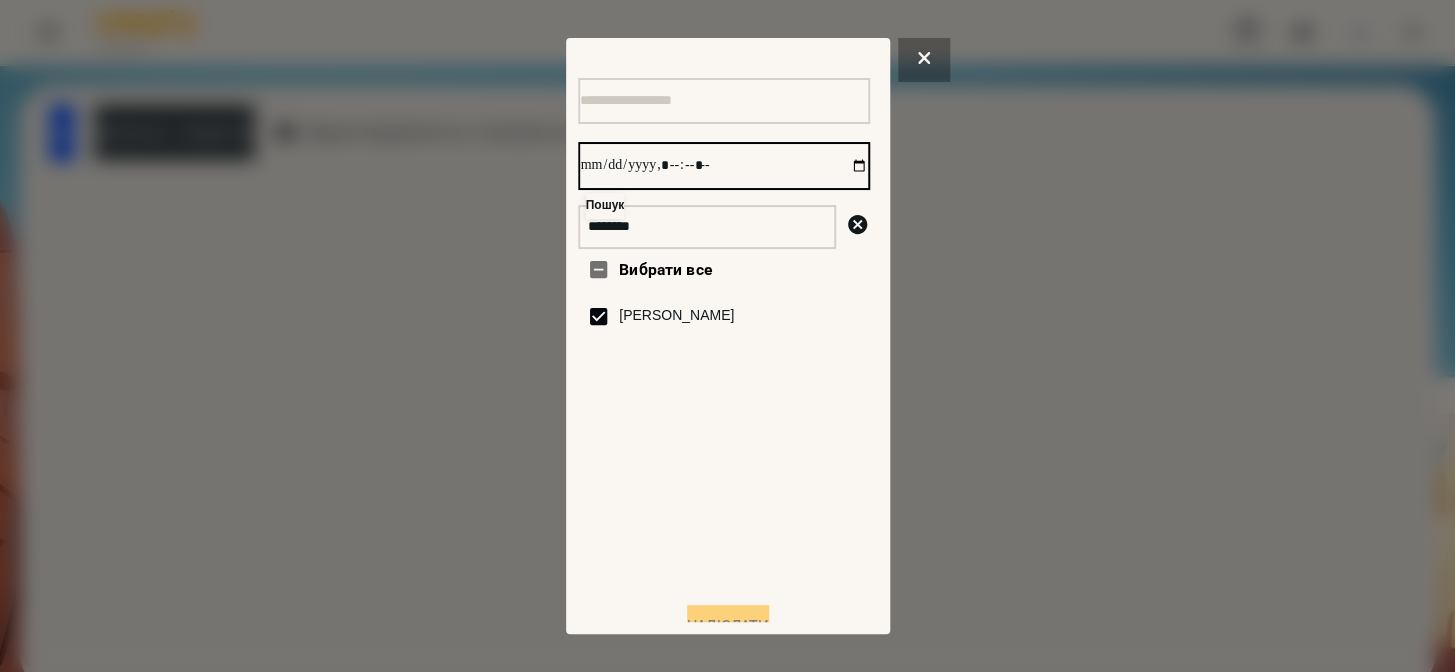 click at bounding box center (724, 166) 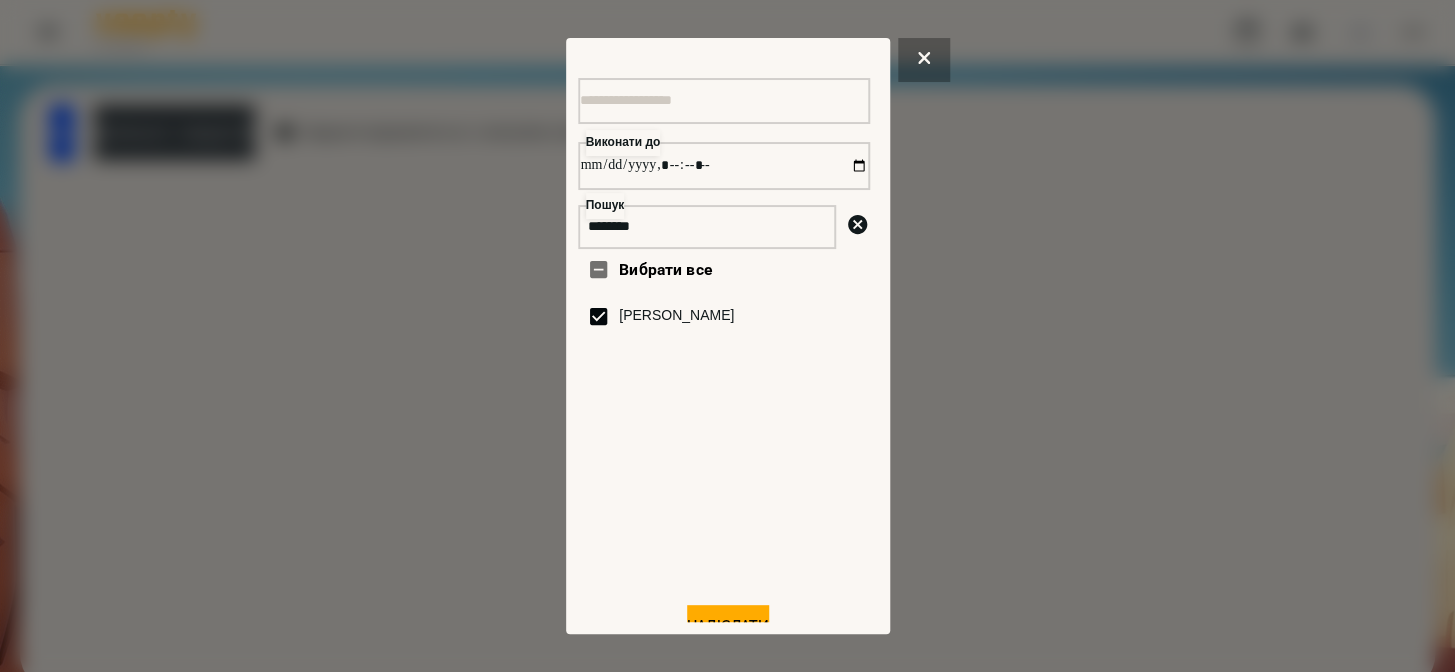 type on "**********" 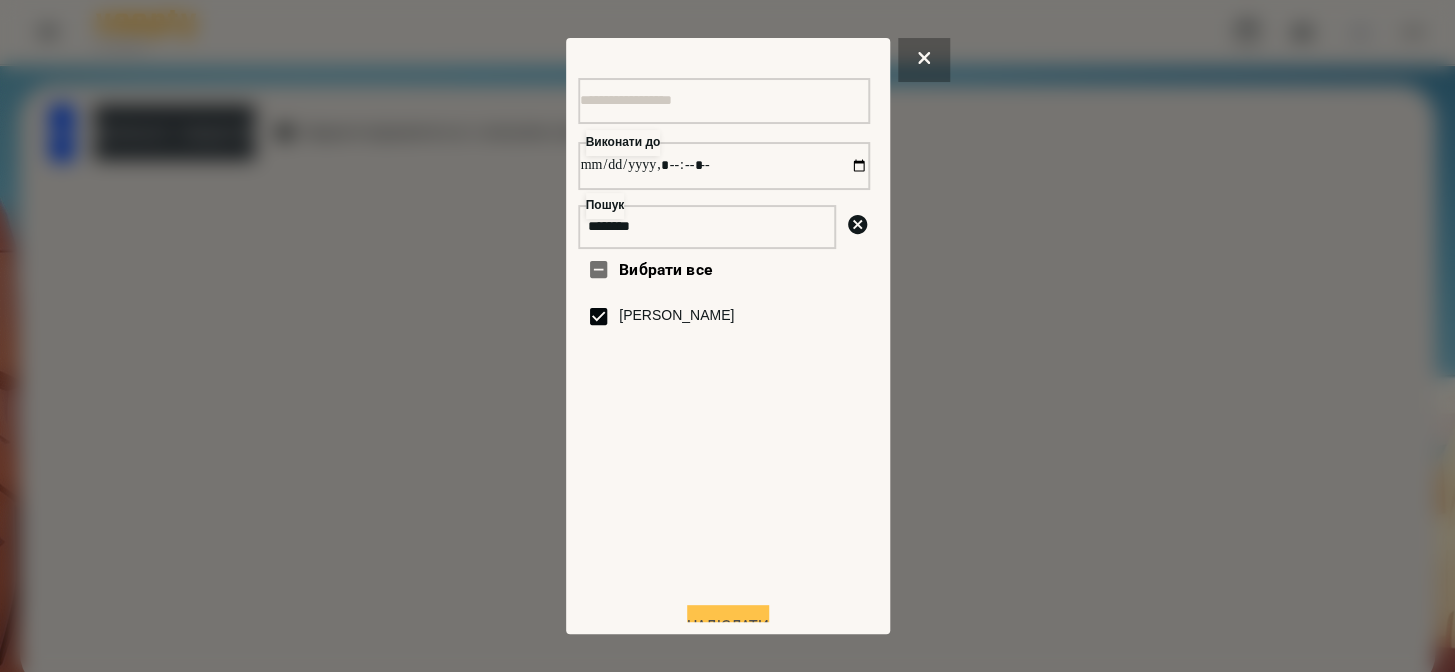click on "Надіслати" at bounding box center [728, 627] 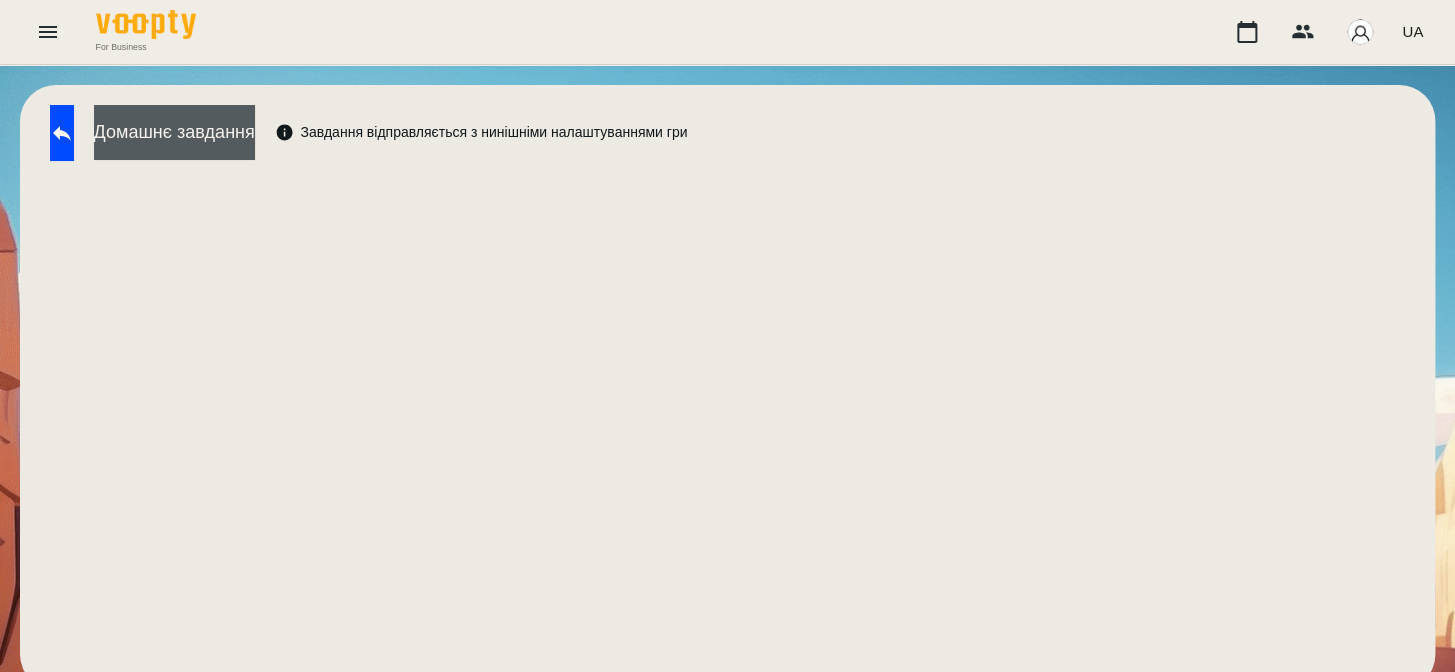 click on "Домашнє завдання" at bounding box center (174, 132) 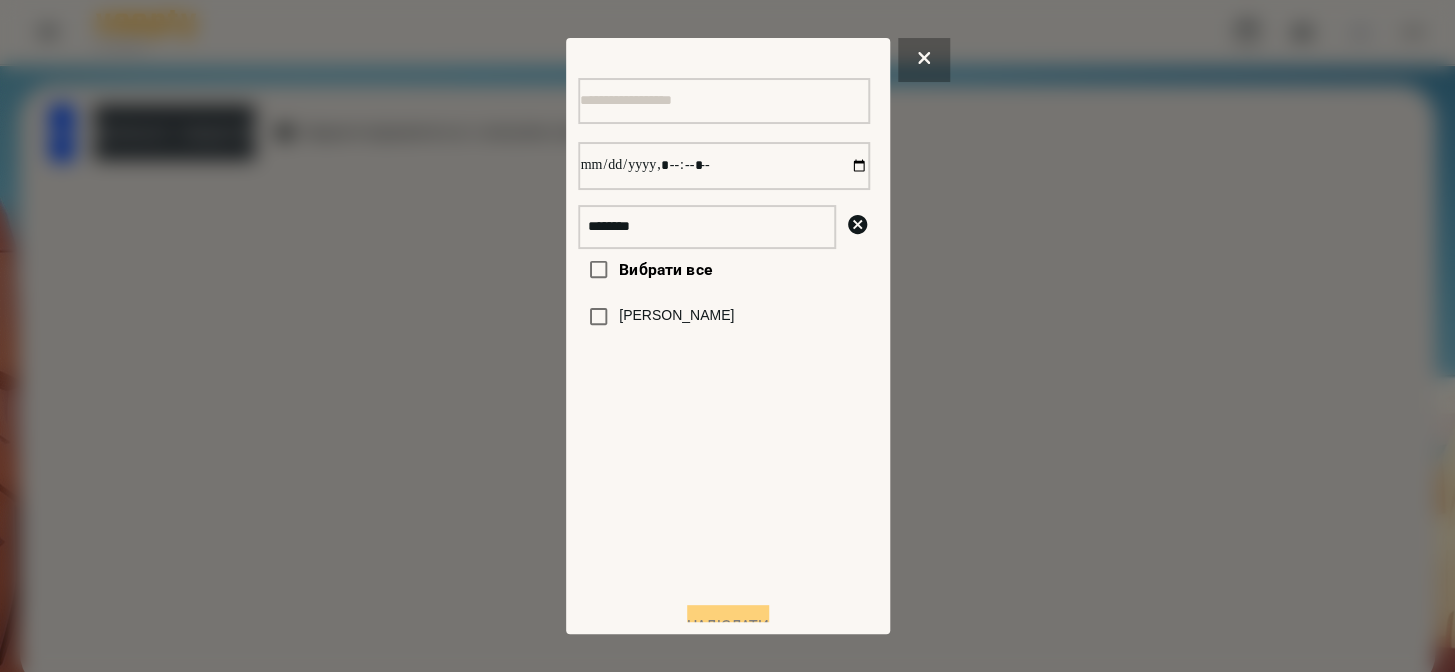 click on "[PERSON_NAME]" at bounding box center (676, 316) 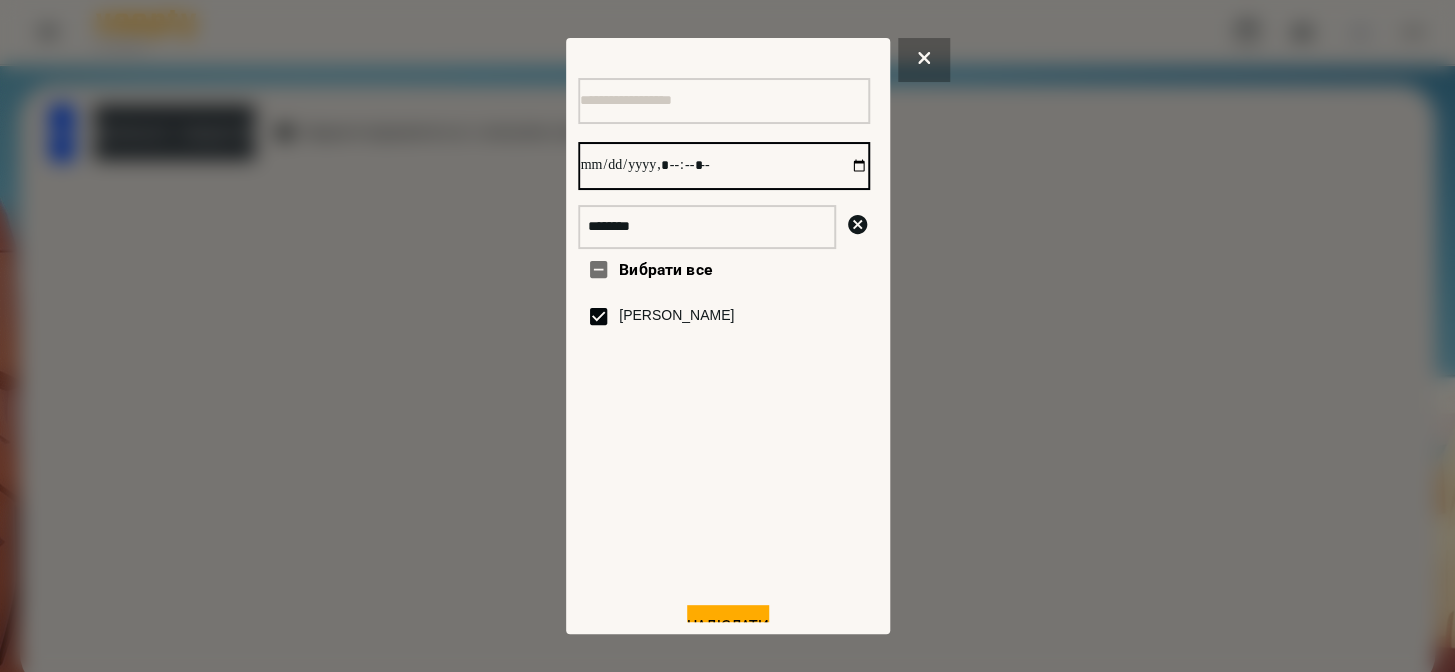 click at bounding box center (724, 166) 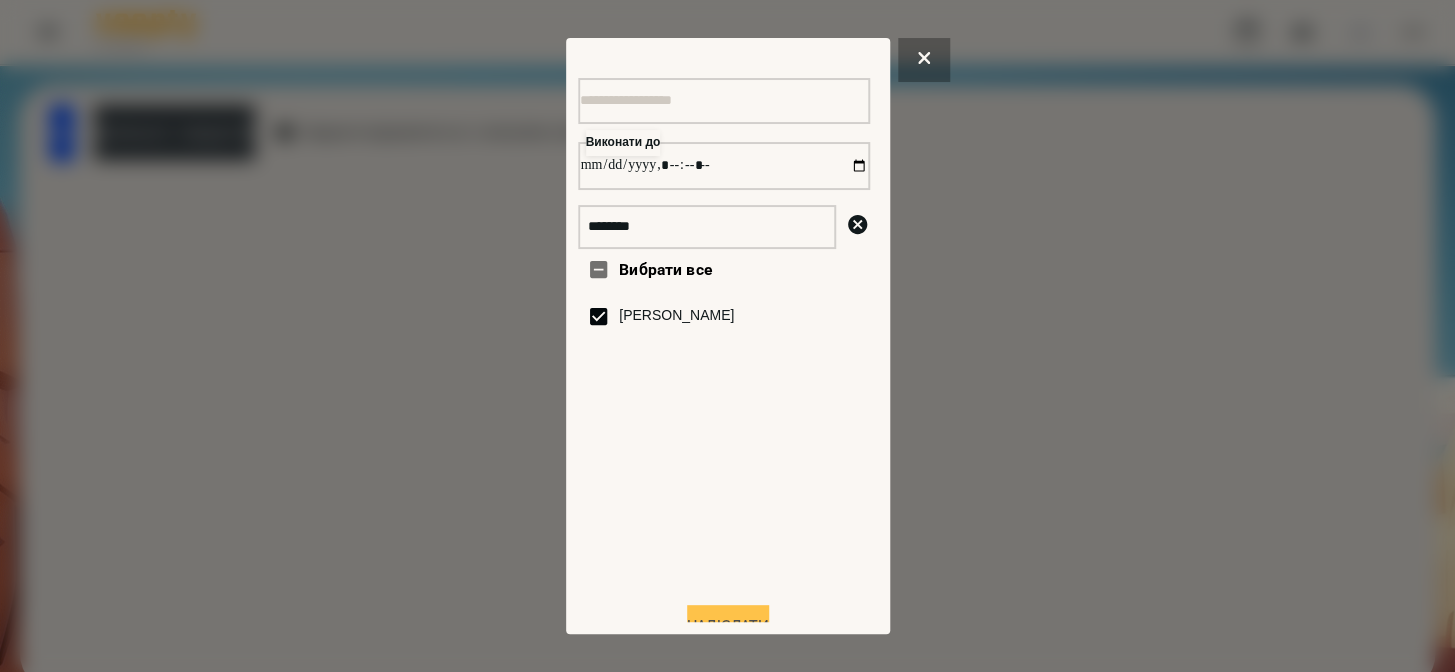 type on "**********" 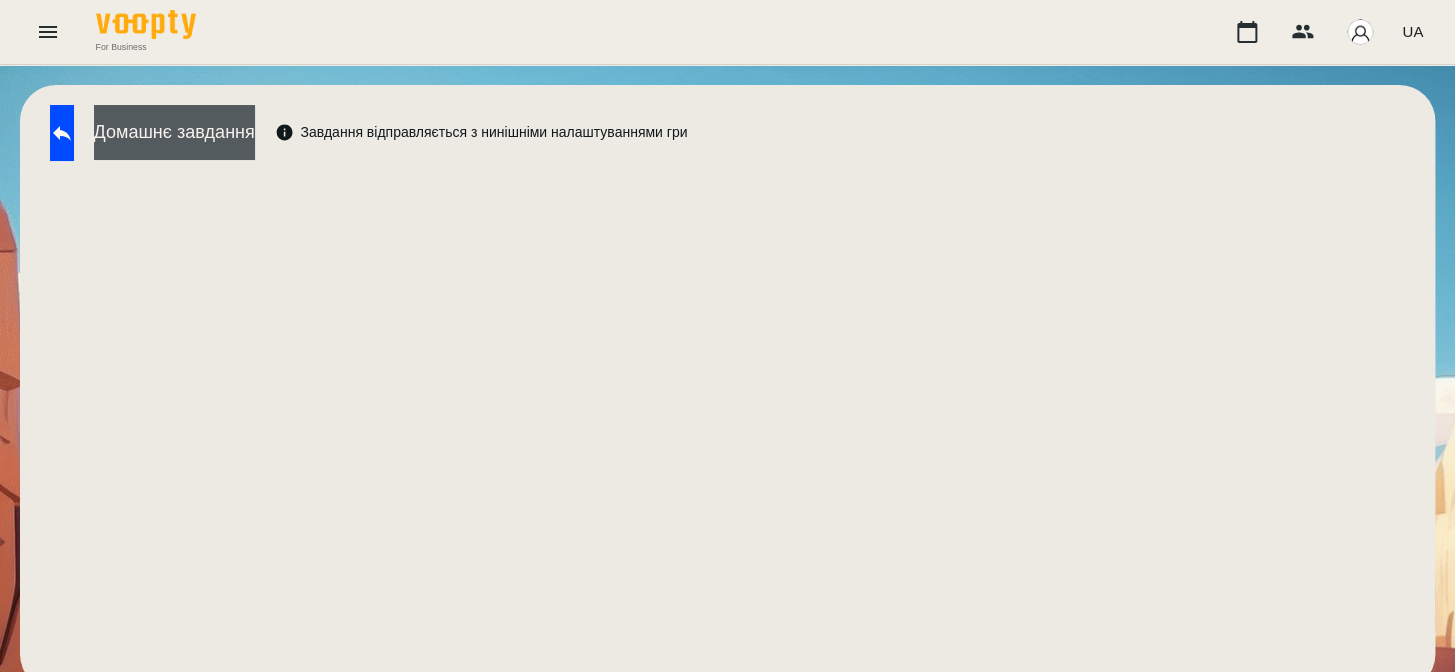 click on "Домашнє завдання" at bounding box center (174, 132) 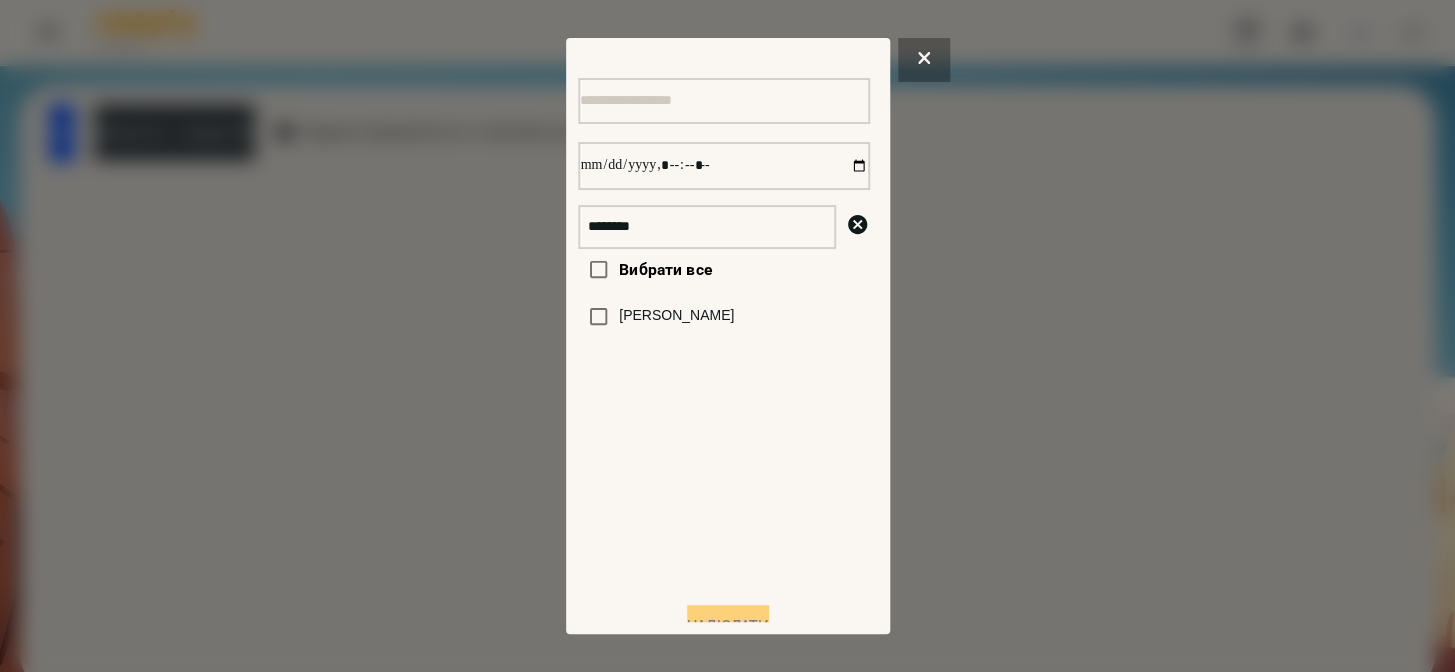 click on "[PERSON_NAME]" at bounding box center [724, 317] 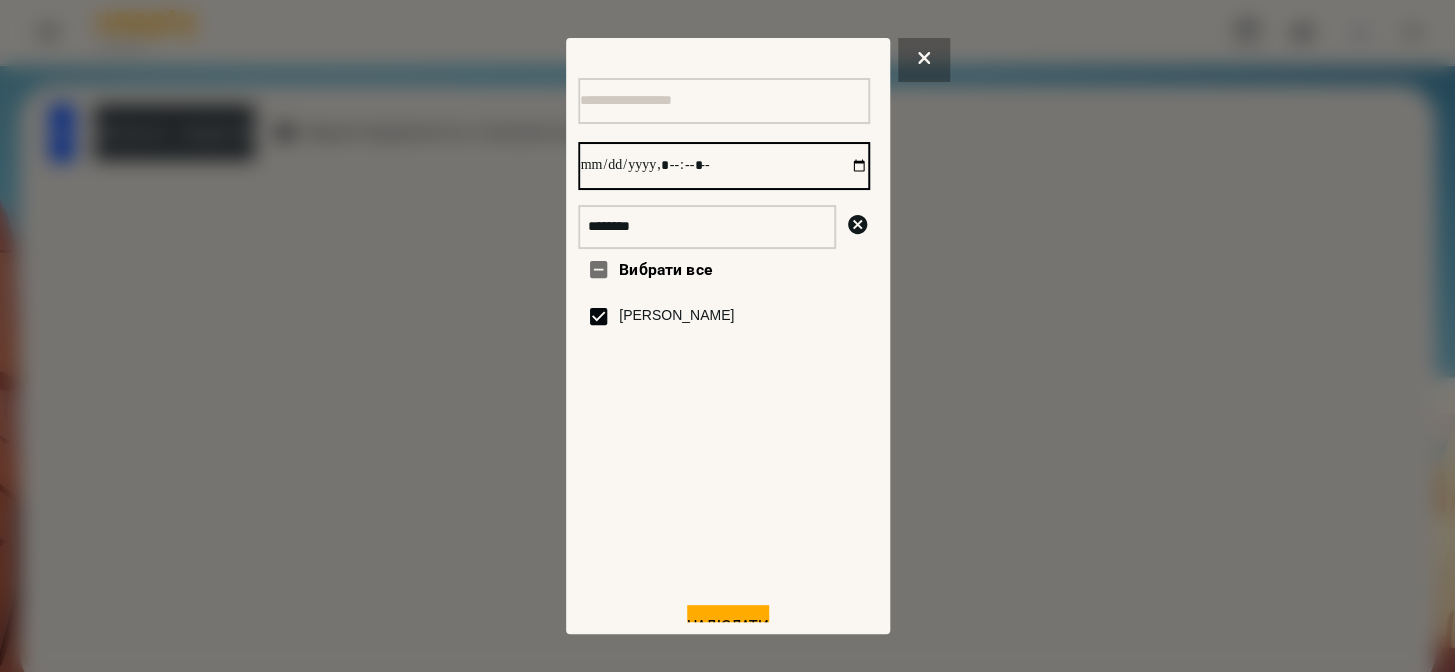 click at bounding box center [724, 166] 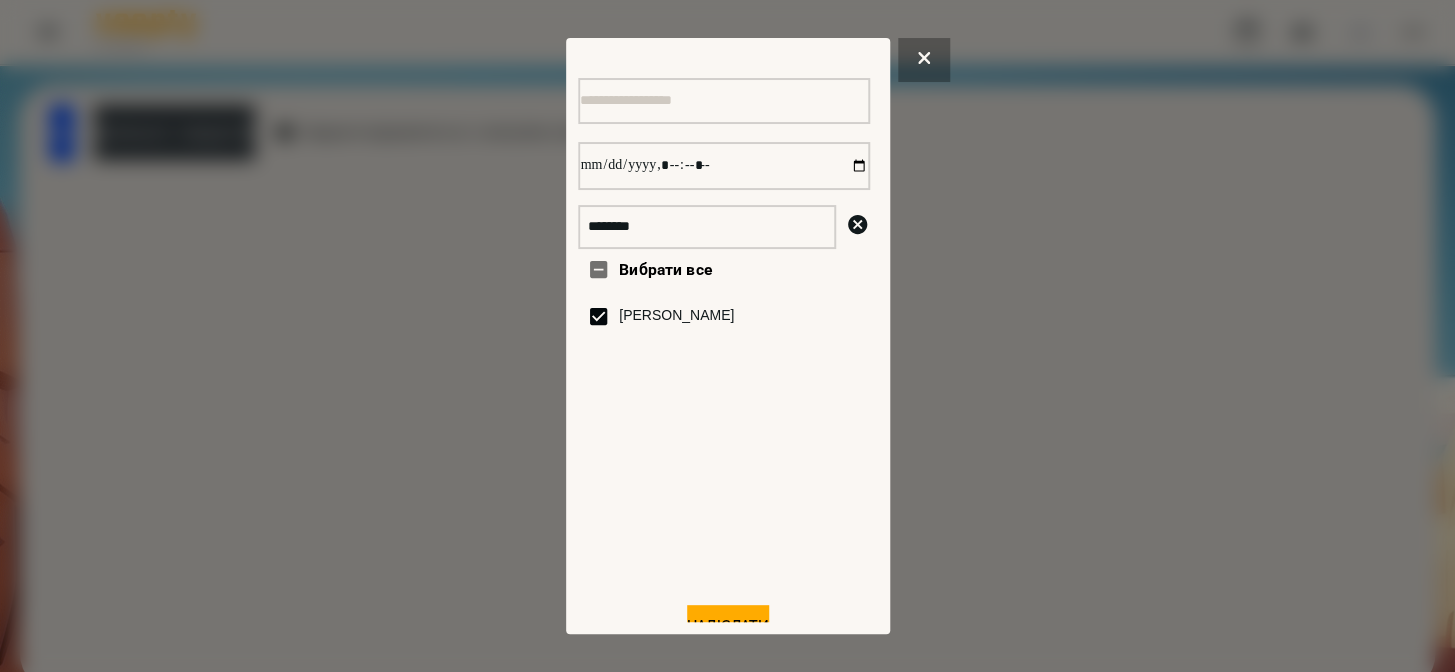 click at bounding box center [727, 336] 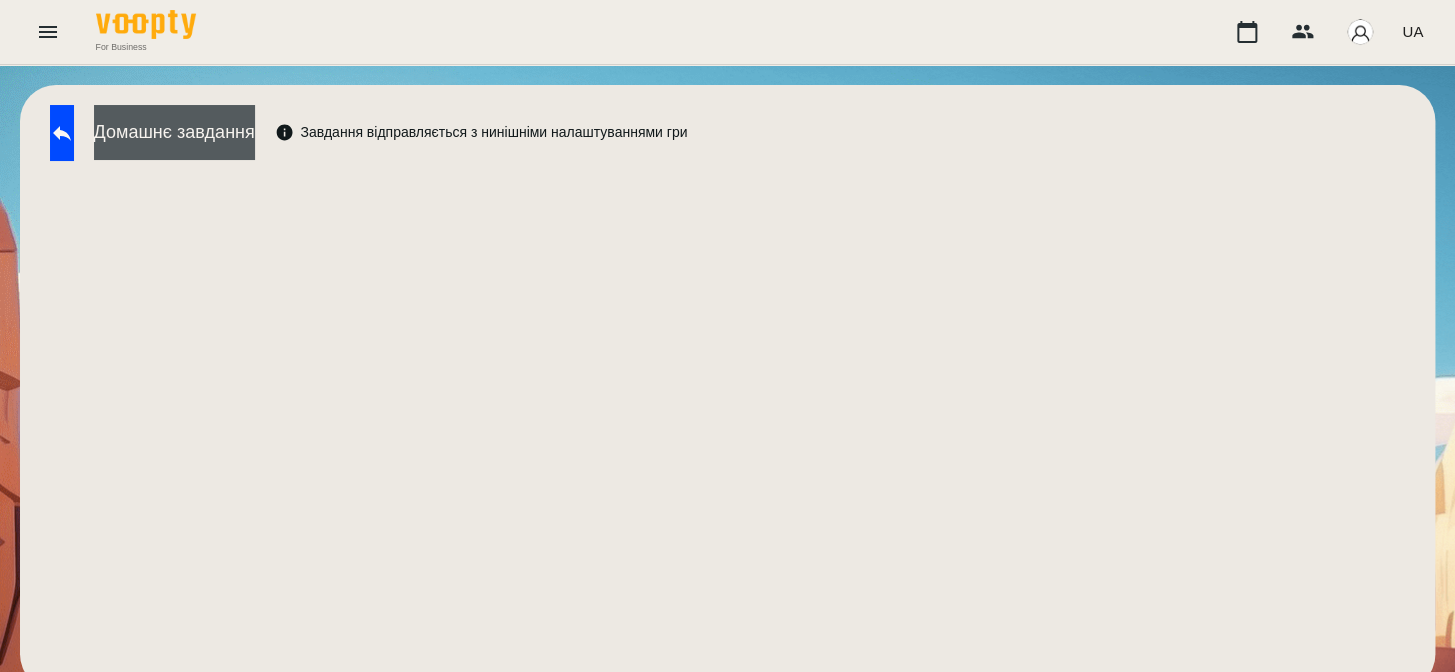 click on "Домашнє завдання" at bounding box center (174, 132) 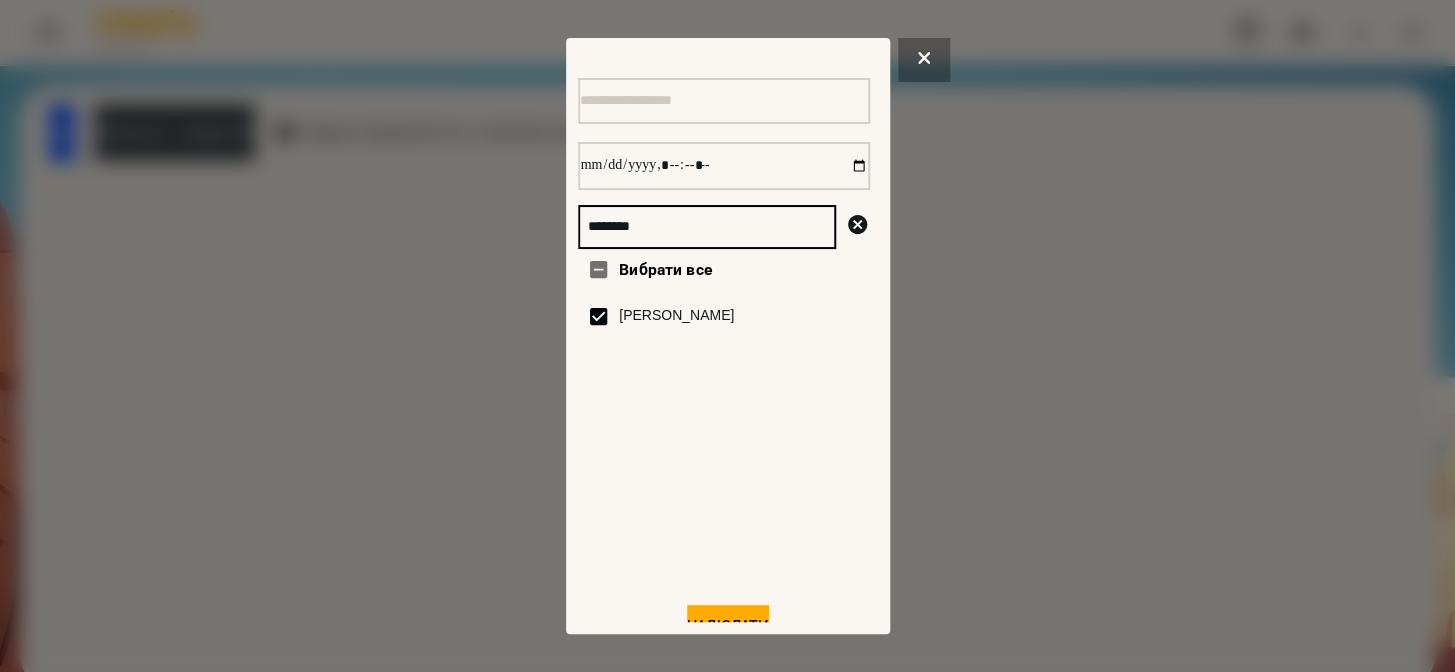 drag, startPoint x: 698, startPoint y: 243, endPoint x: 442, endPoint y: 256, distance: 256.32986 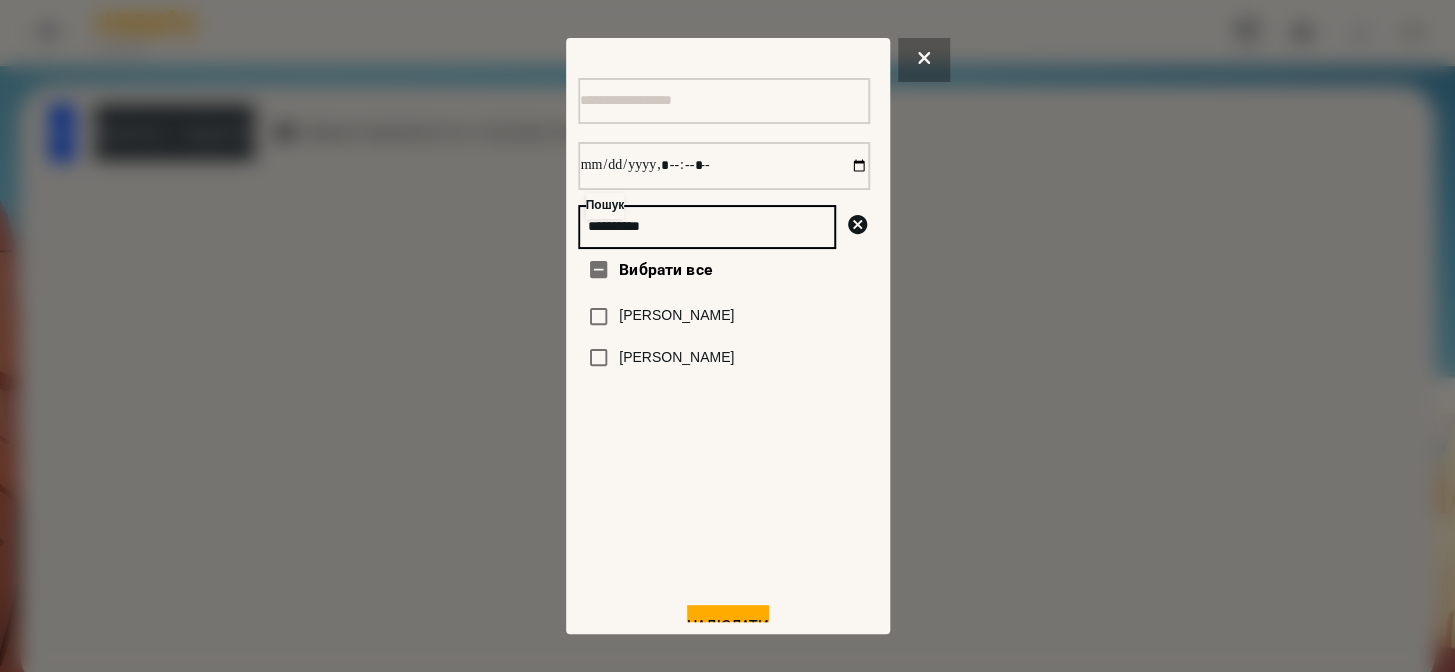 type on "**********" 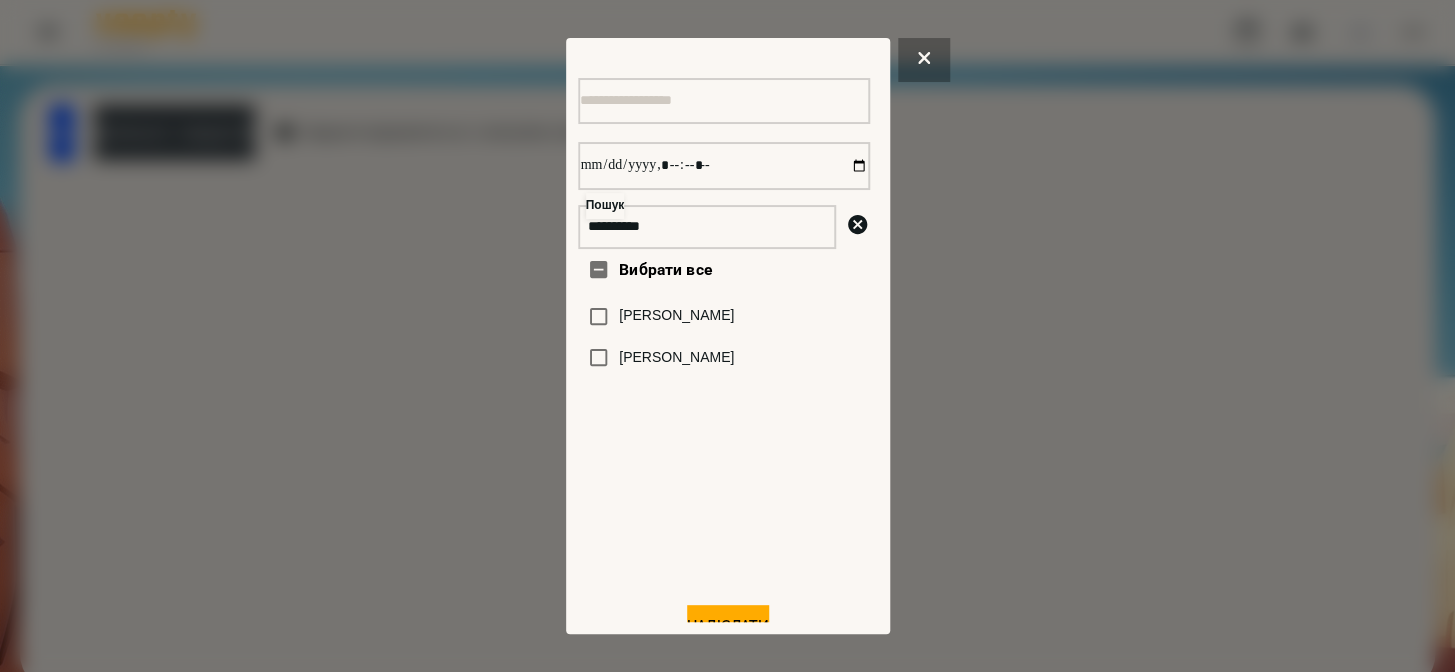 click on "[PERSON_NAME]" at bounding box center (676, 358) 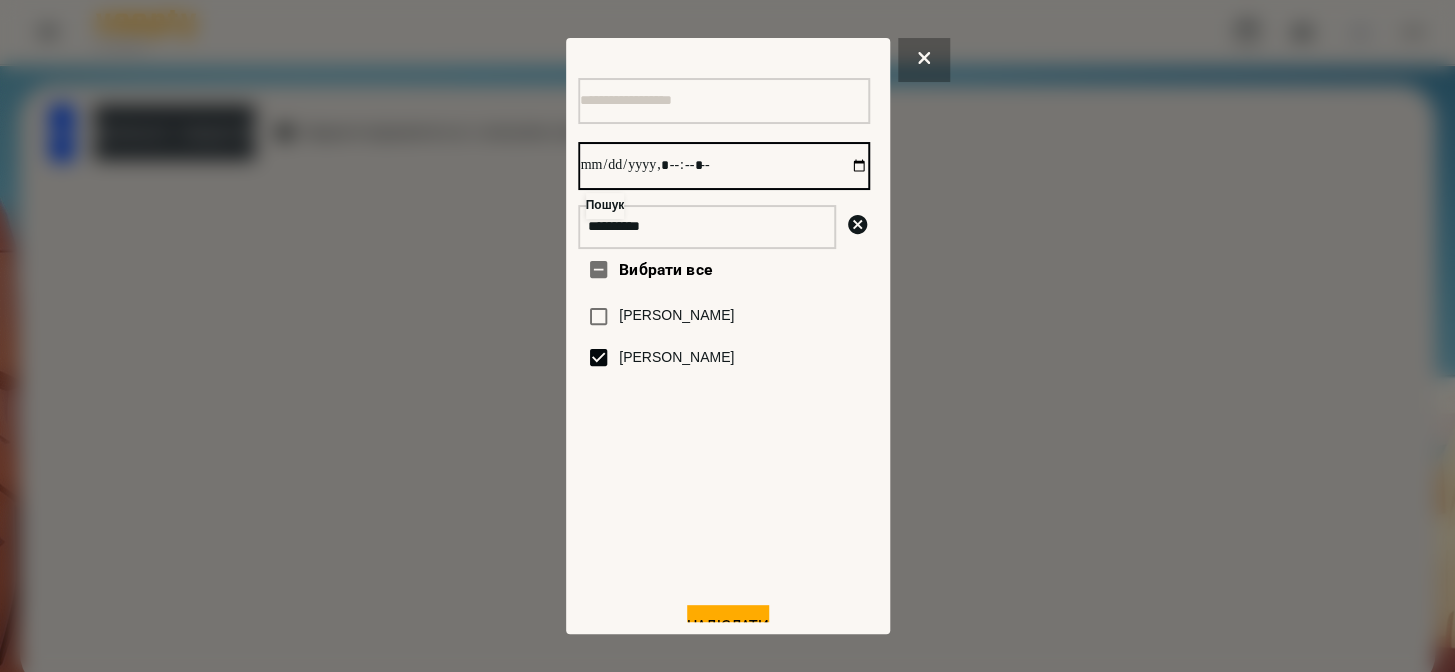 click at bounding box center [724, 166] 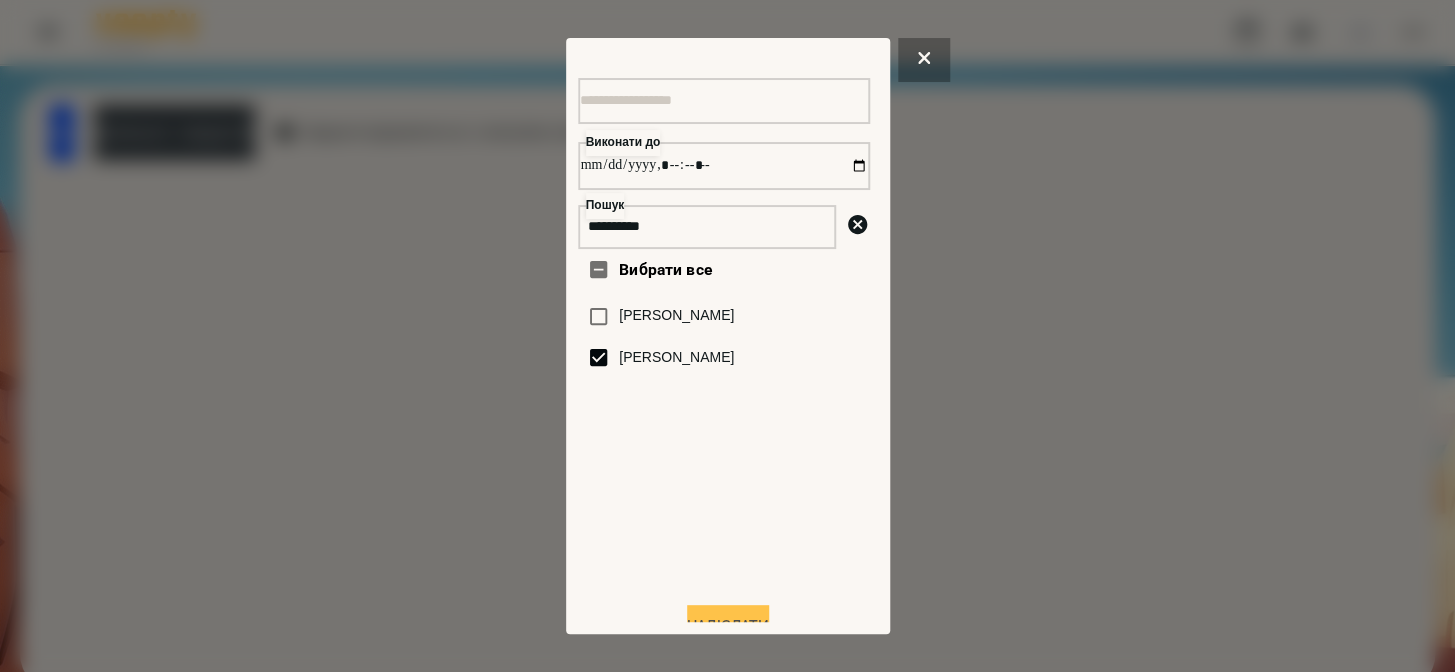 type on "**********" 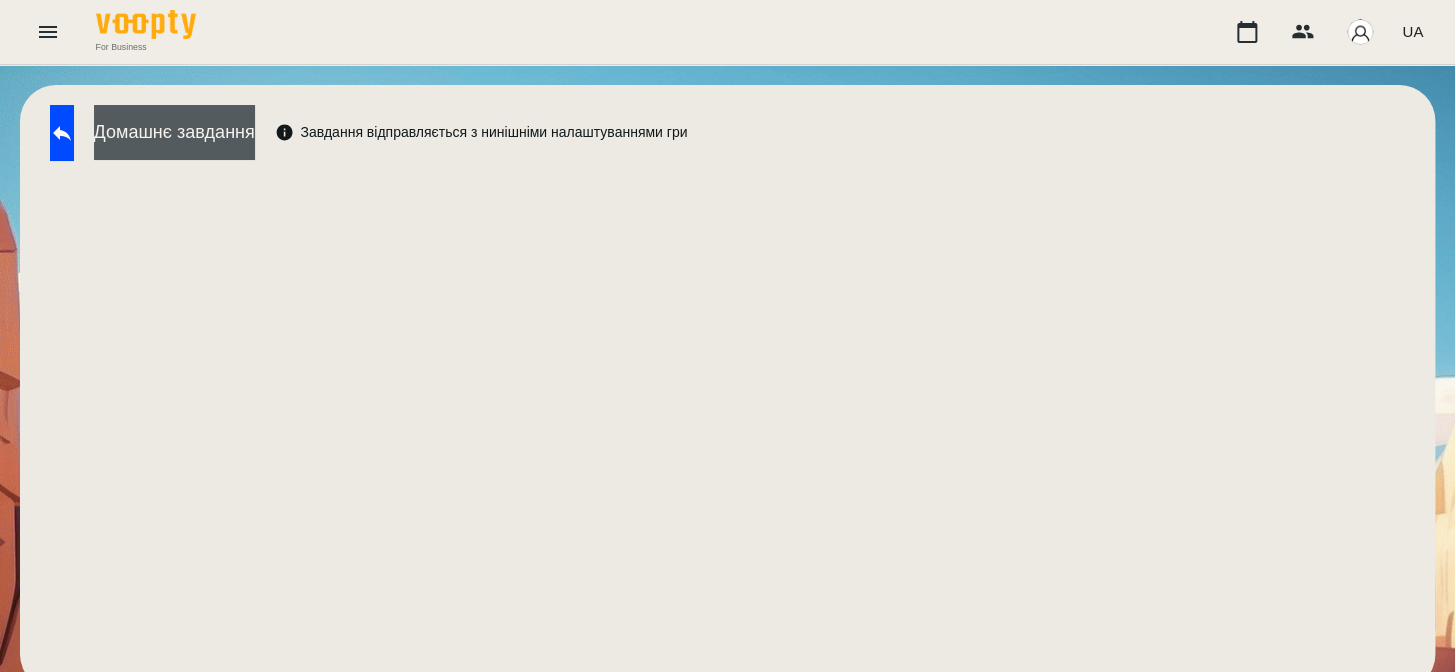 click on "Домашнє завдання" at bounding box center (174, 132) 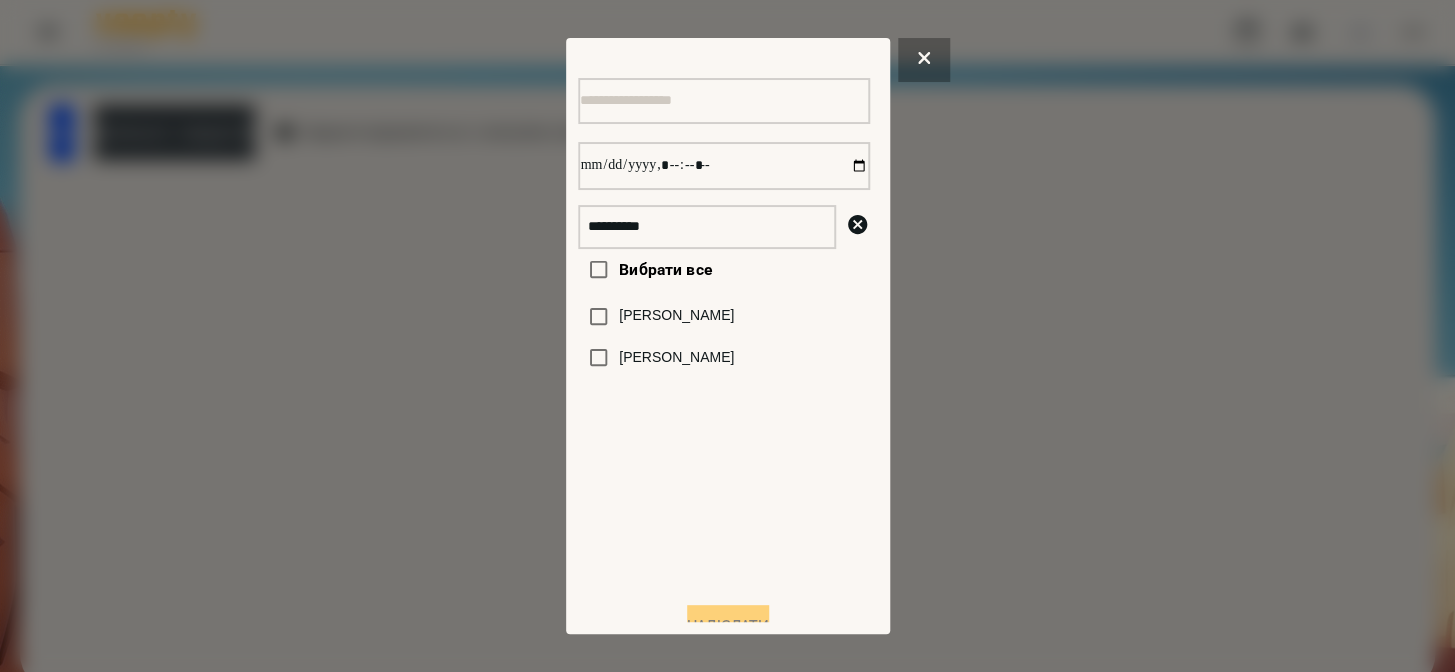 click on "[PERSON_NAME]" at bounding box center [676, 358] 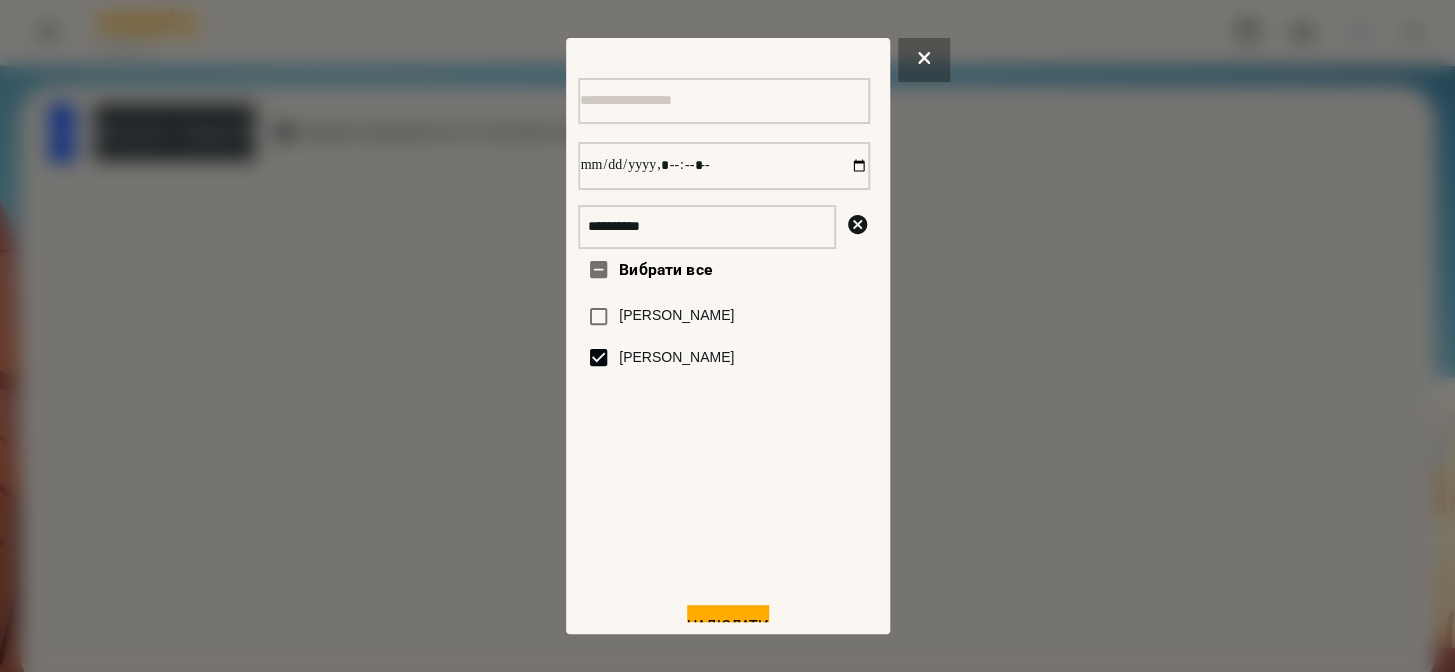 drag, startPoint x: 680, startPoint y: 364, endPoint x: 626, endPoint y: 403, distance: 66.61081 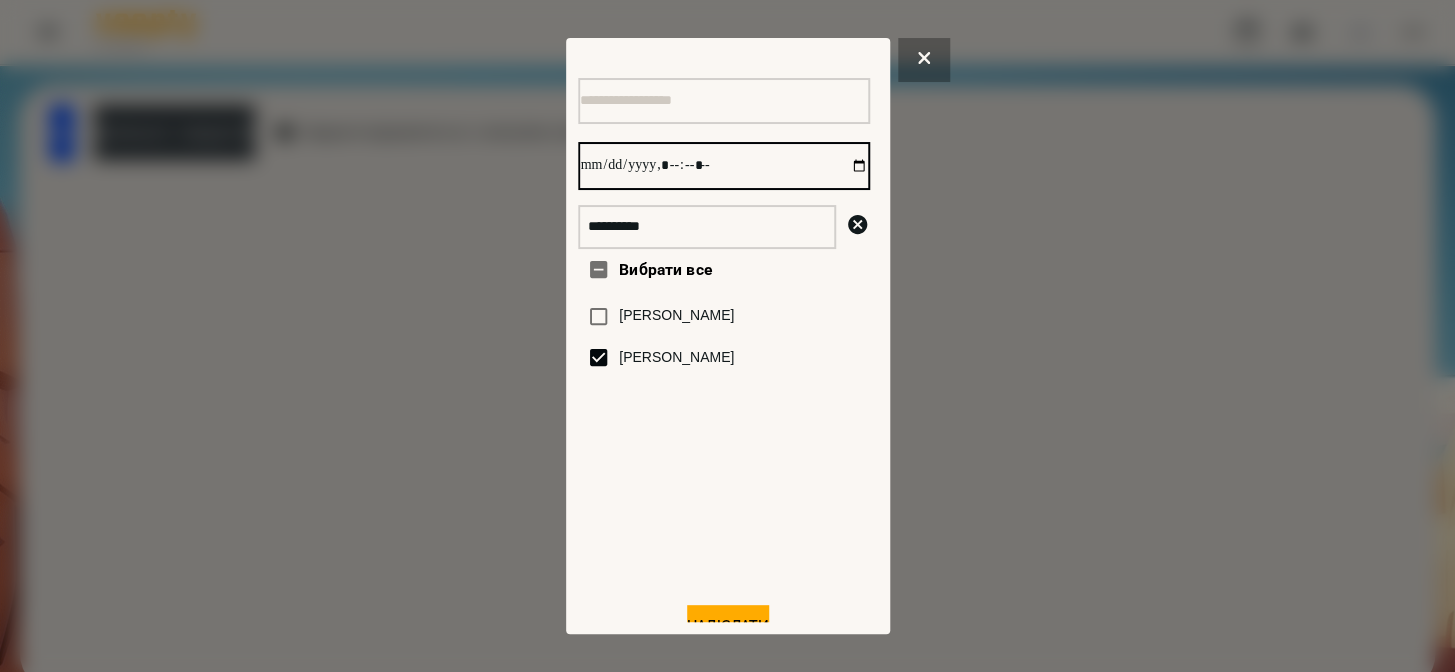click at bounding box center [724, 166] 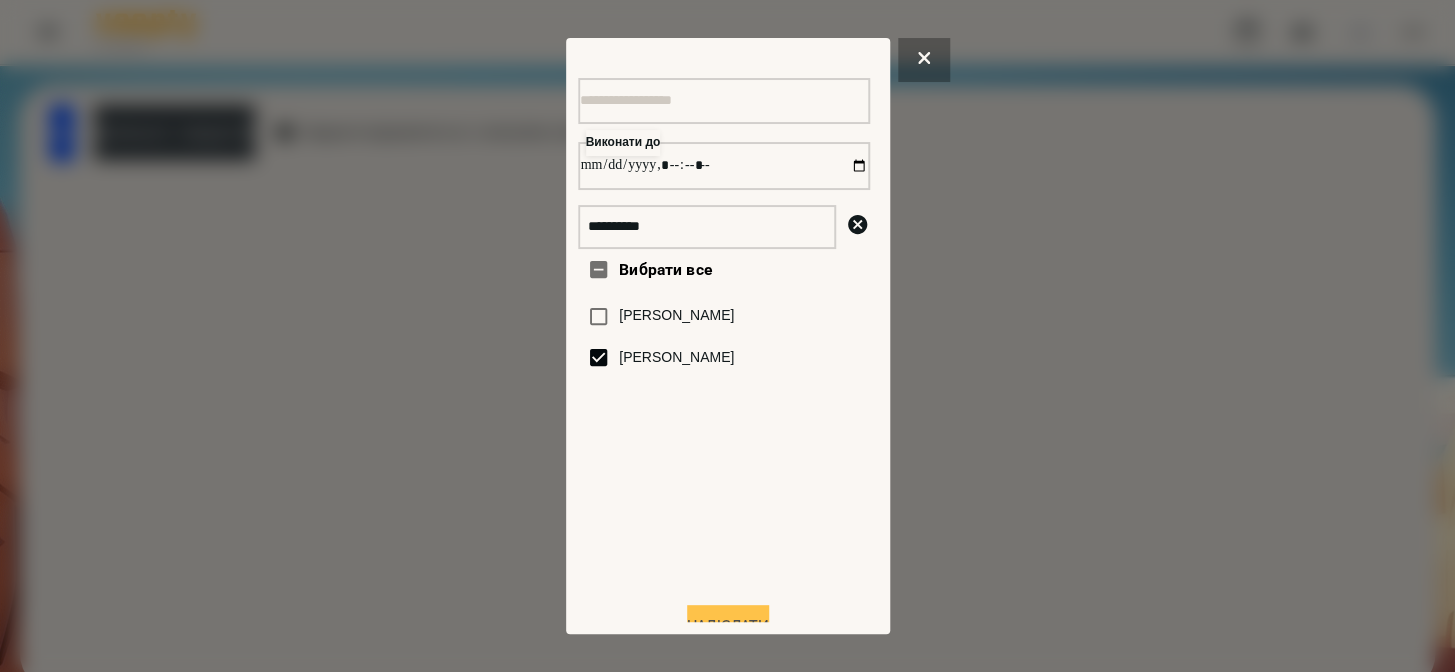 type on "**********" 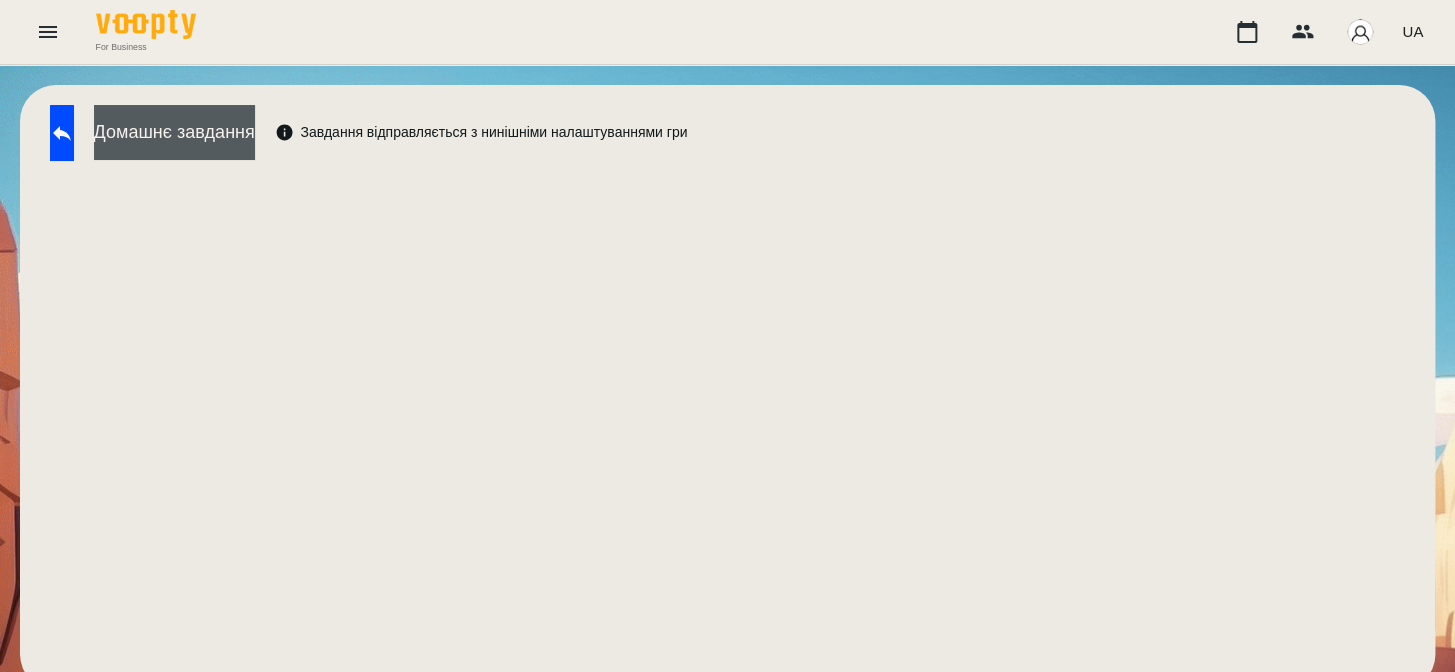 click on "Домашнє завдання" at bounding box center (174, 132) 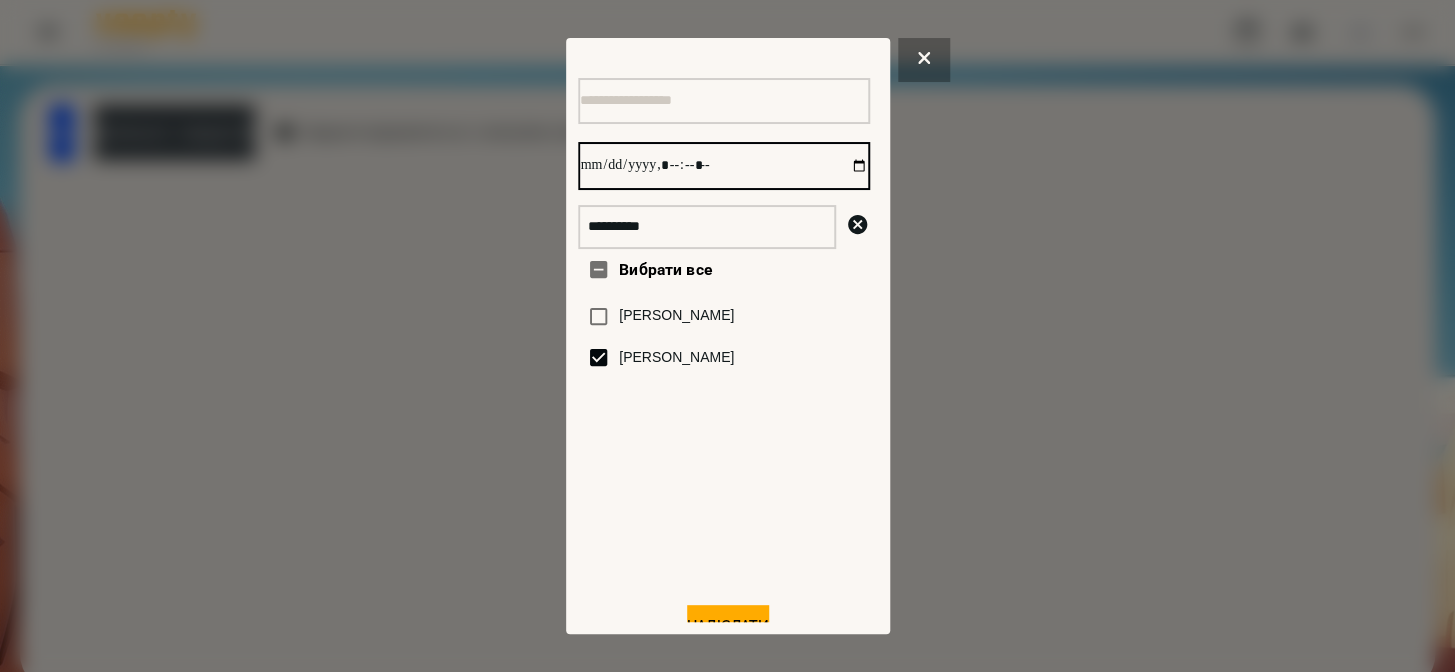 click at bounding box center [724, 166] 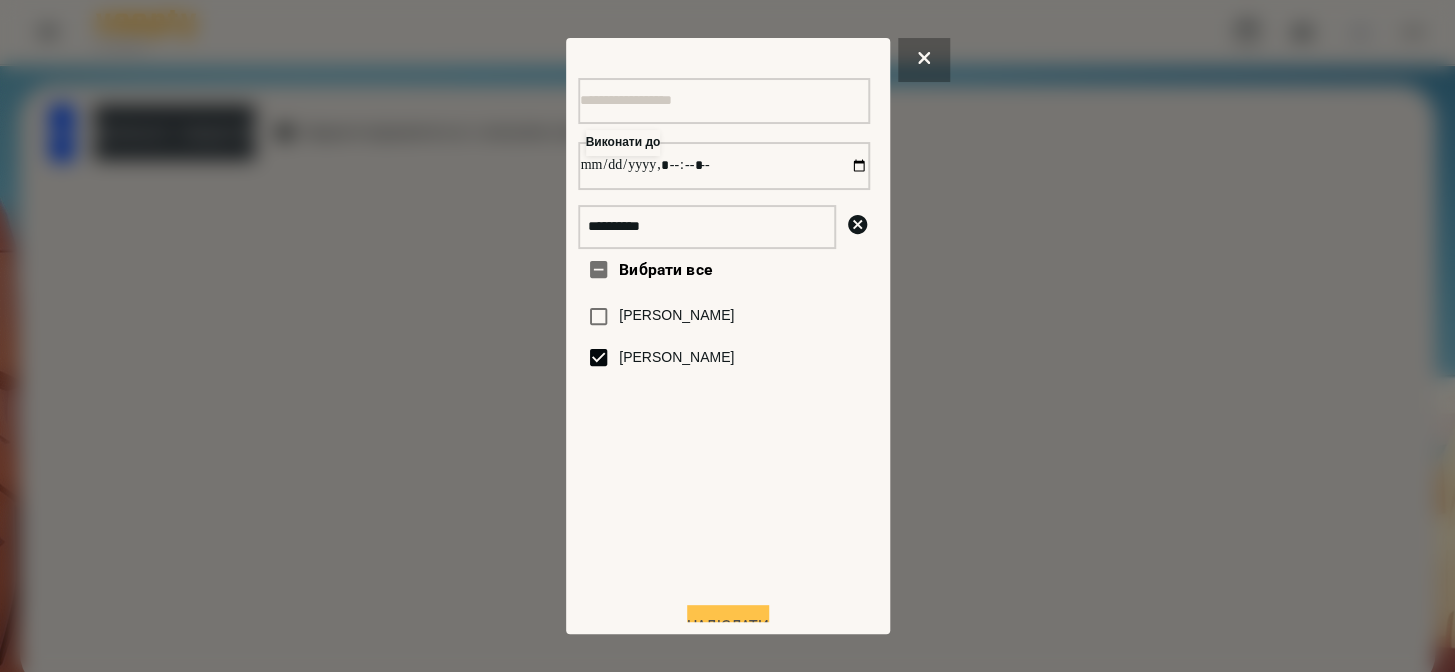 type on "**********" 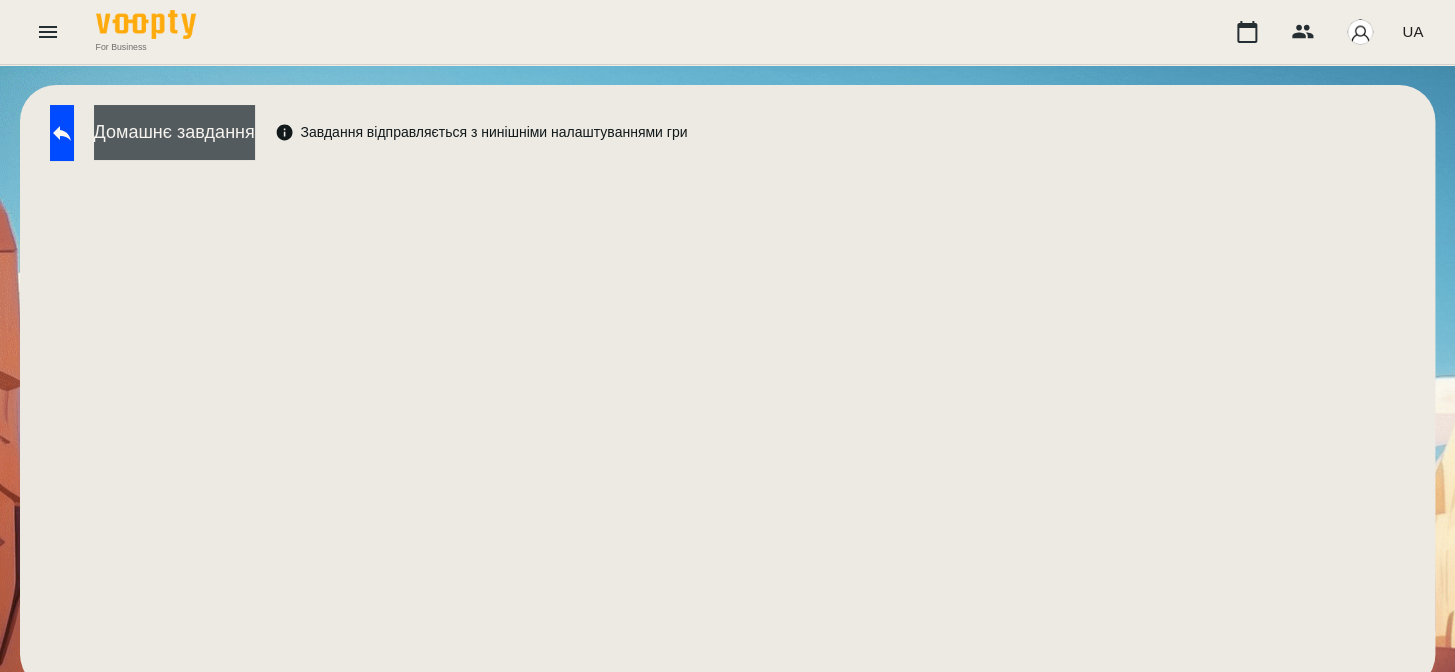 click on "Домашнє завдання" at bounding box center (174, 132) 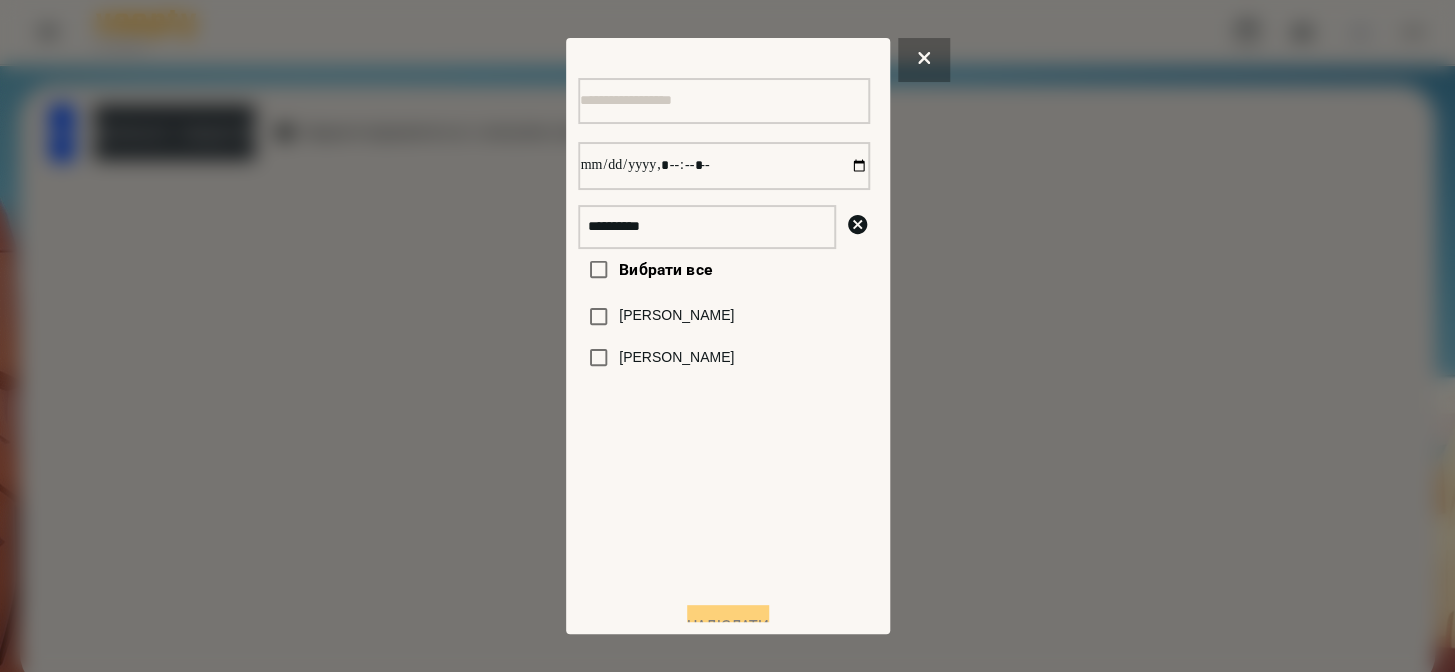 click on "[PERSON_NAME]" at bounding box center [676, 358] 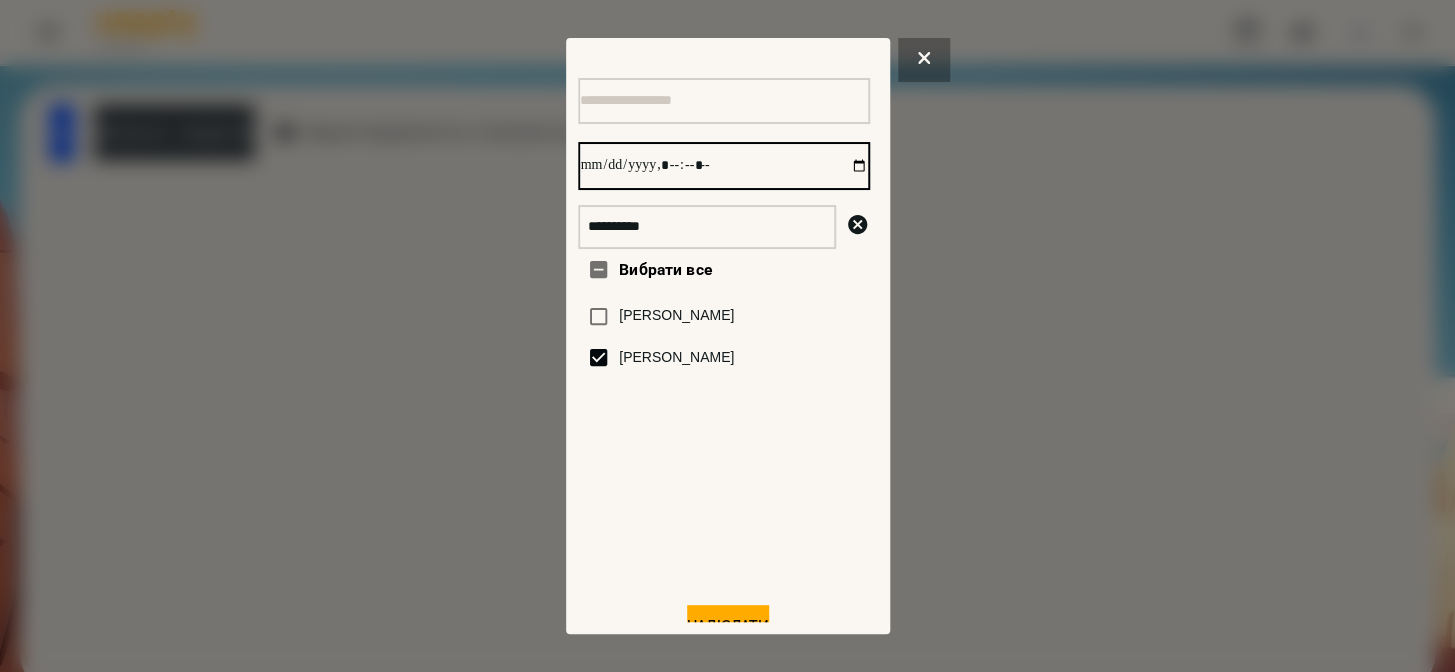 click at bounding box center (724, 166) 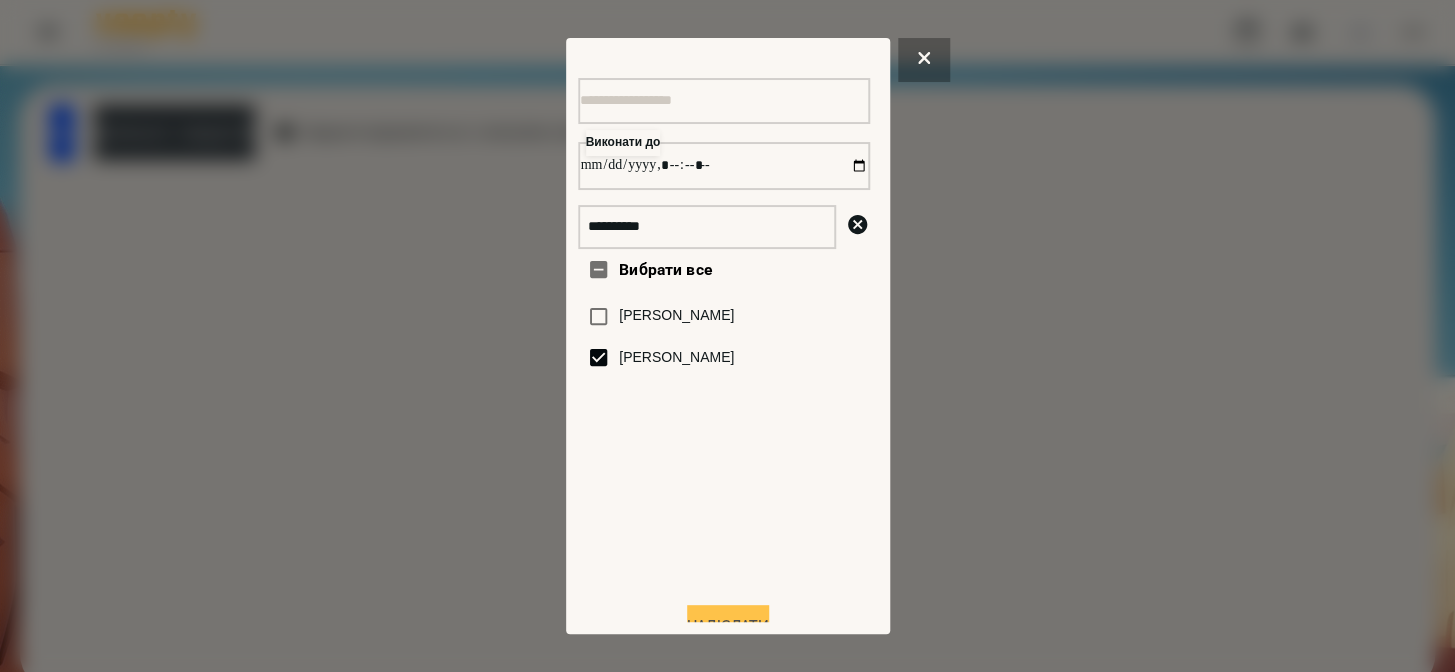 type on "**********" 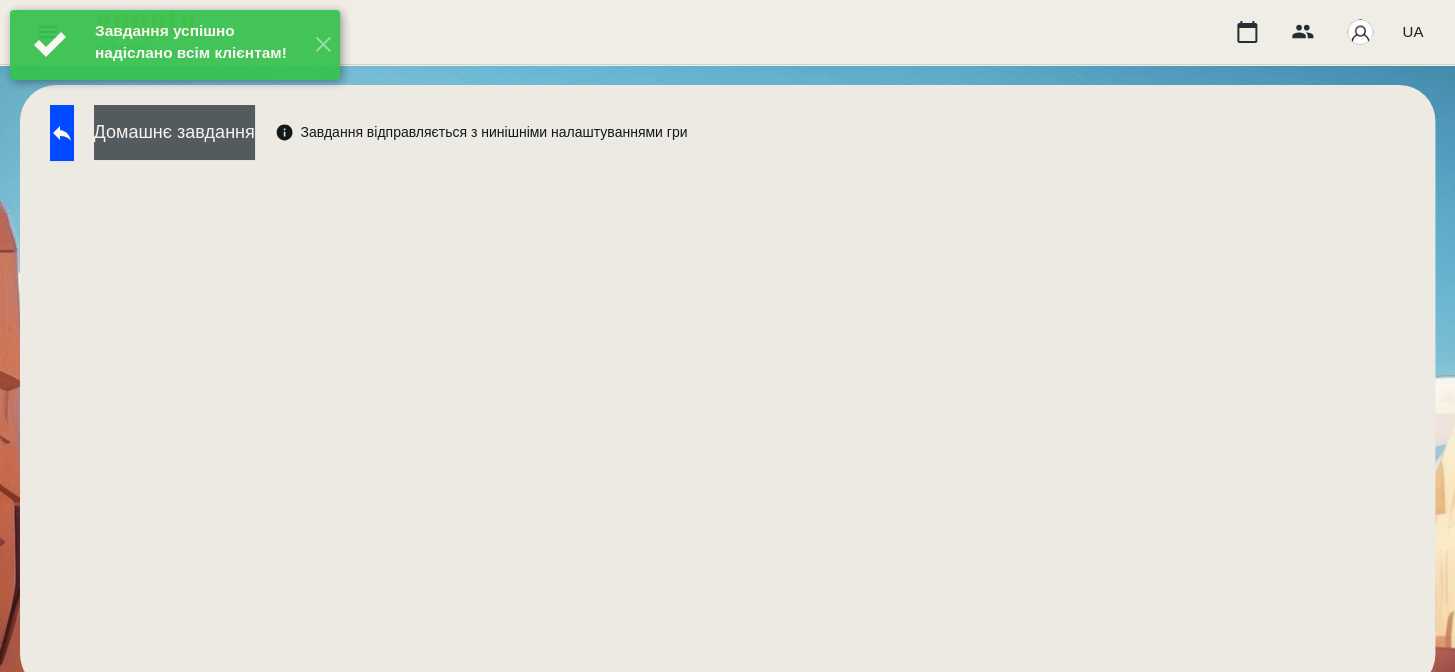 click on "Домашнє завдання" at bounding box center (174, 132) 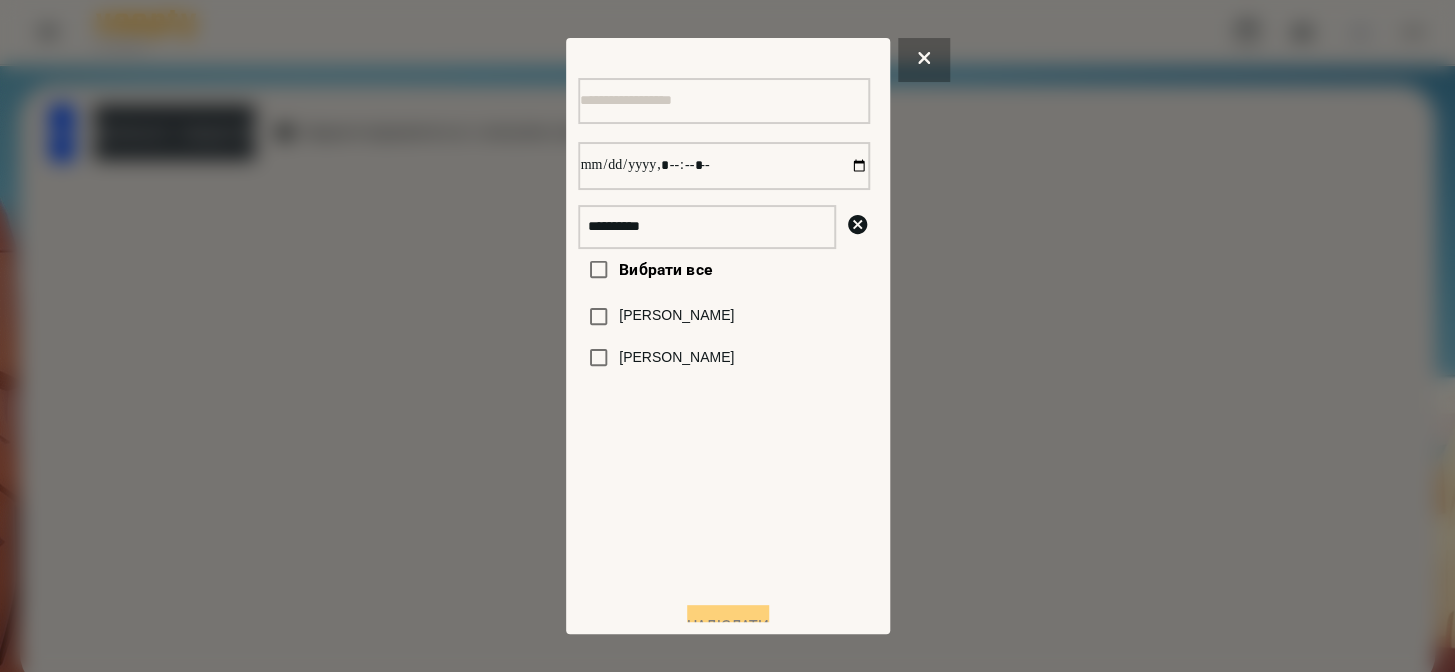 click on "[PERSON_NAME]" at bounding box center [676, 358] 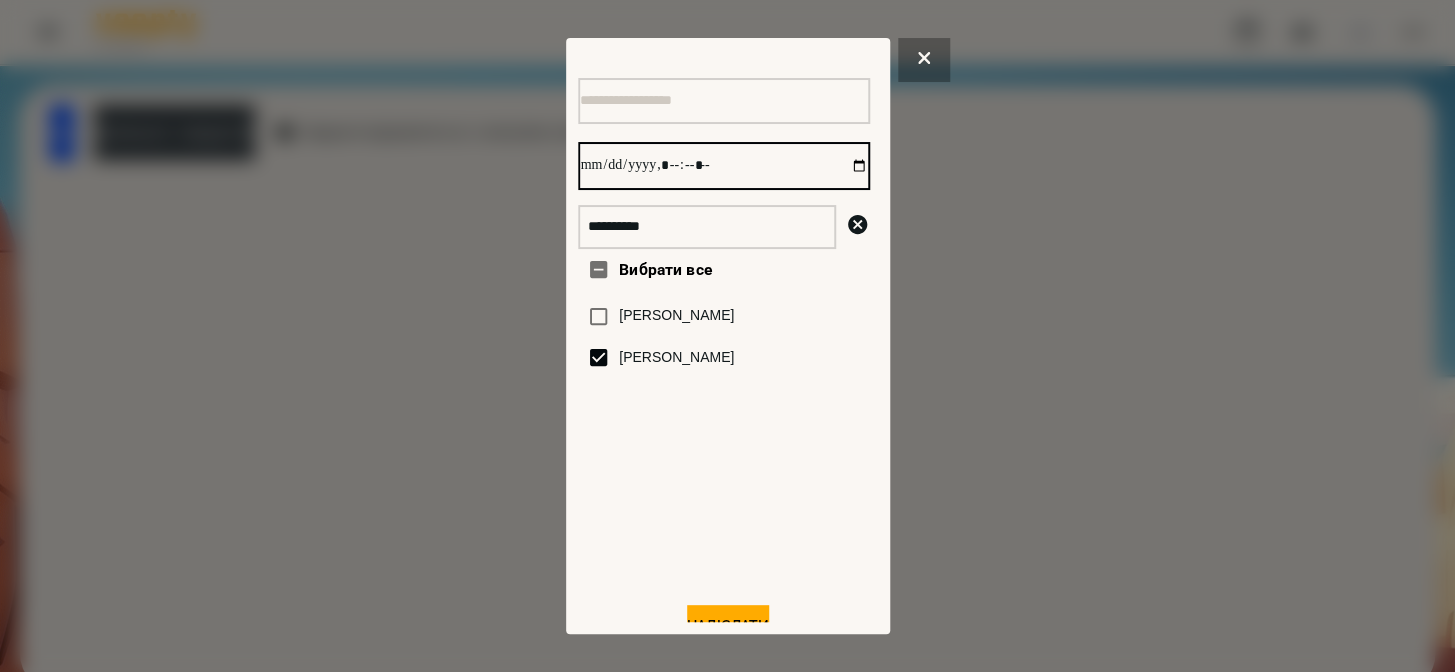 click at bounding box center [724, 166] 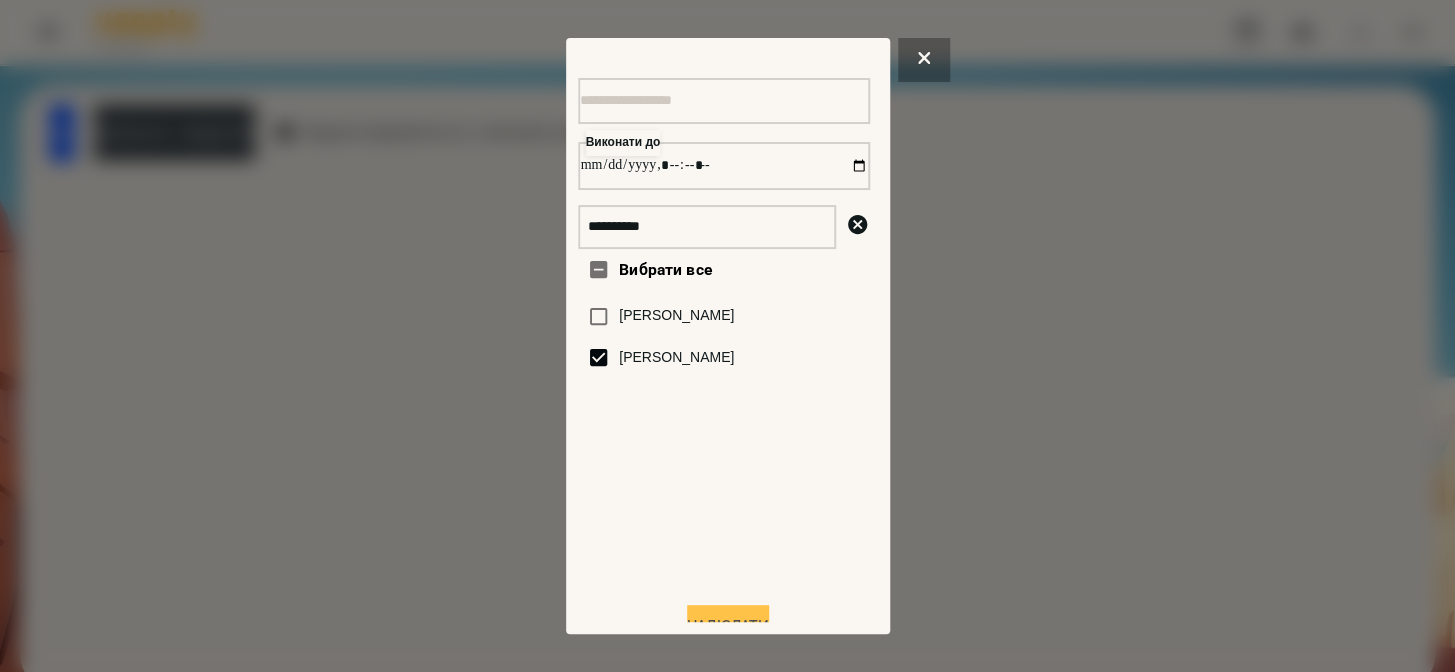 type on "**********" 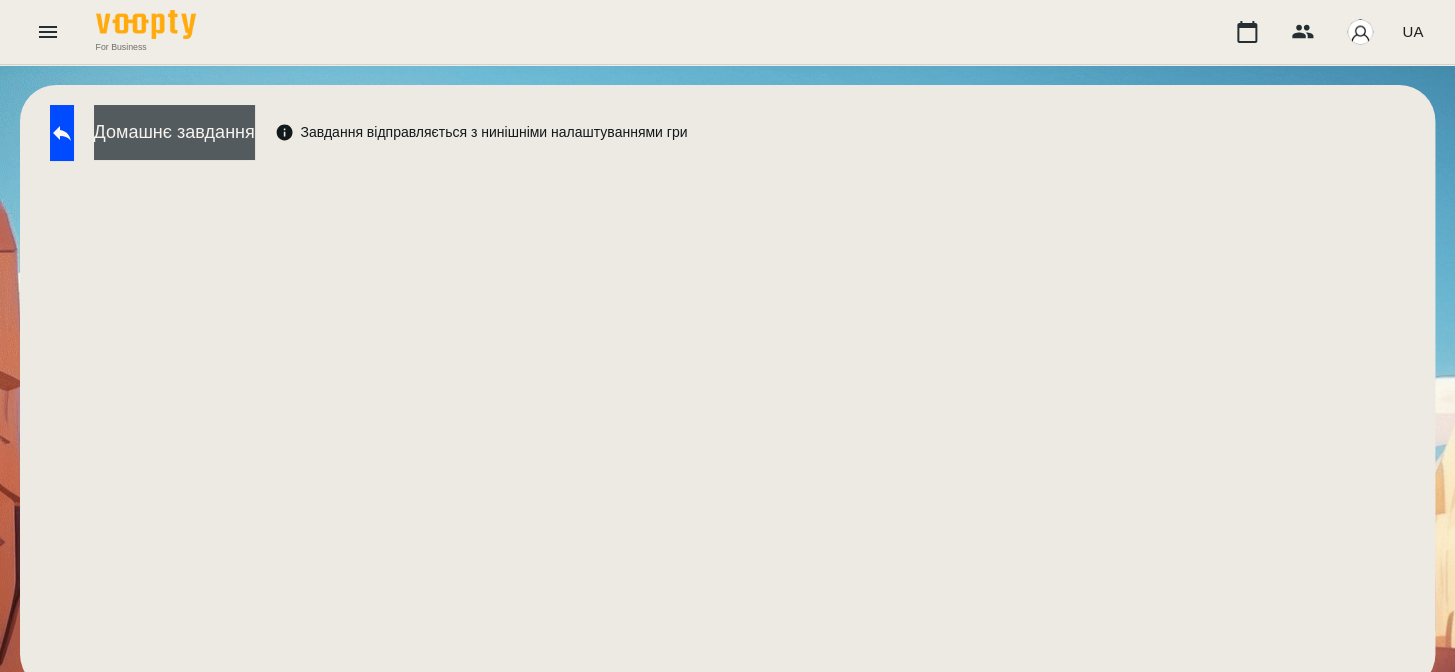click on "Домашнє завдання" at bounding box center [174, 132] 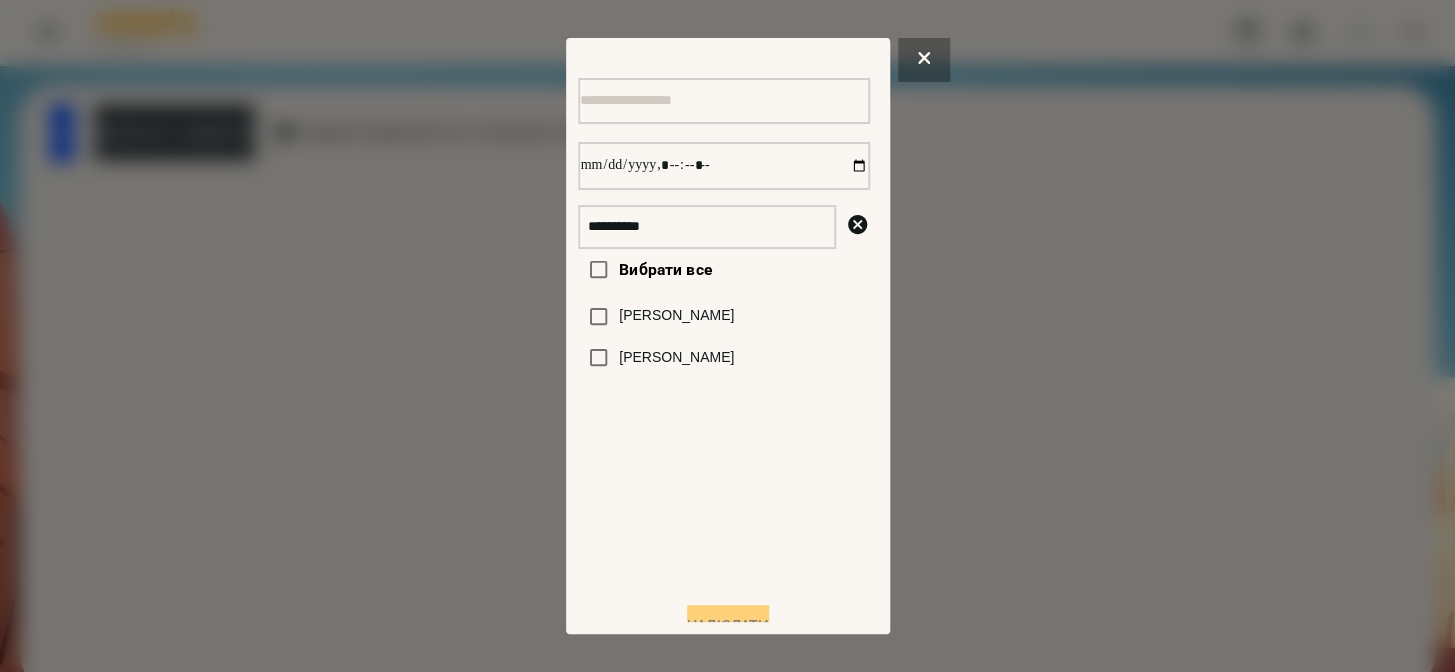 click on "[PERSON_NAME]" at bounding box center (676, 358) 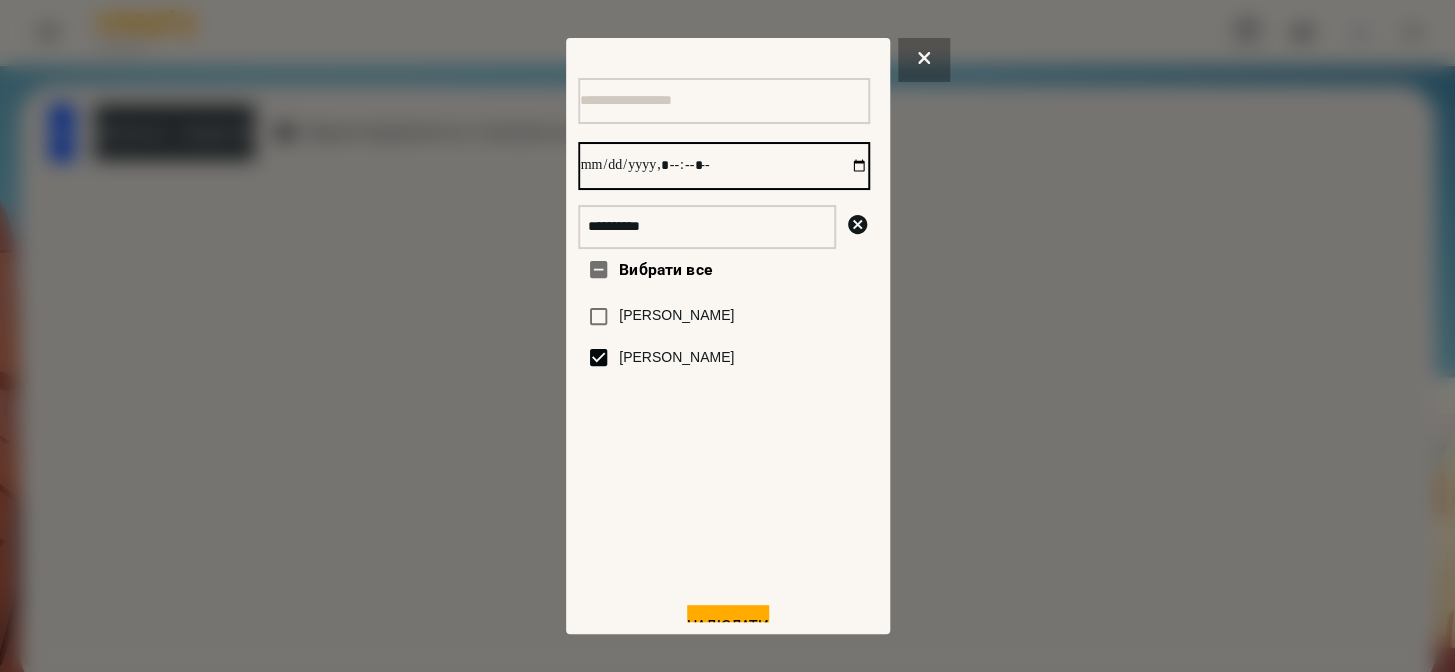 click at bounding box center [724, 166] 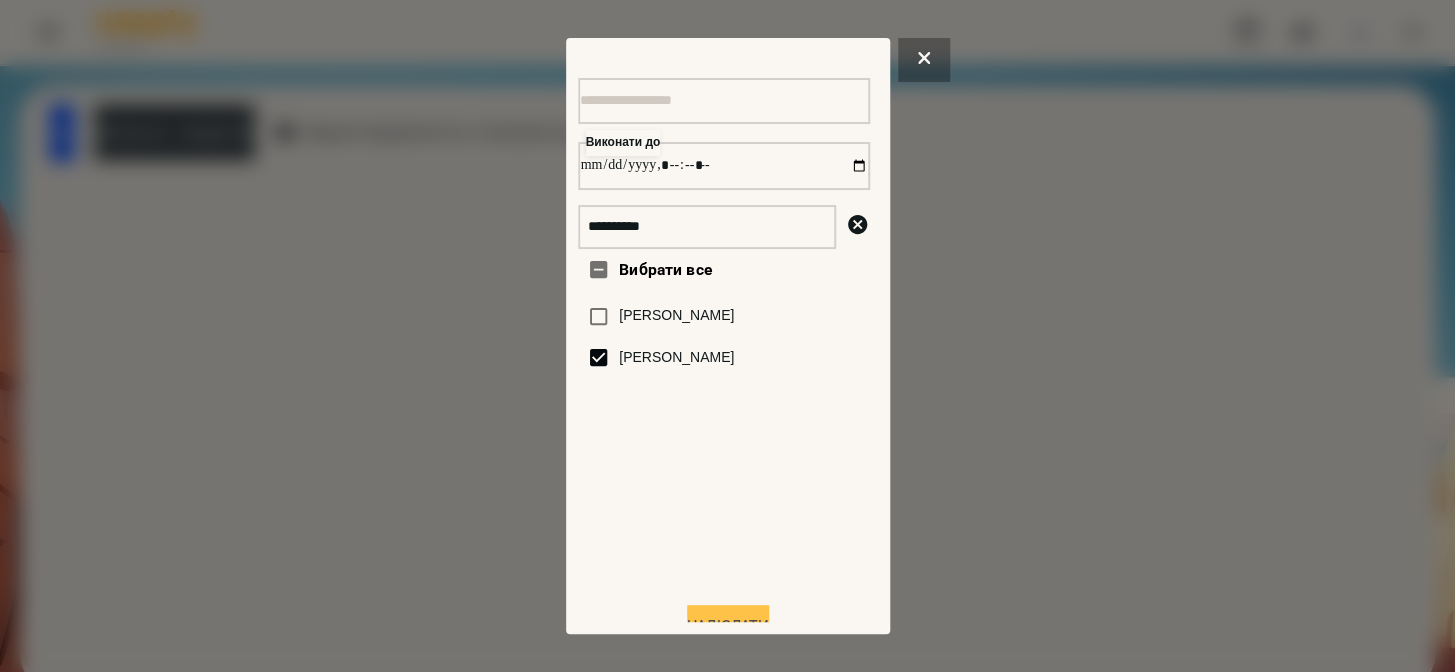 type on "**********" 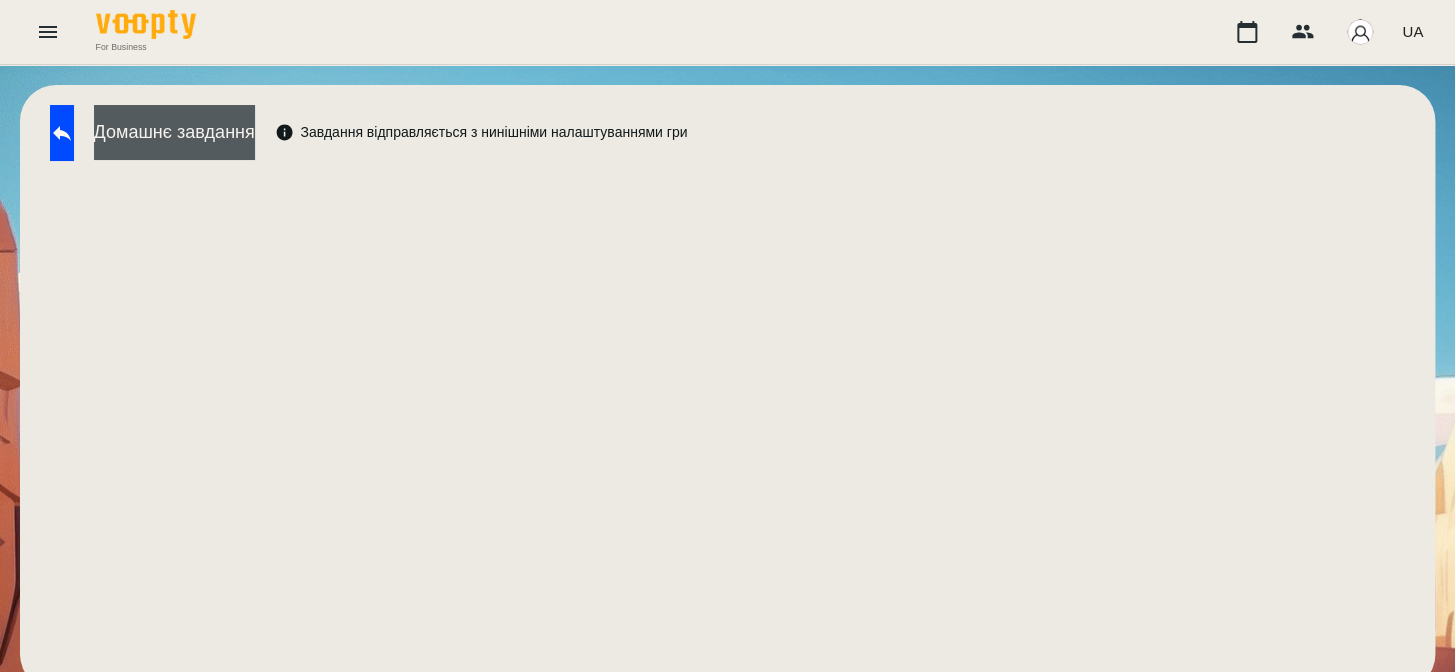 click on "Домашнє завдання" at bounding box center [174, 132] 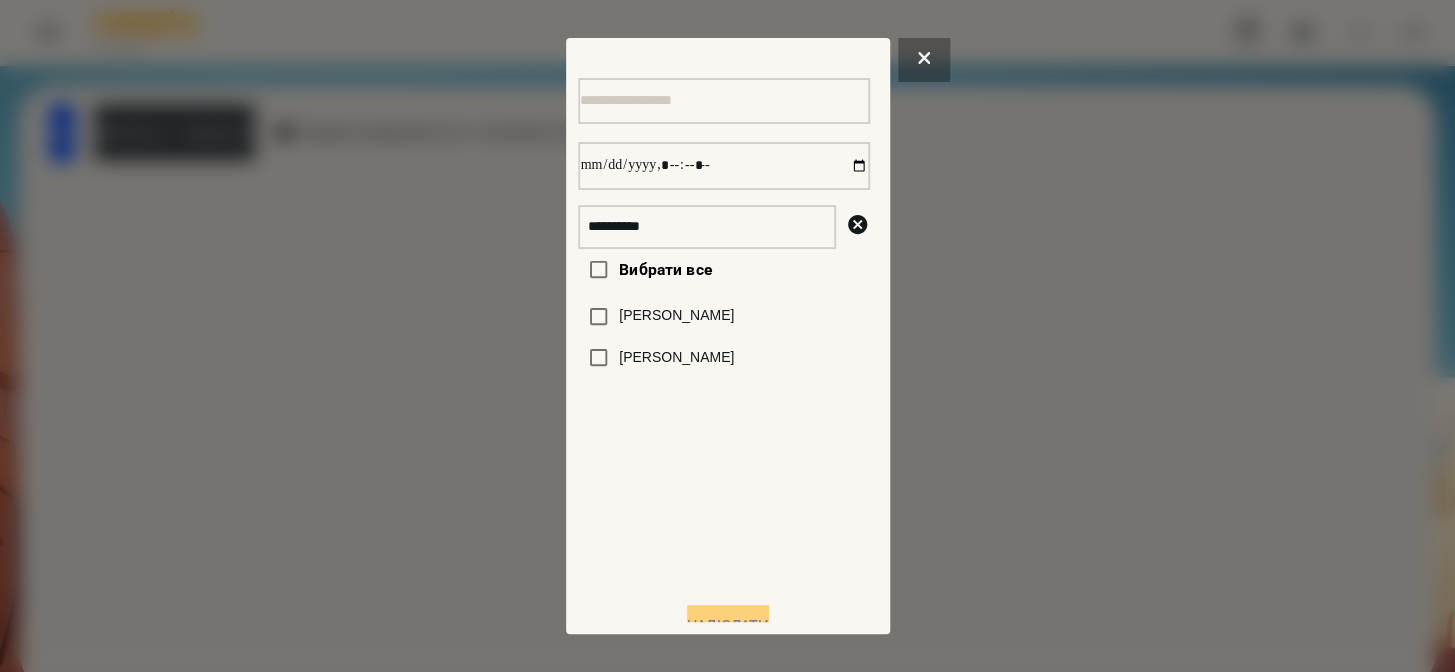 click on "[PERSON_NAME]" at bounding box center [676, 358] 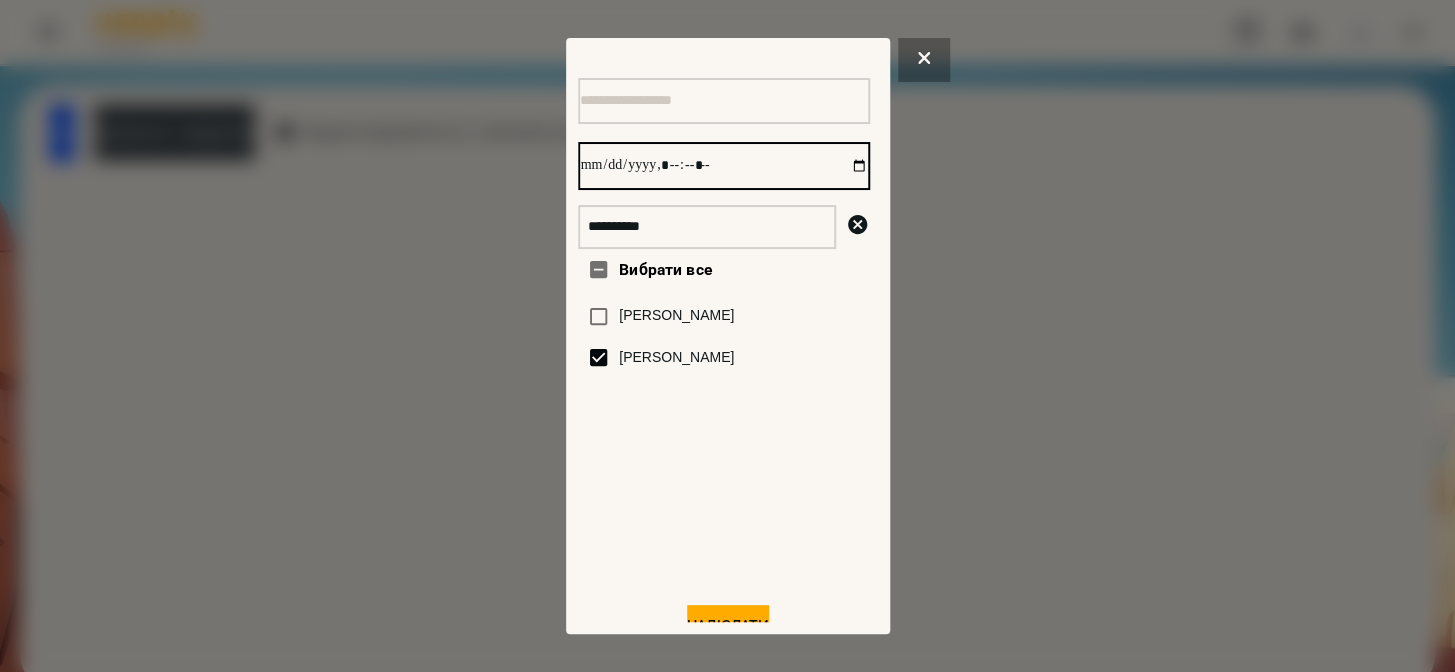 click at bounding box center (724, 166) 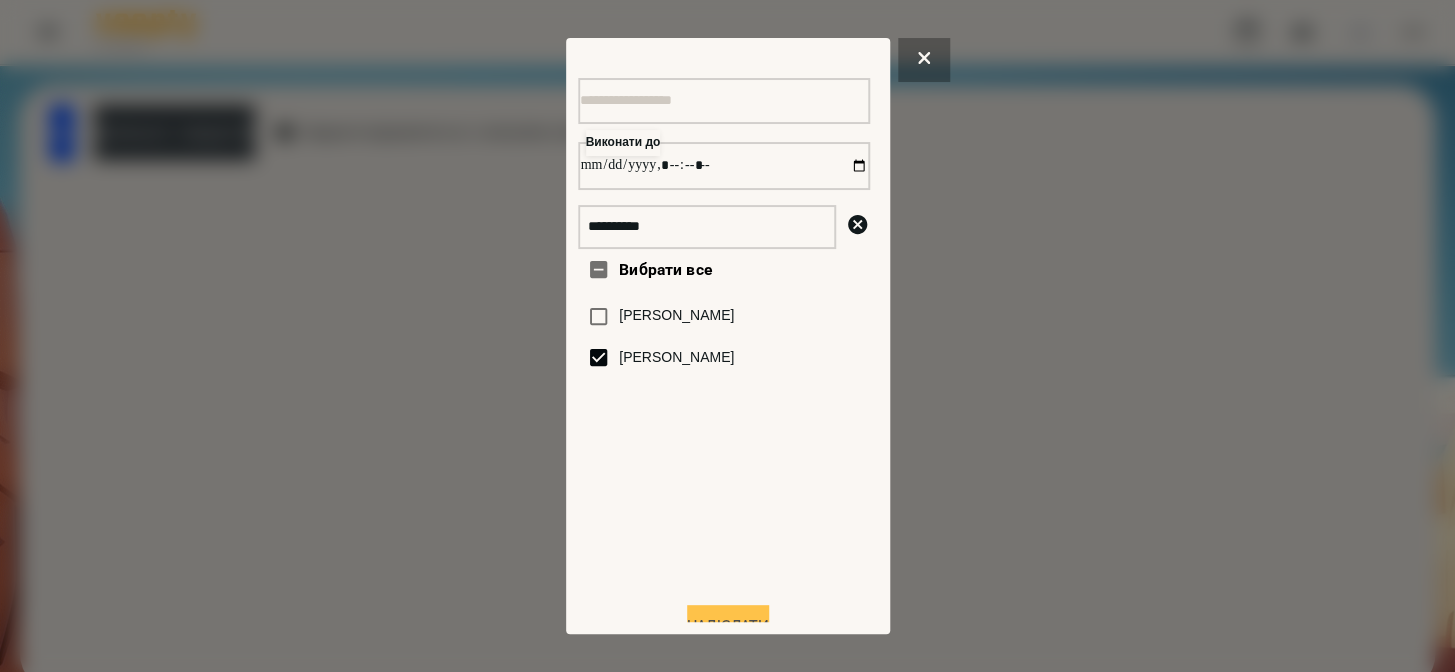 type on "**********" 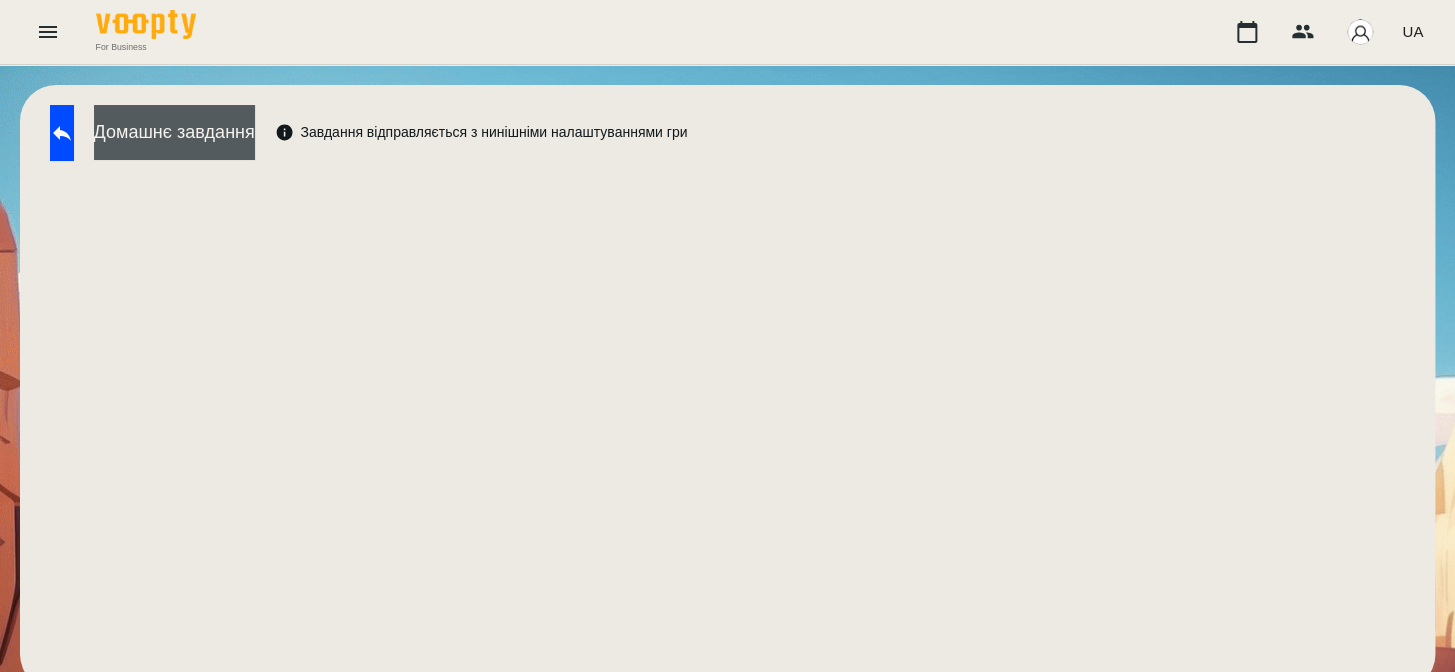 click on "Домашнє завдання" at bounding box center (174, 132) 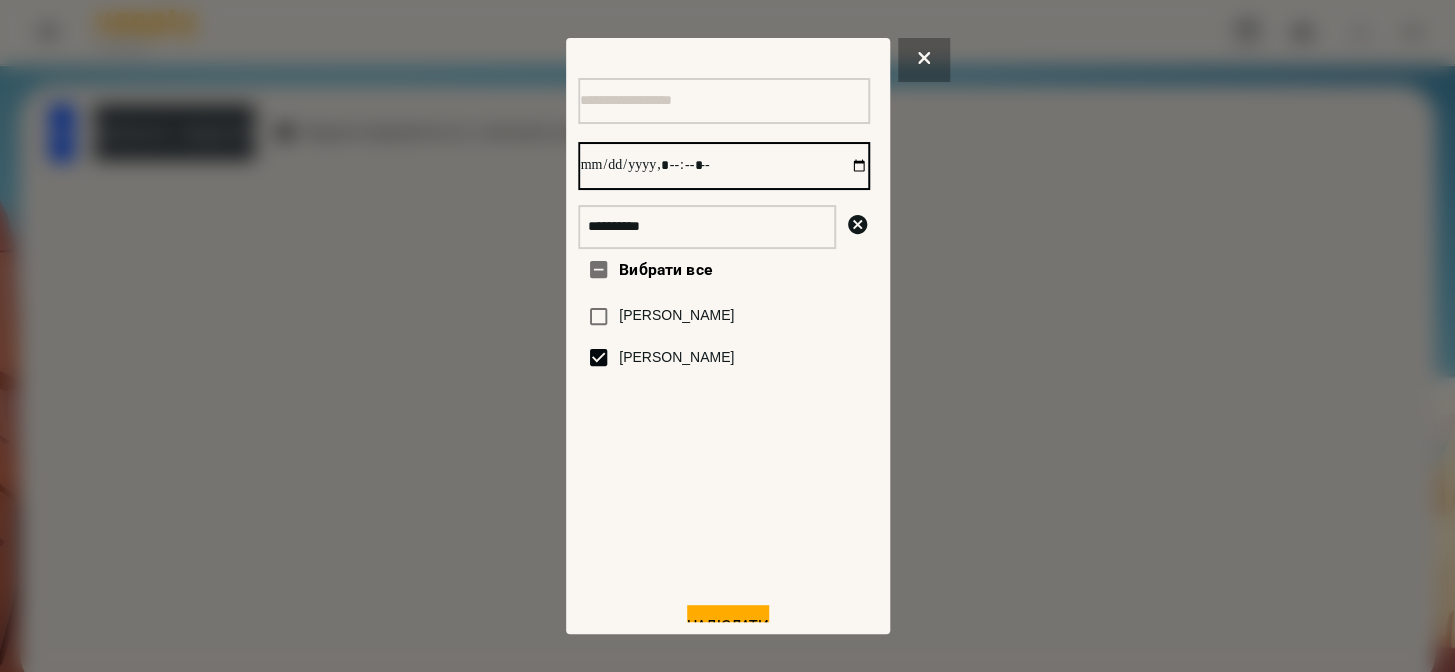 click at bounding box center (724, 166) 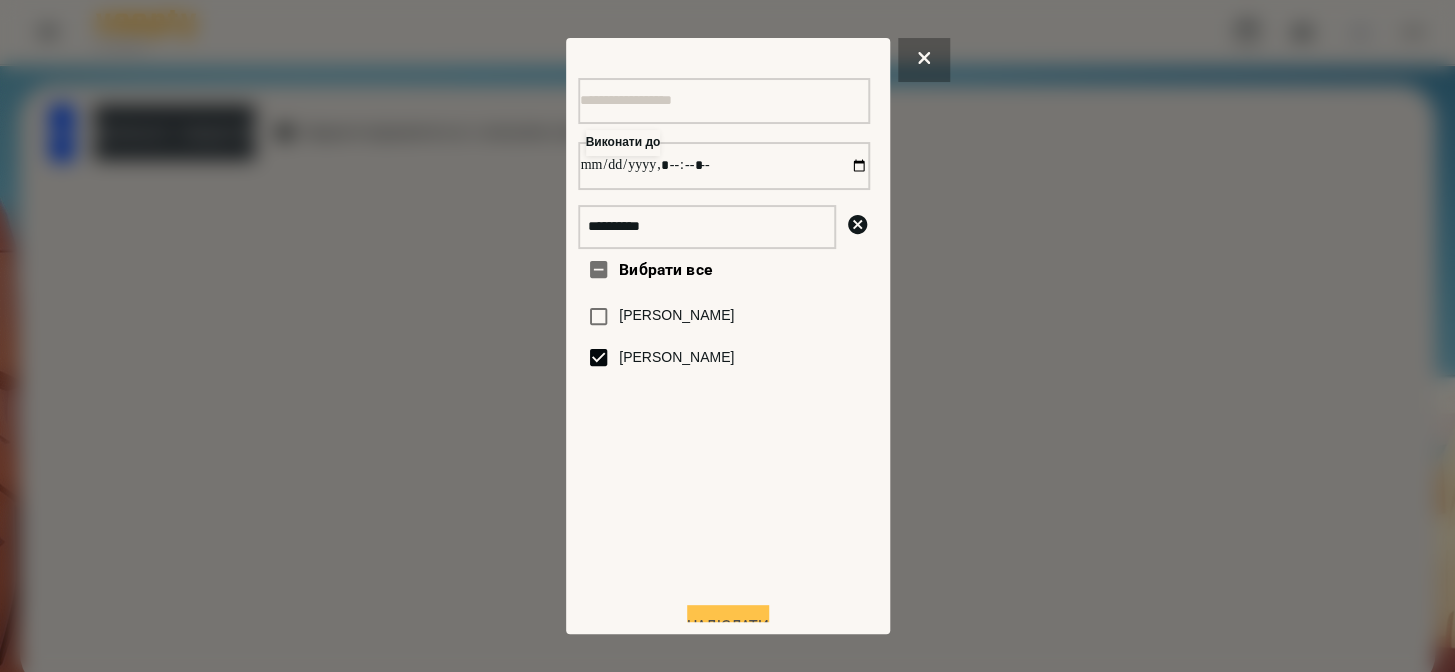 type on "**********" 